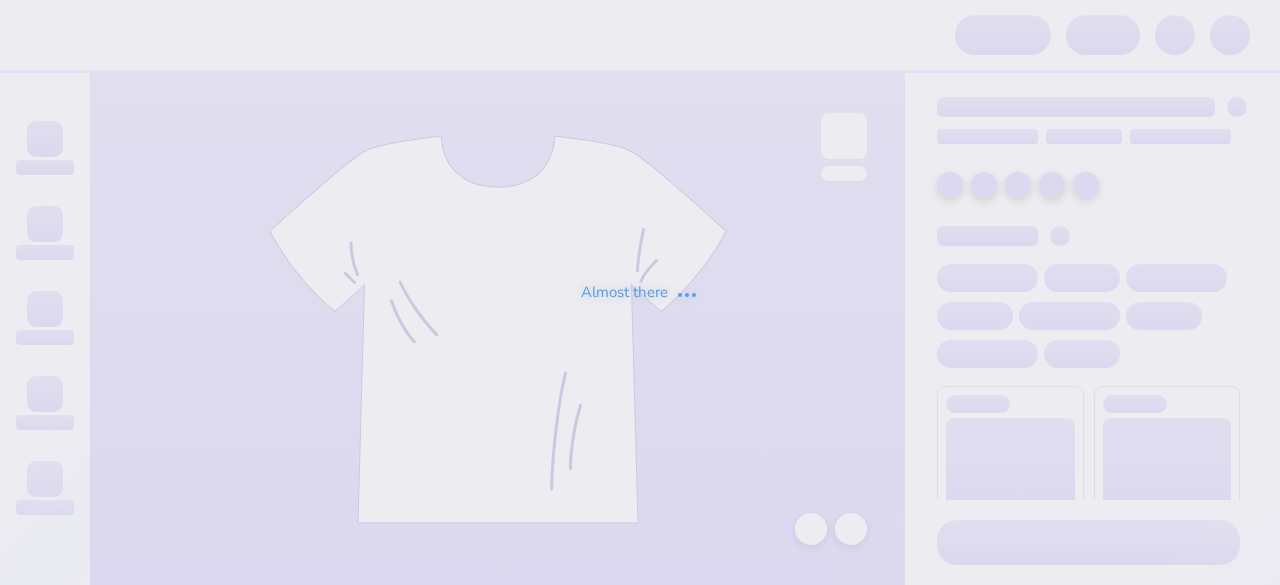scroll, scrollTop: 0, scrollLeft: 0, axis: both 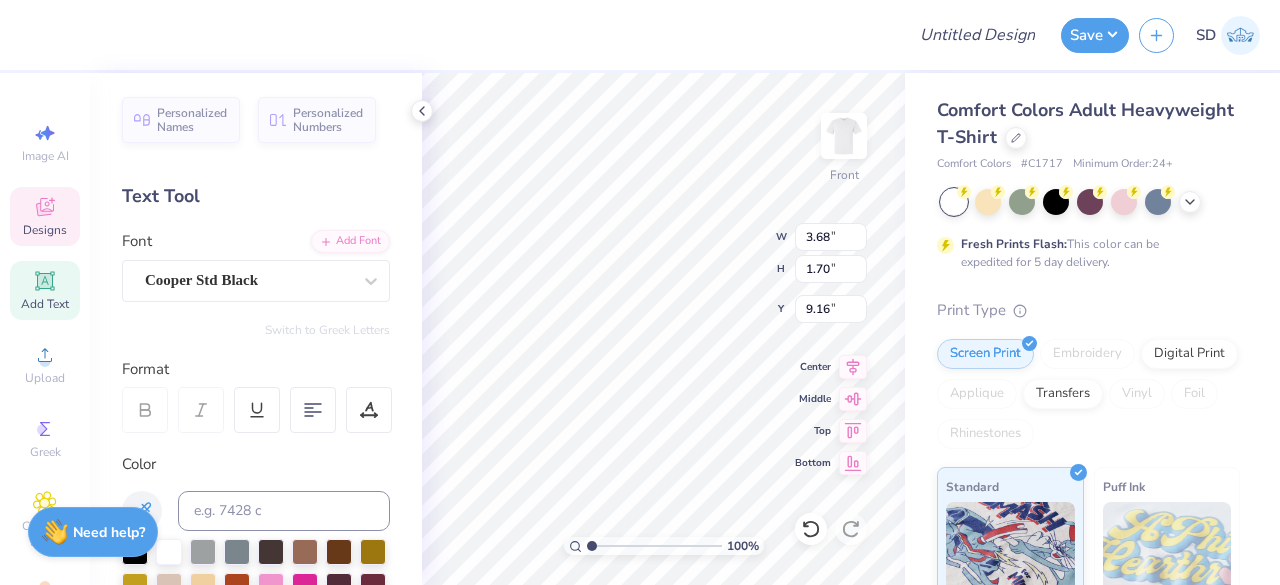 type on "p" 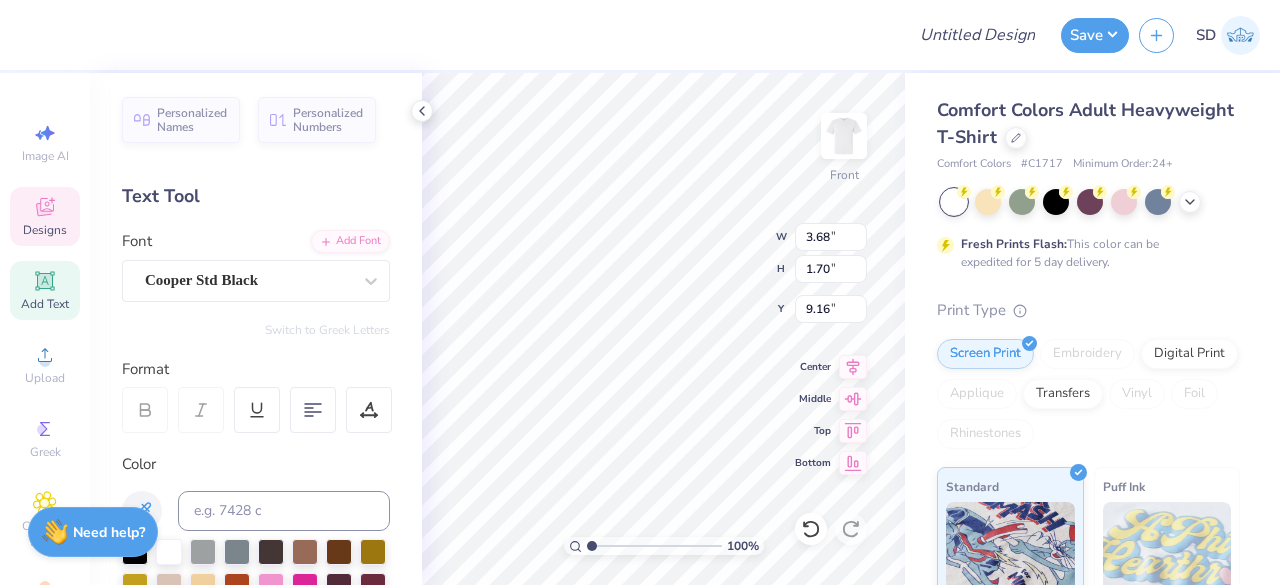 scroll, scrollTop: 18, scrollLeft: 2, axis: both 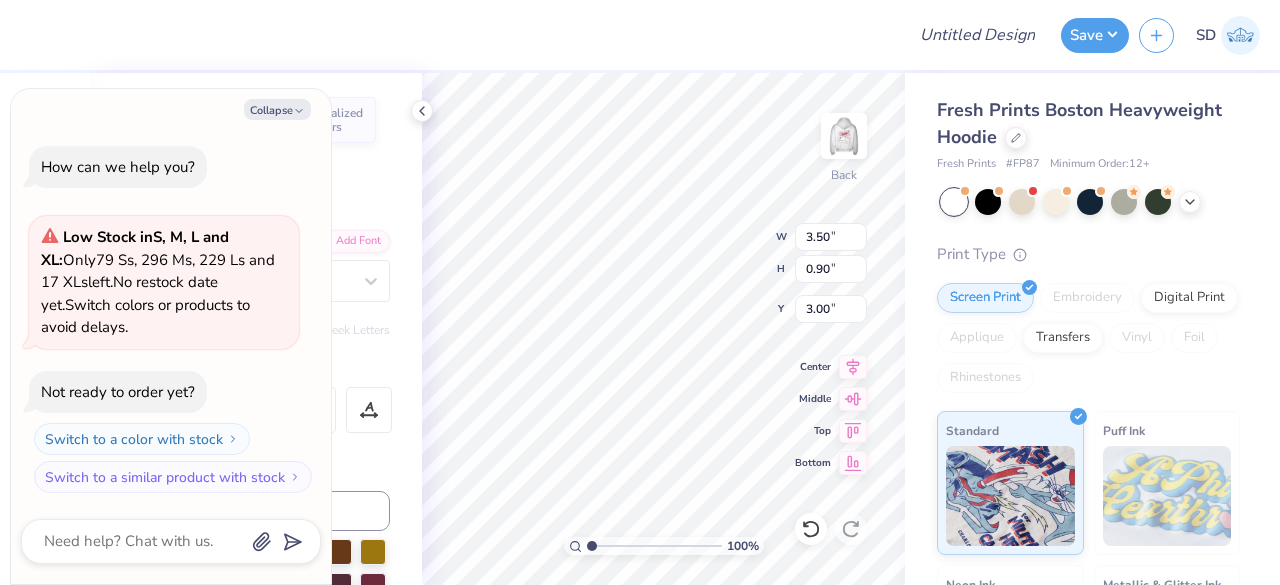 type on "x" 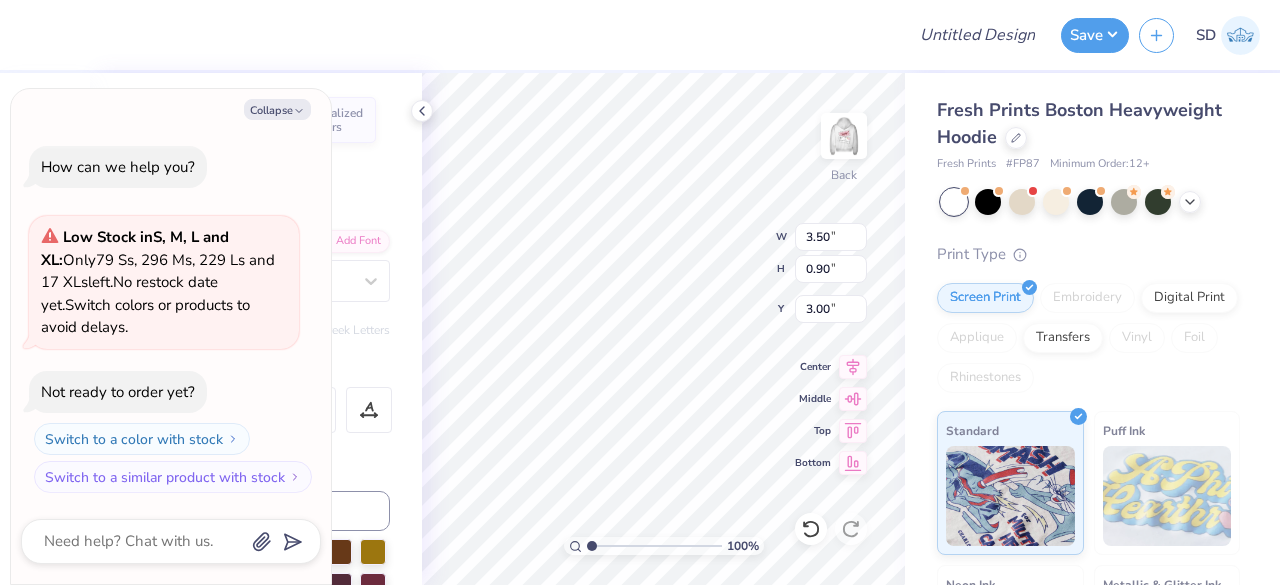 type on "Alpha" 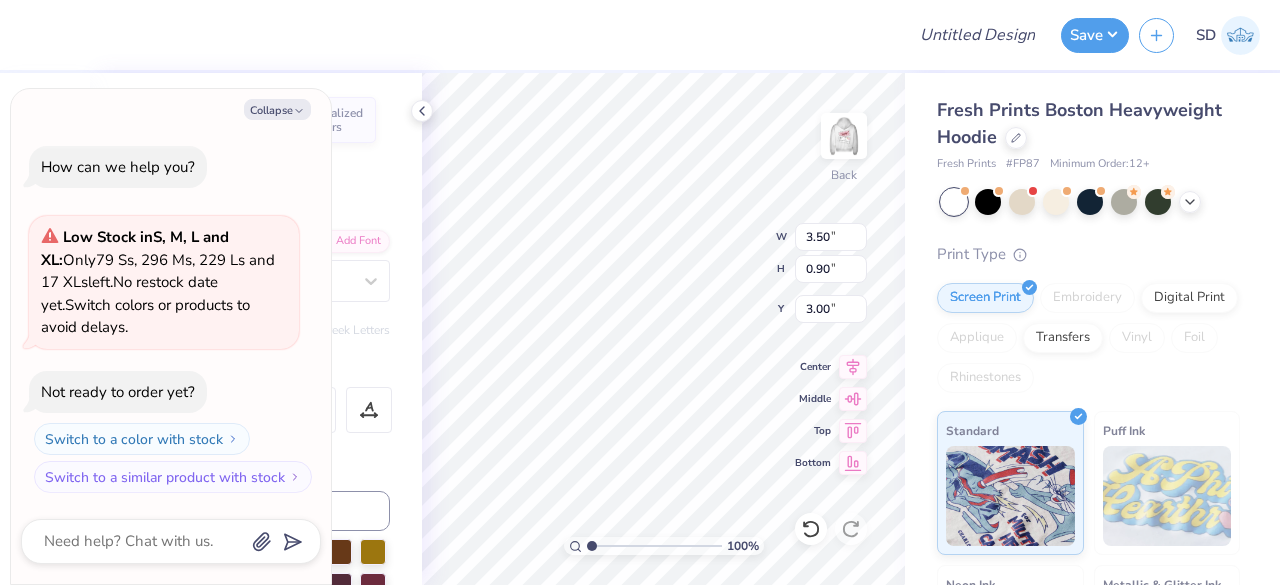 type on "Delta C" 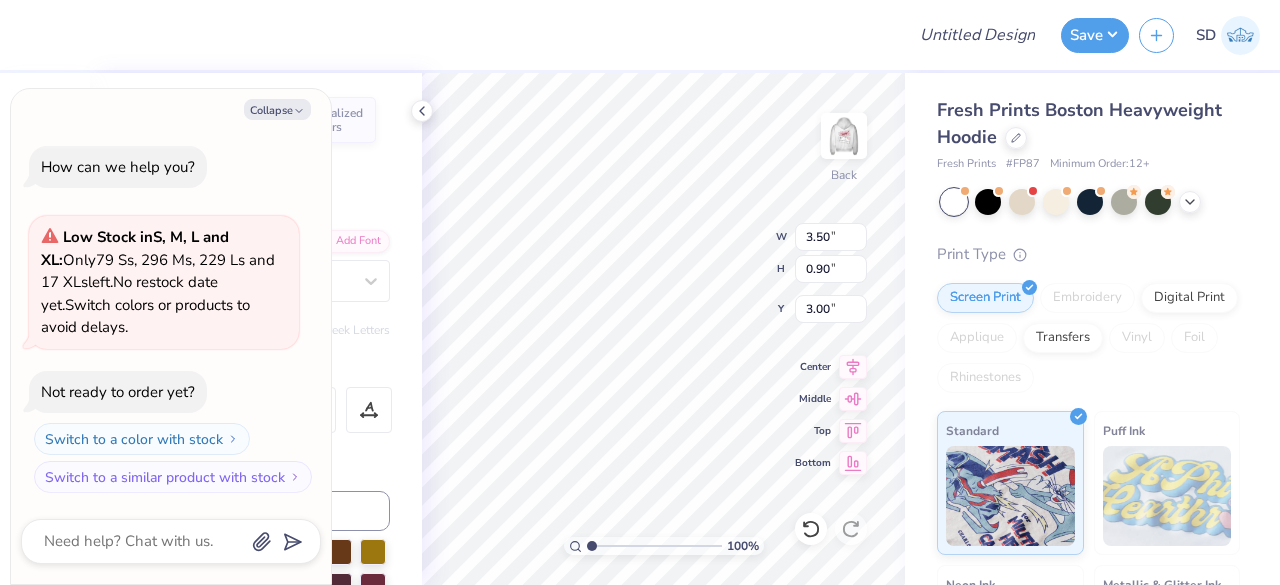 type on "x" 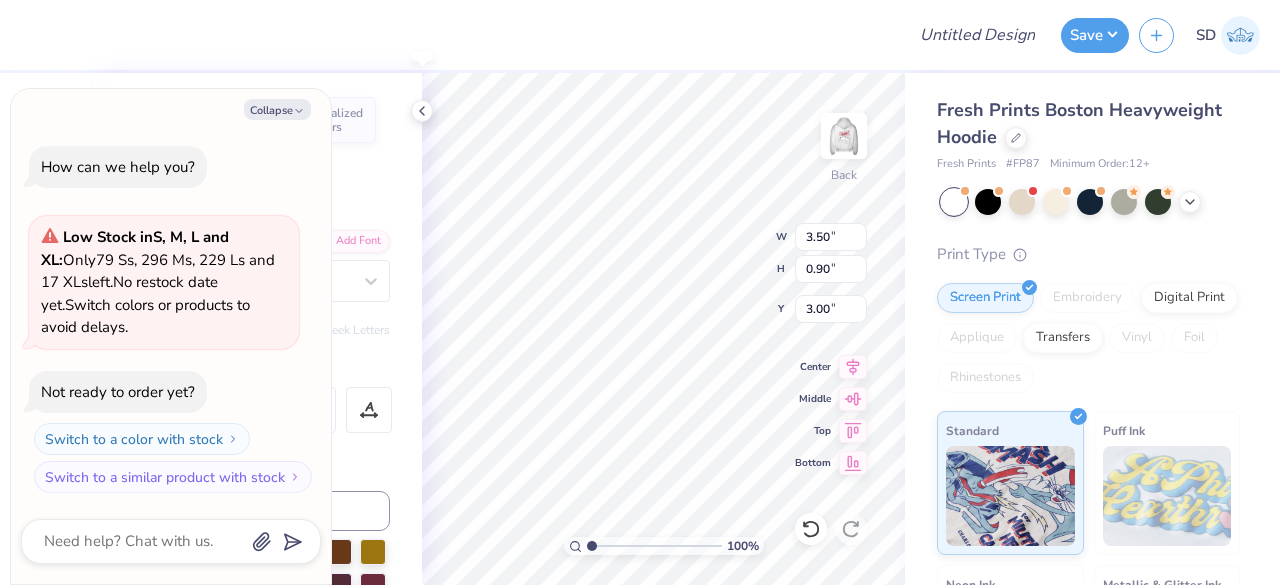 type on "Delta Phi" 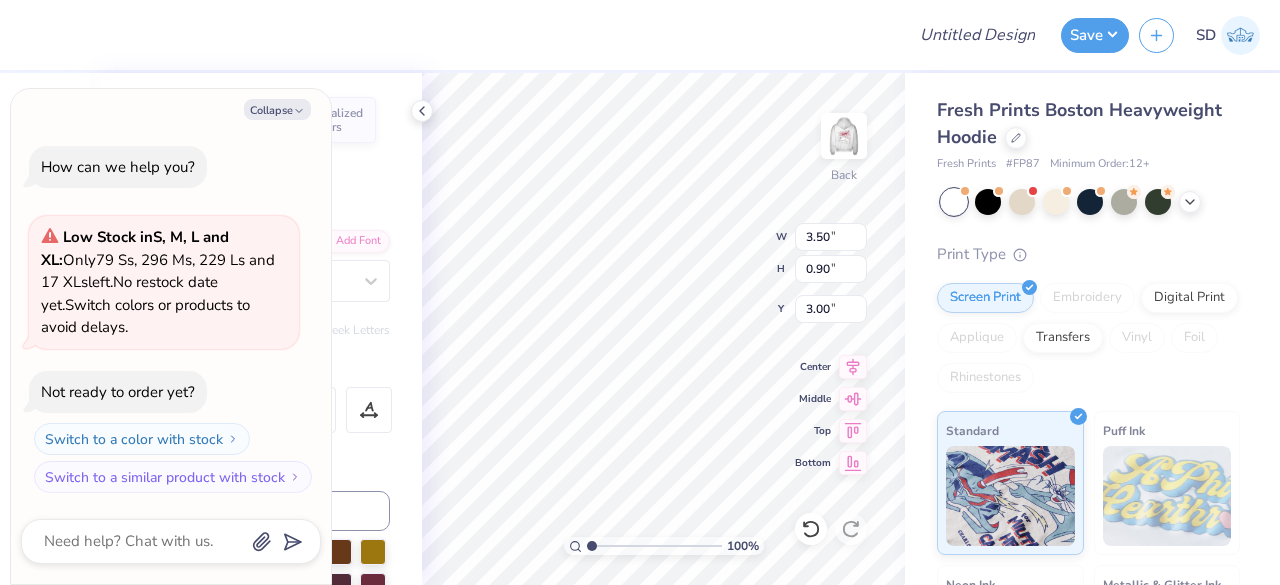 type on "x" 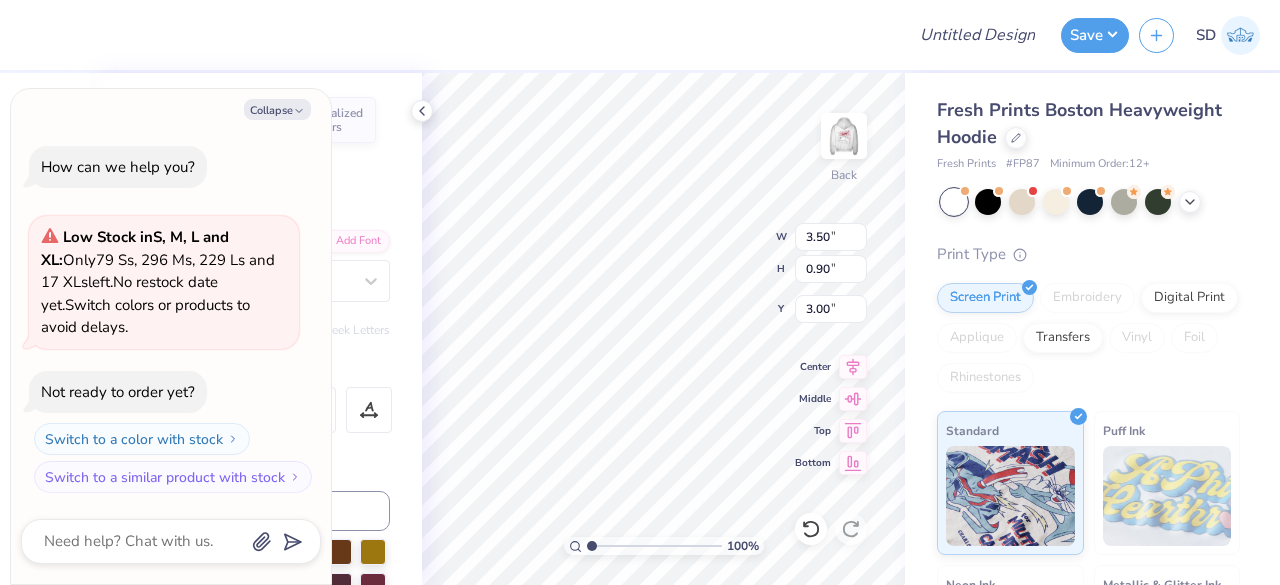 type on "Delta Phi Ep" 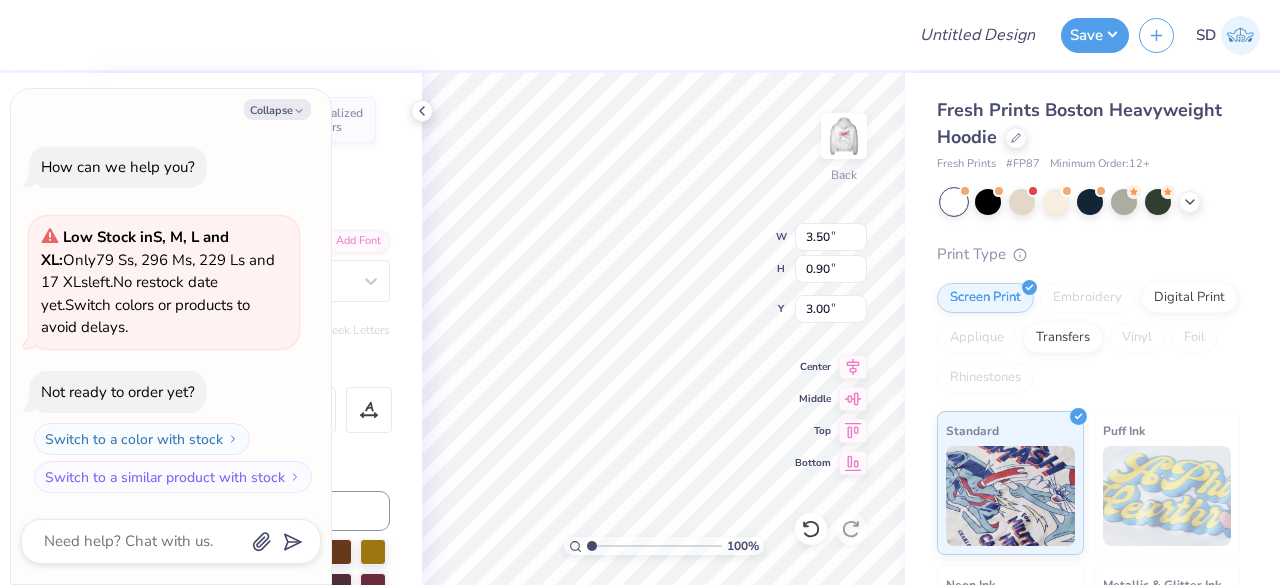 type on "x" 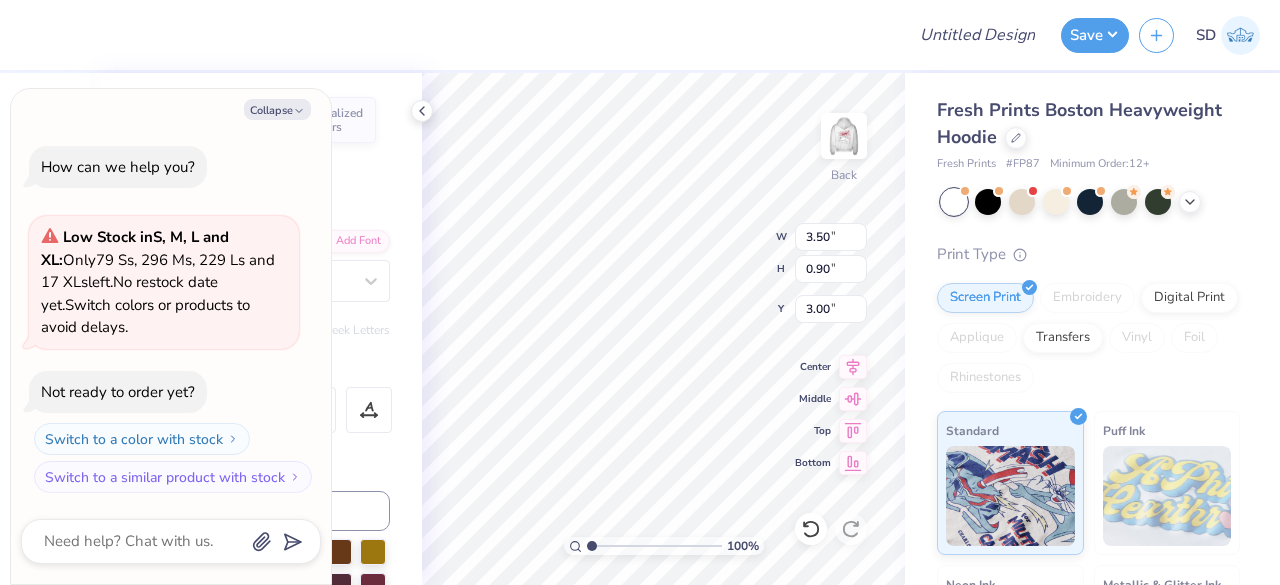 scroll, scrollTop: 16, scrollLeft: 2, axis: both 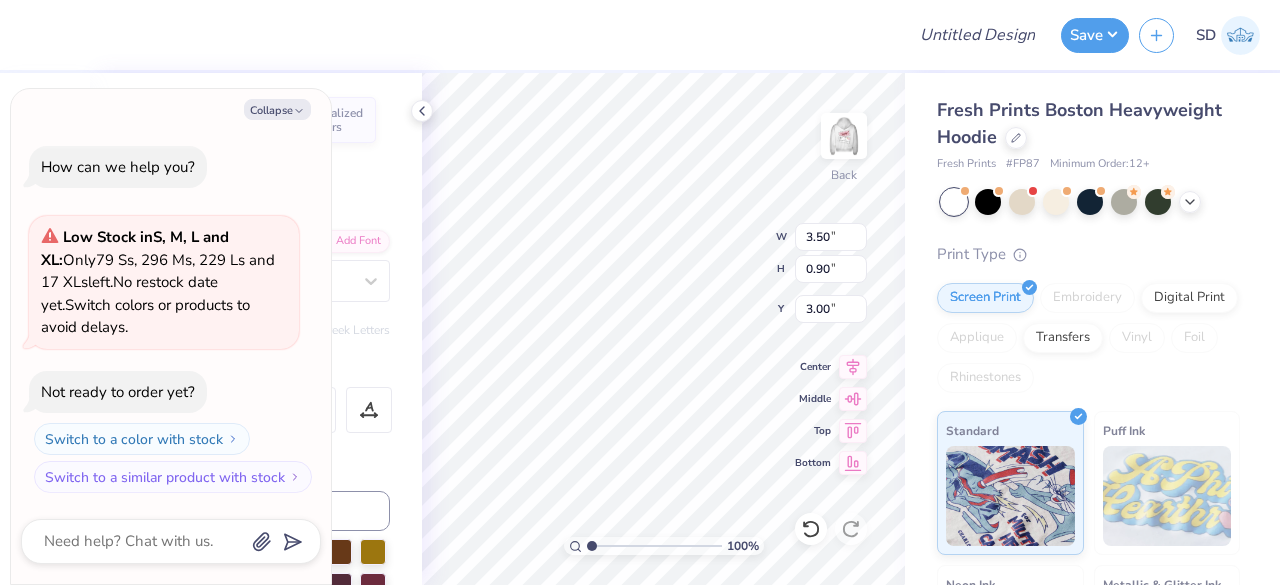 type on "Delta Phi Epsilon" 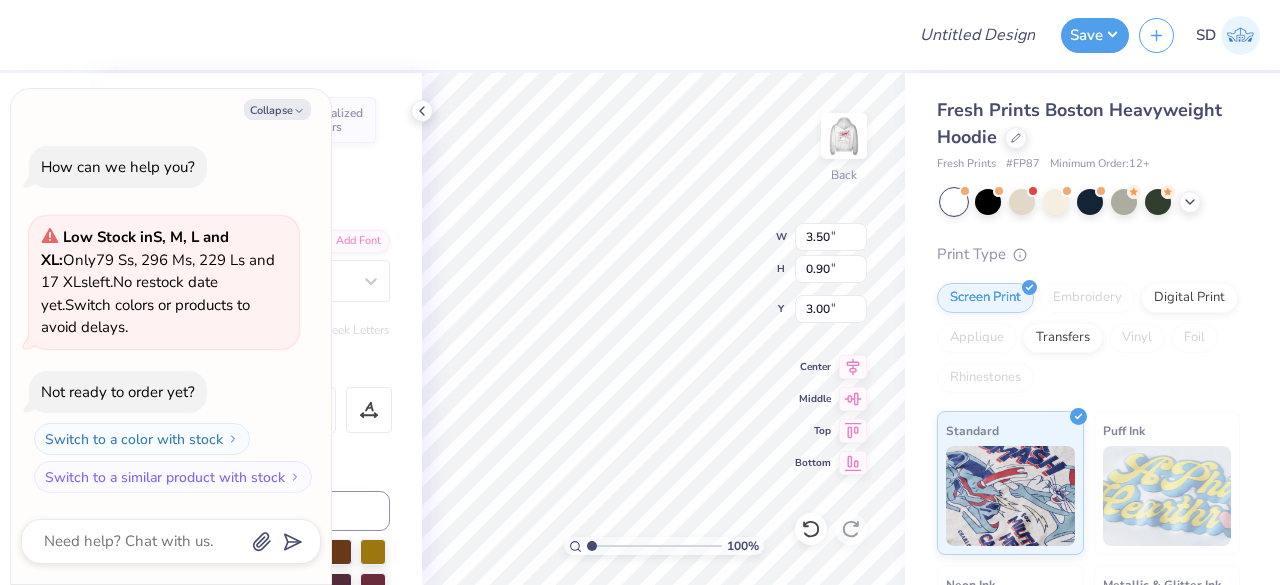 scroll, scrollTop: 16, scrollLeft: 8, axis: both 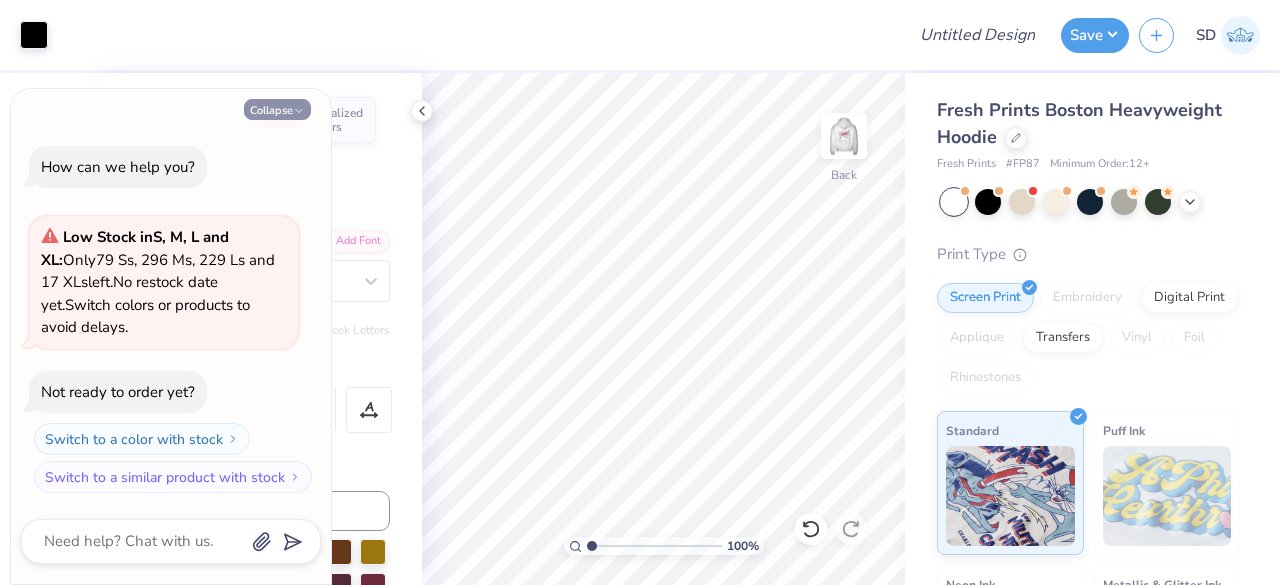 click on "Collapse" at bounding box center [277, 109] 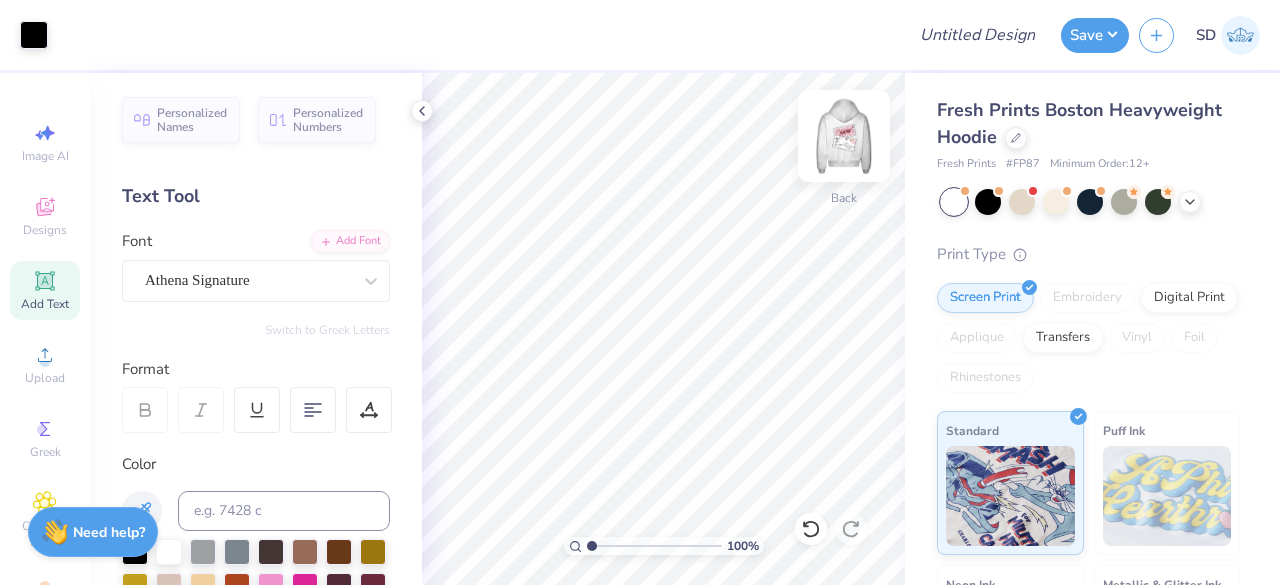 click at bounding box center (844, 136) 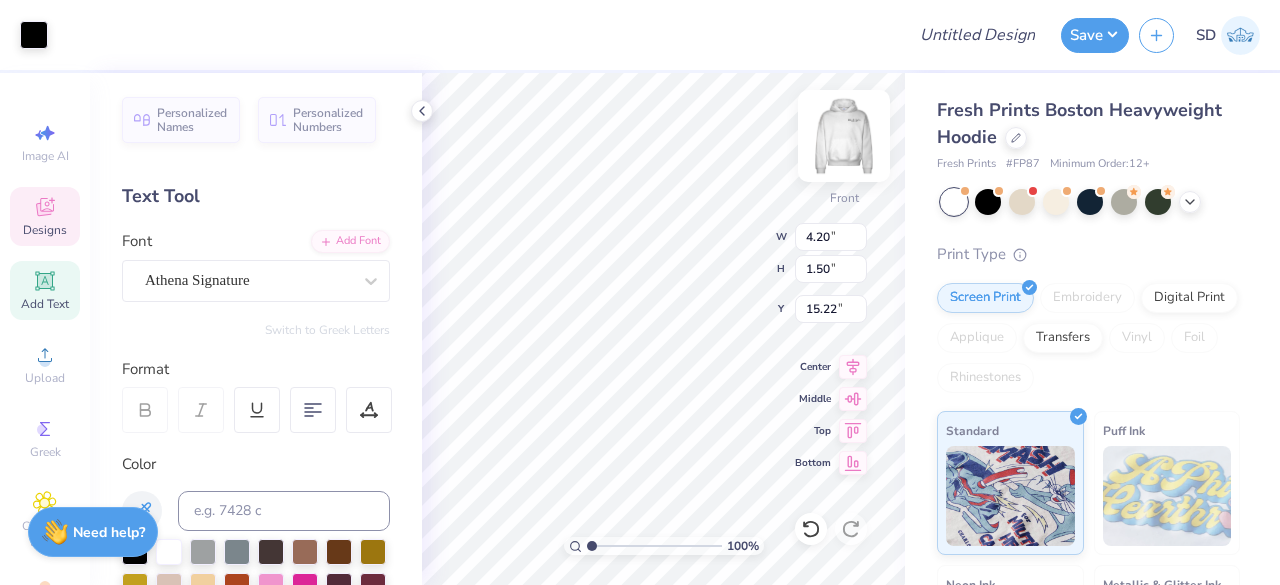 type on "4.20" 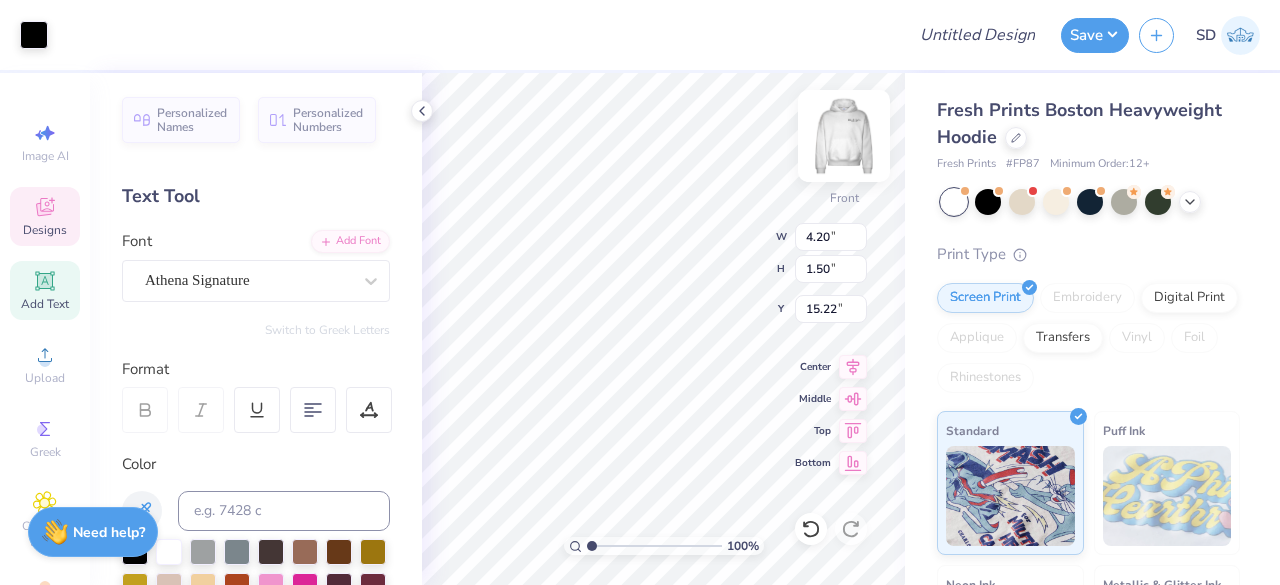 type on "1.50" 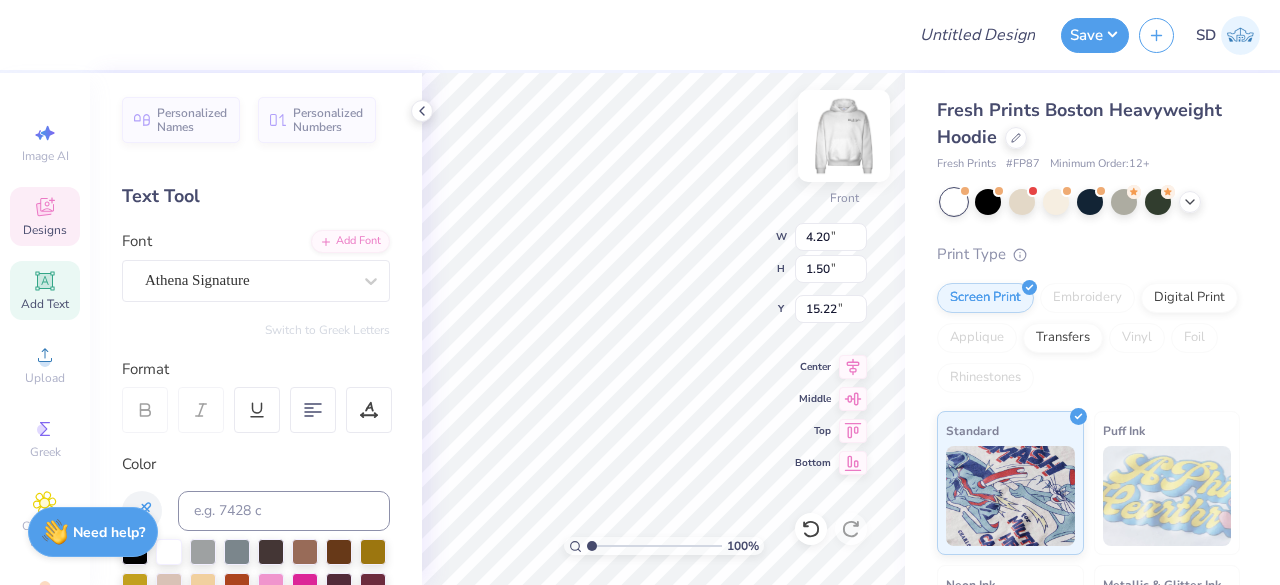 type on "3.81" 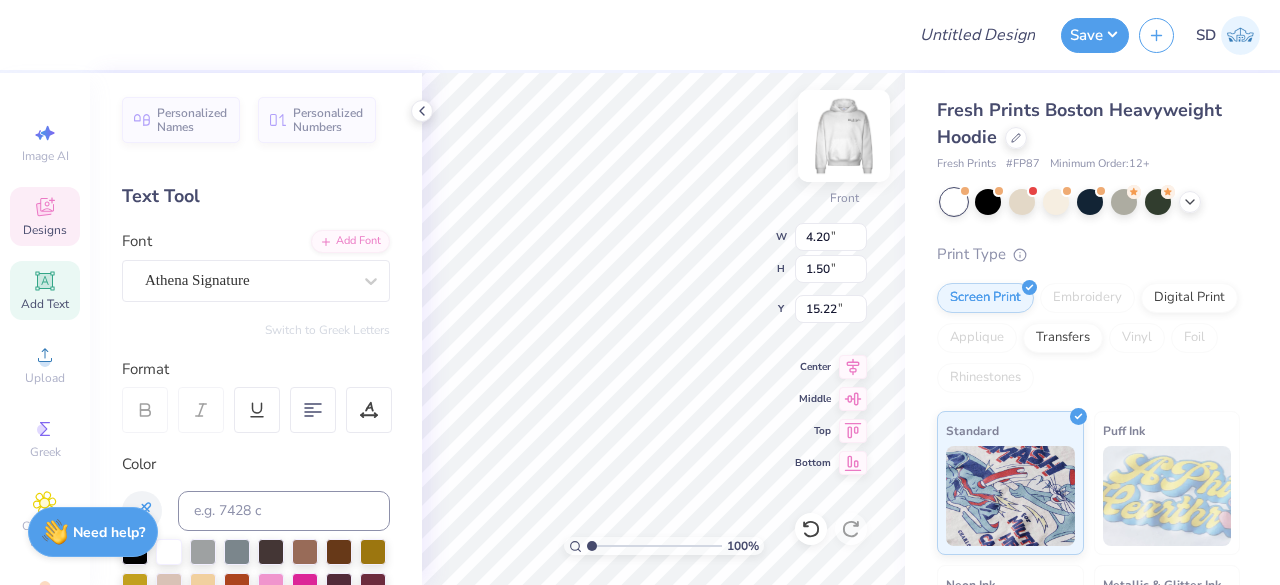 type on "1.61" 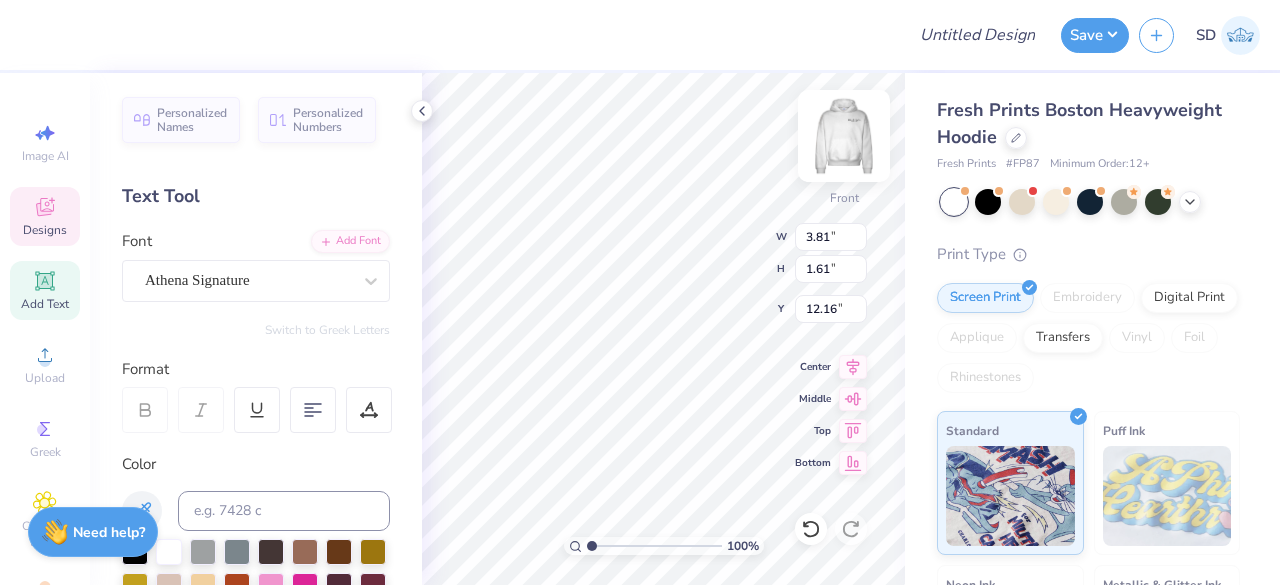 scroll, scrollTop: 16, scrollLeft: 2, axis: both 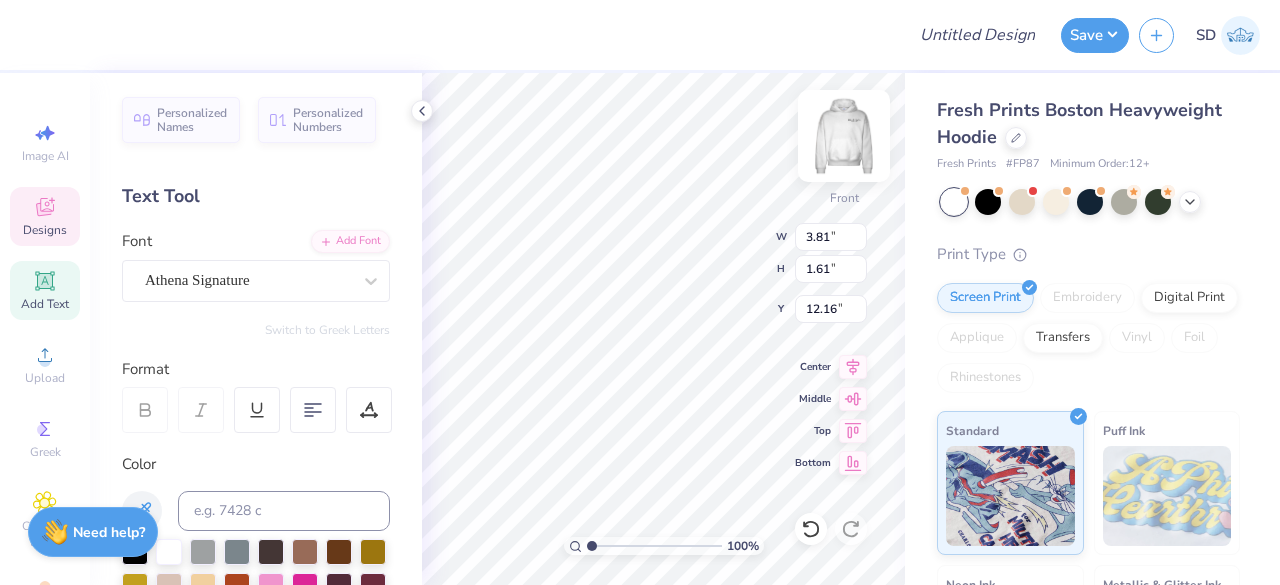 type on "Delta" 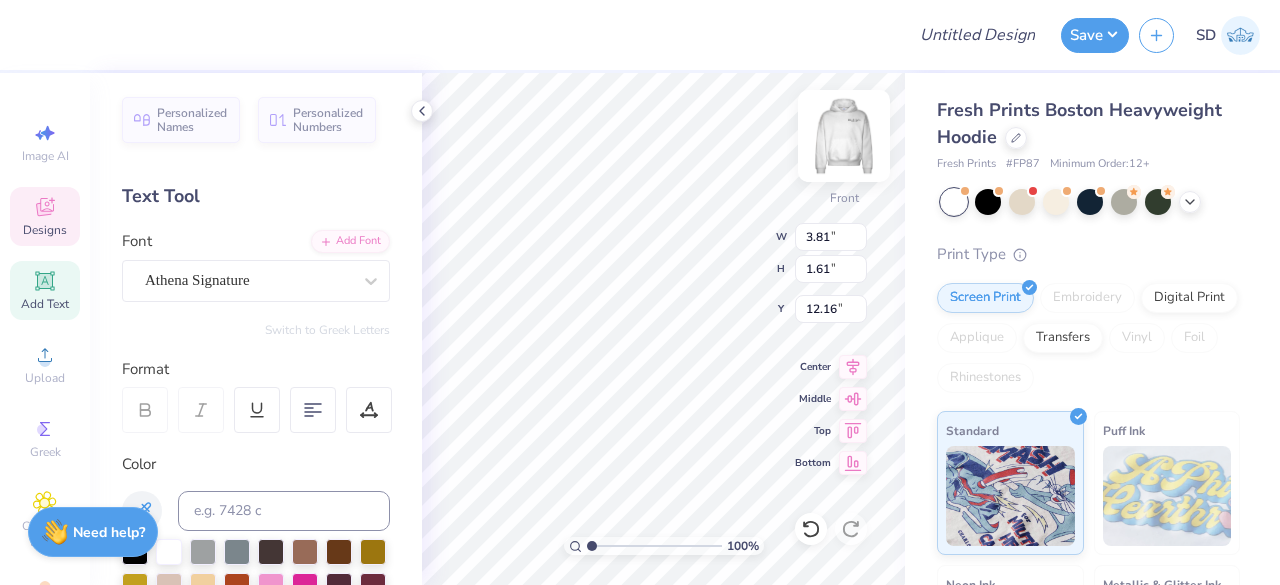 scroll, scrollTop: 16, scrollLeft: 3, axis: both 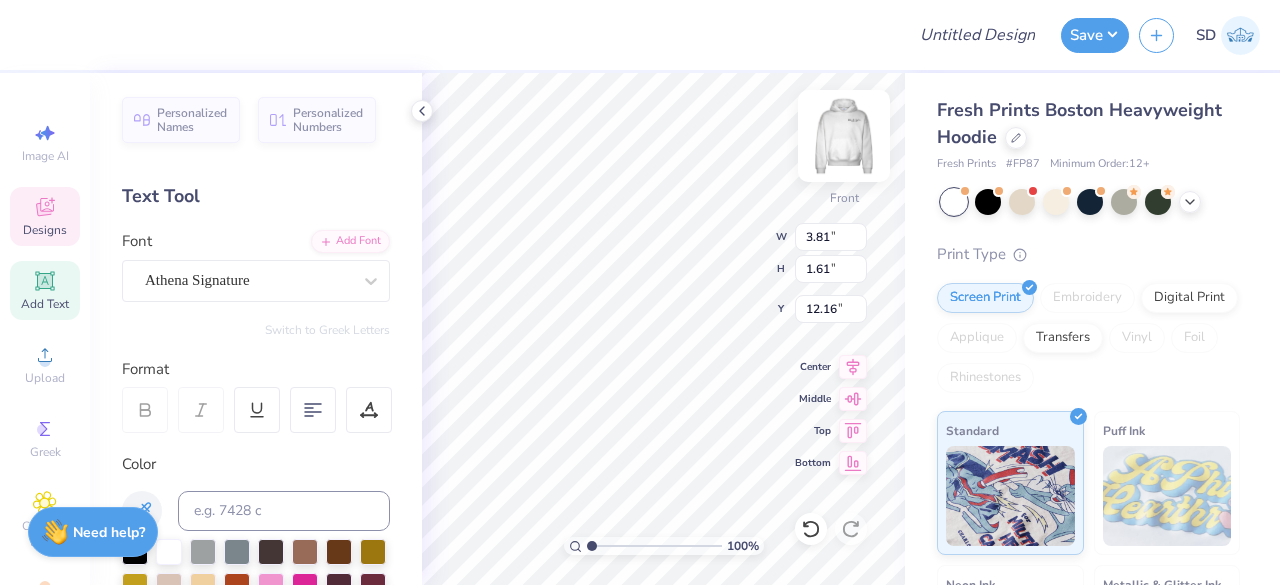 type on "2.15" 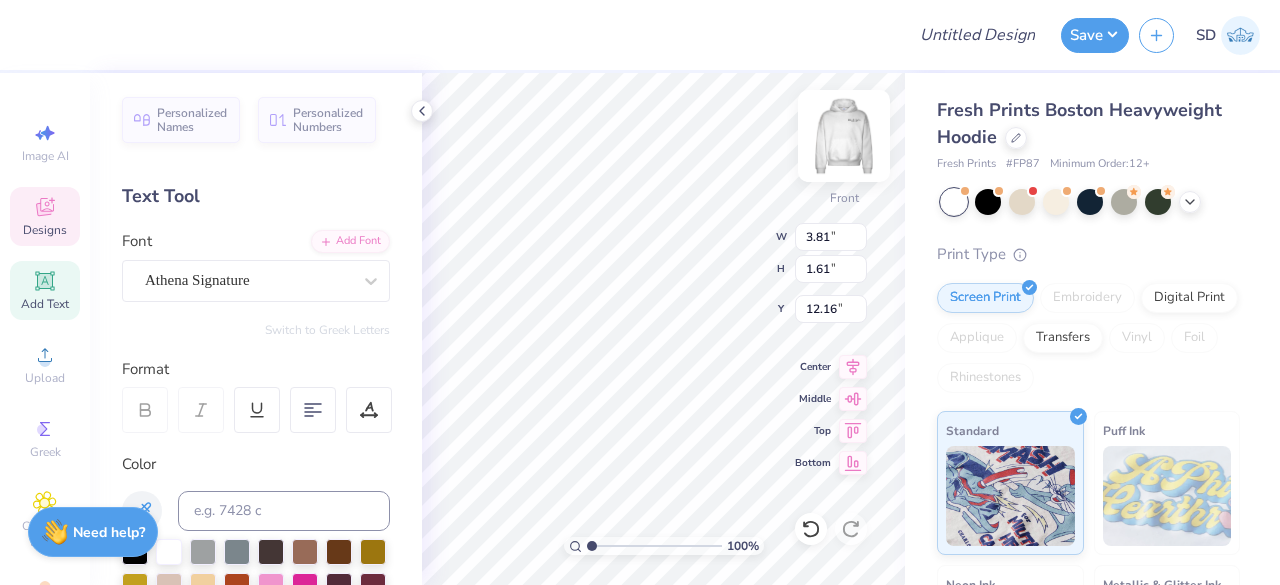 type on "1.21" 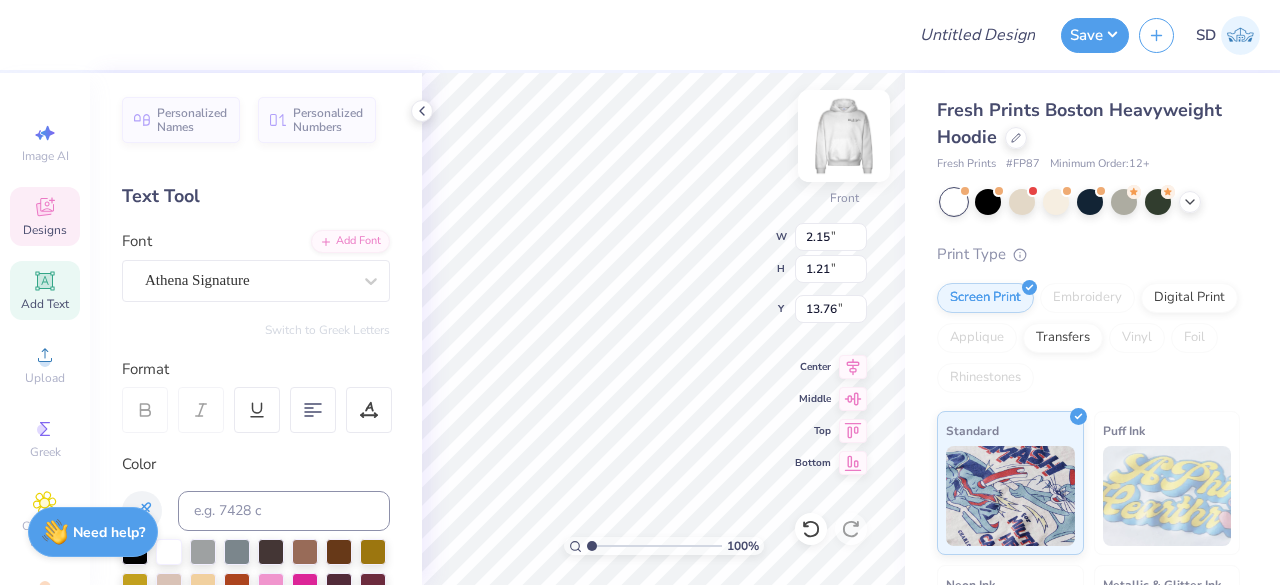 scroll, scrollTop: 16, scrollLeft: 2, axis: both 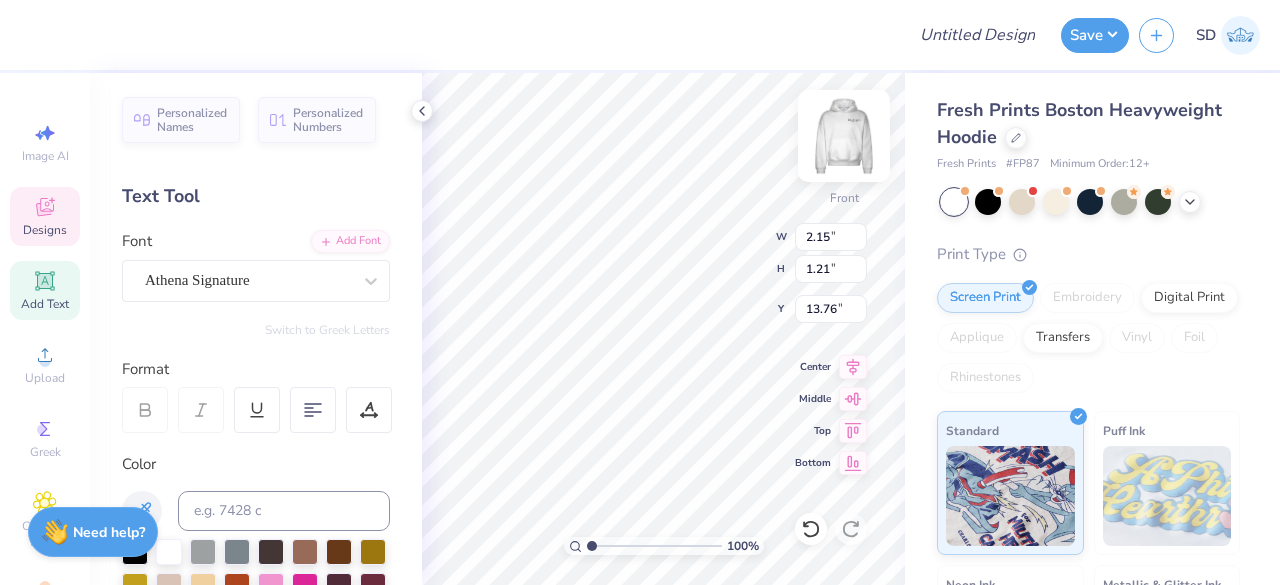 type on "Phi" 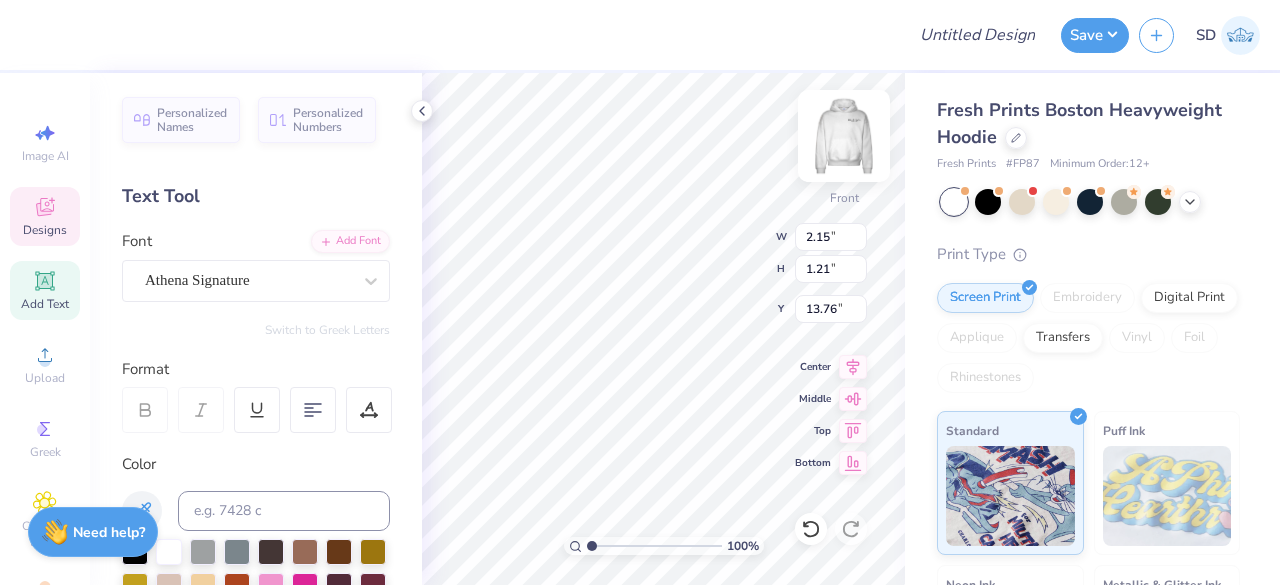 type on "1.50" 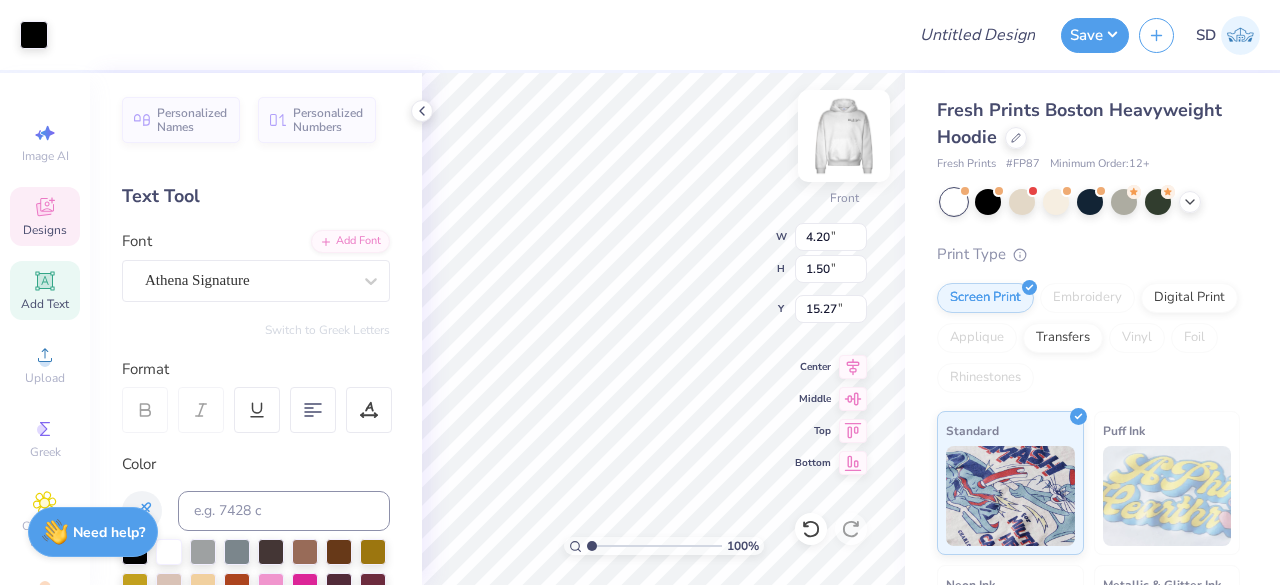 scroll, scrollTop: 16, scrollLeft: 2, axis: both 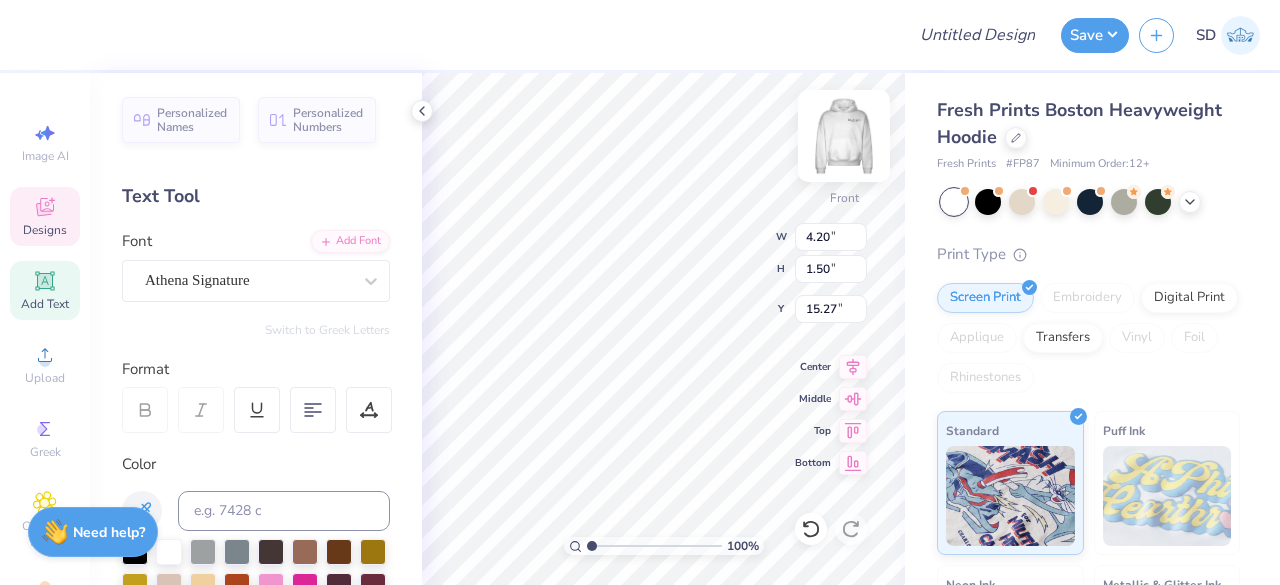 type on "Epsilon" 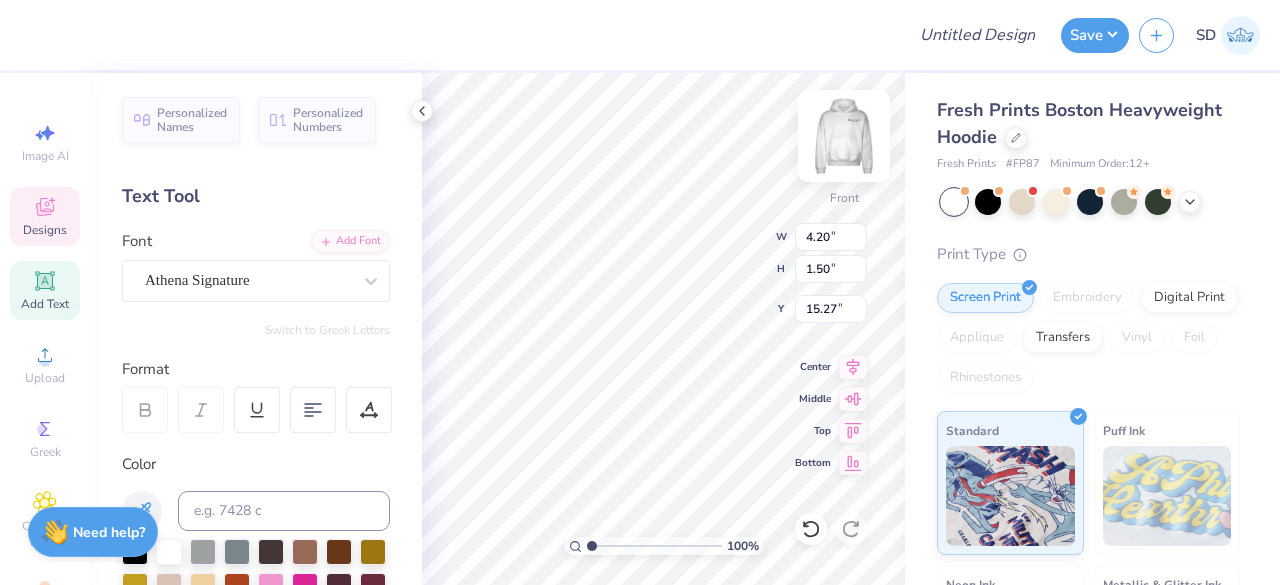 scroll, scrollTop: 16, scrollLeft: 3, axis: both 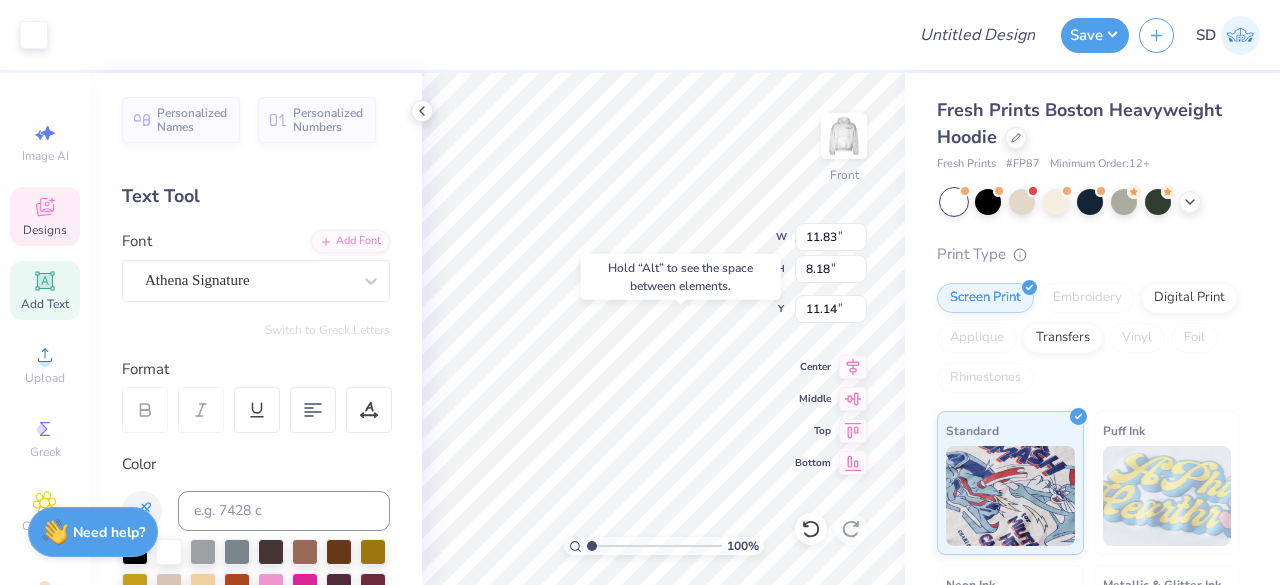 type on "11.83" 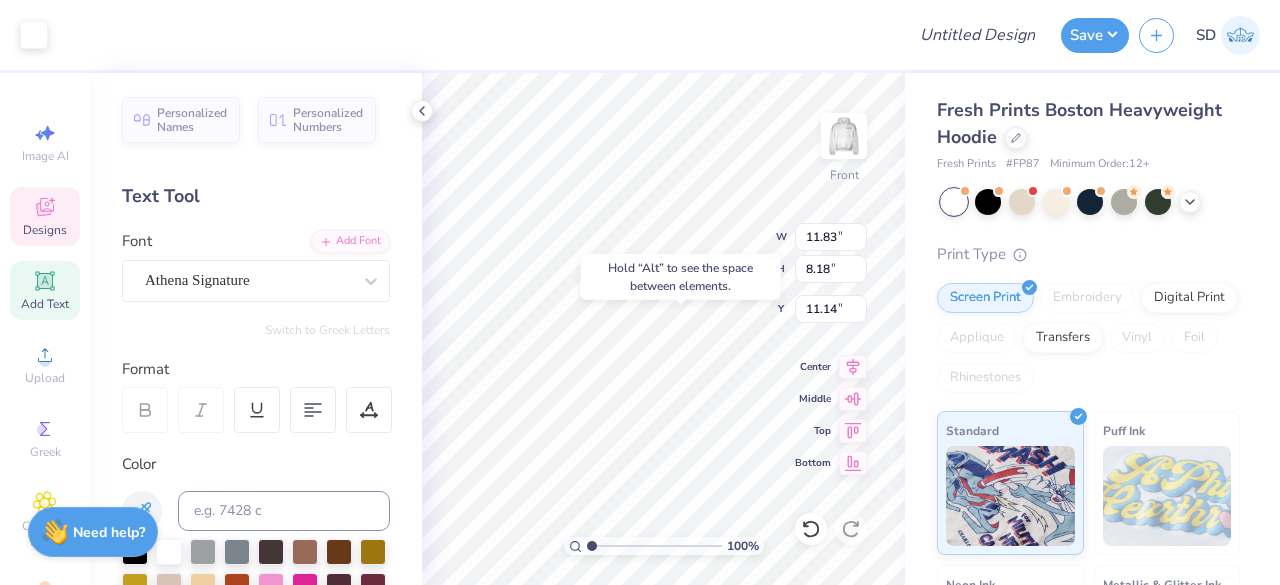 type on "8.18" 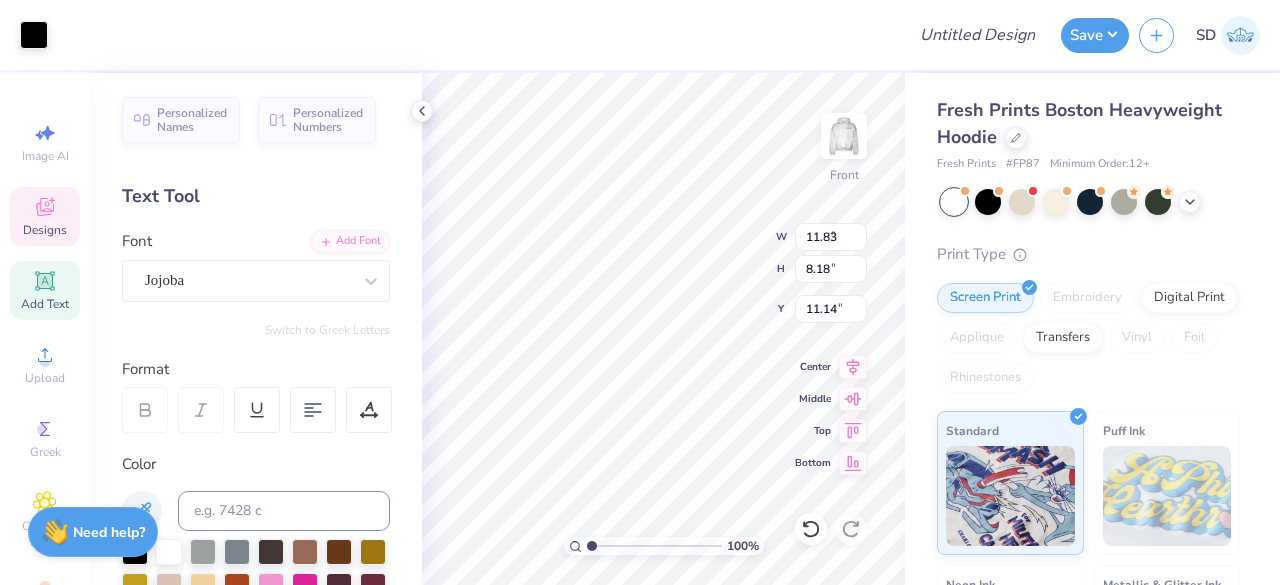type on "5.27" 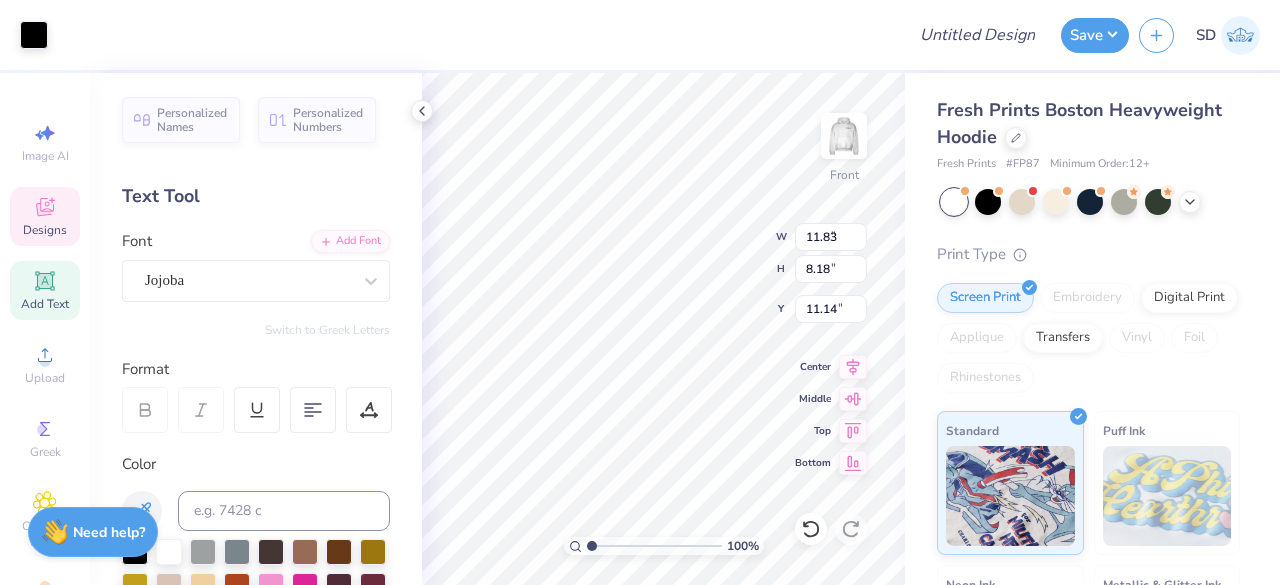 type on "1.63" 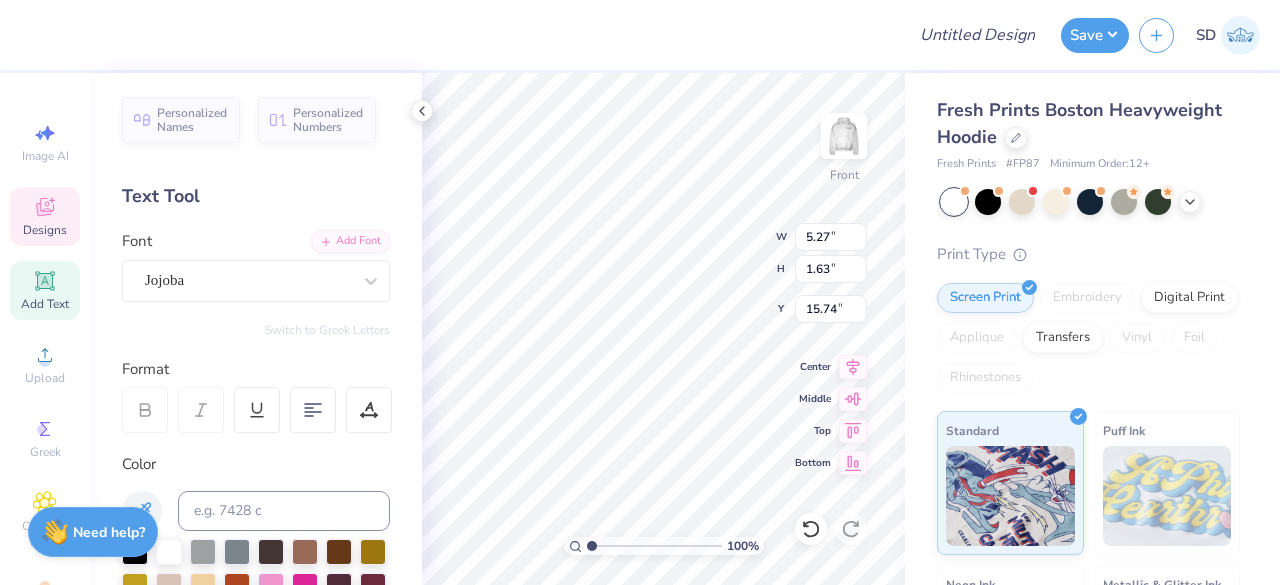 scroll, scrollTop: 16, scrollLeft: 4, axis: both 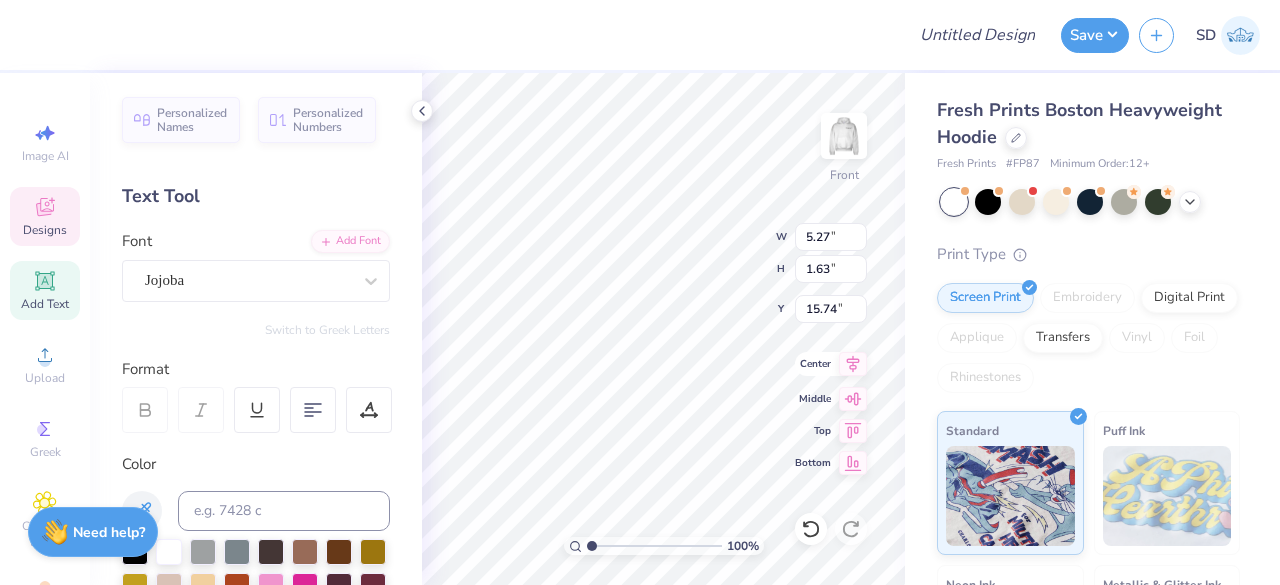 type on "La Salle University" 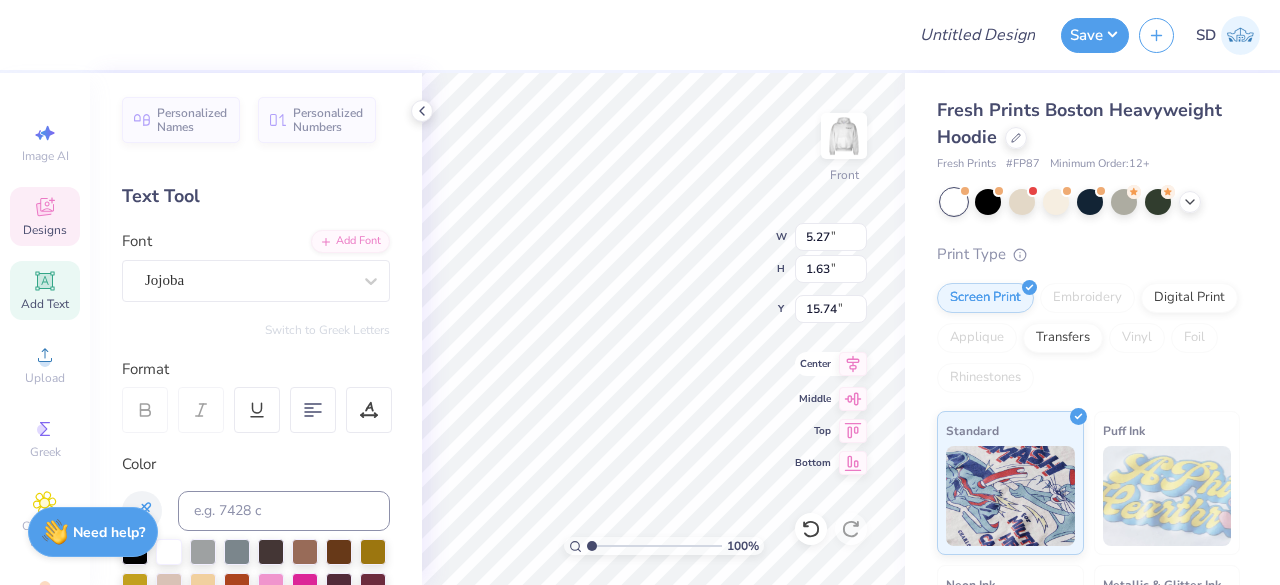 scroll, scrollTop: 16, scrollLeft: 8, axis: both 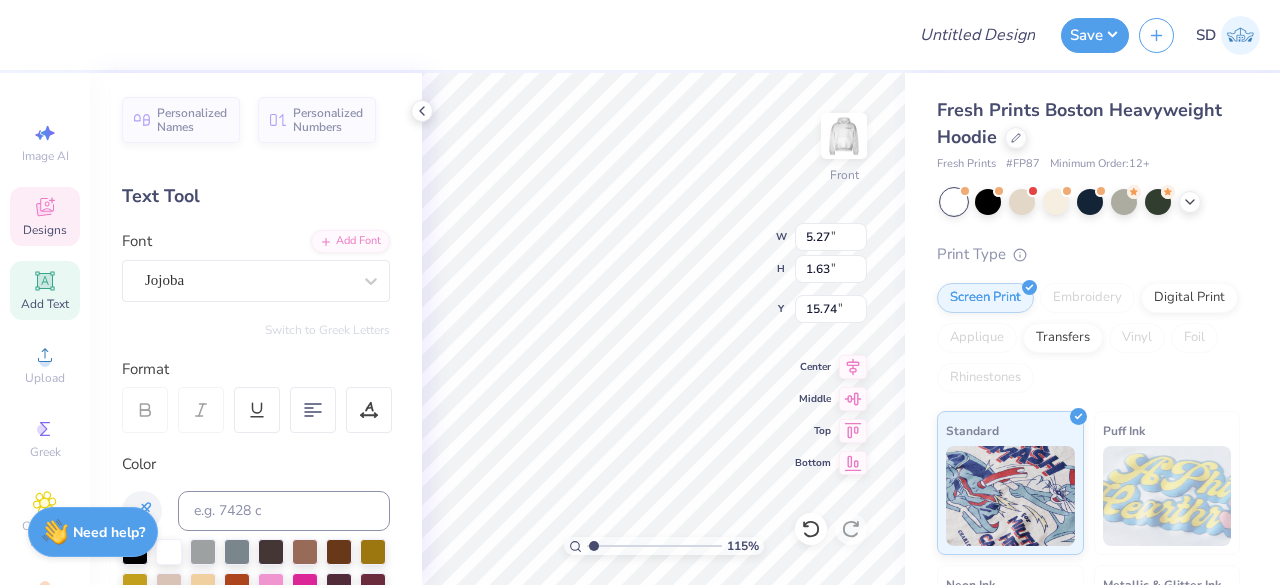 type on "1.14746190772527" 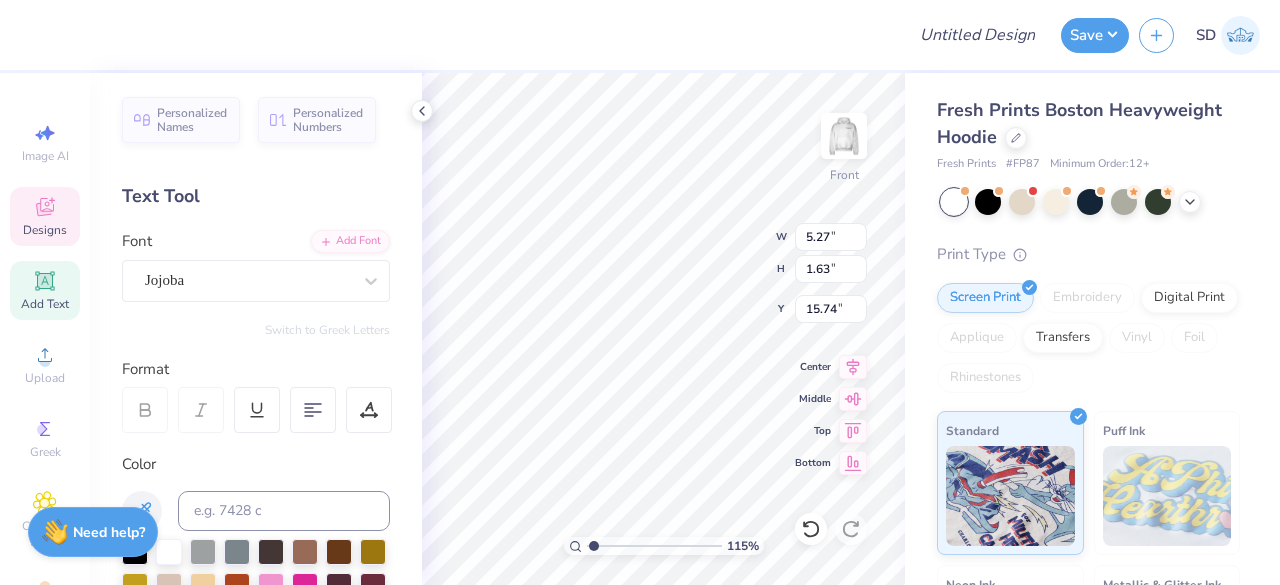 type on "La Salle University" 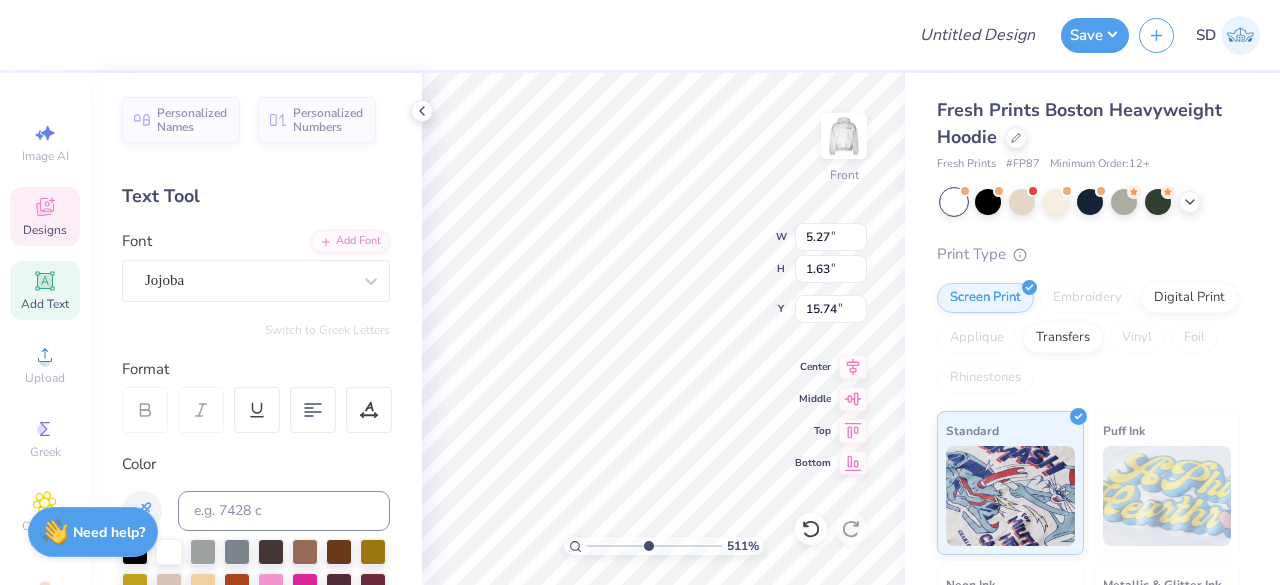 drag, startPoint x: 592, startPoint y: 549, endPoint x: 654, endPoint y: 551, distance: 62.03225 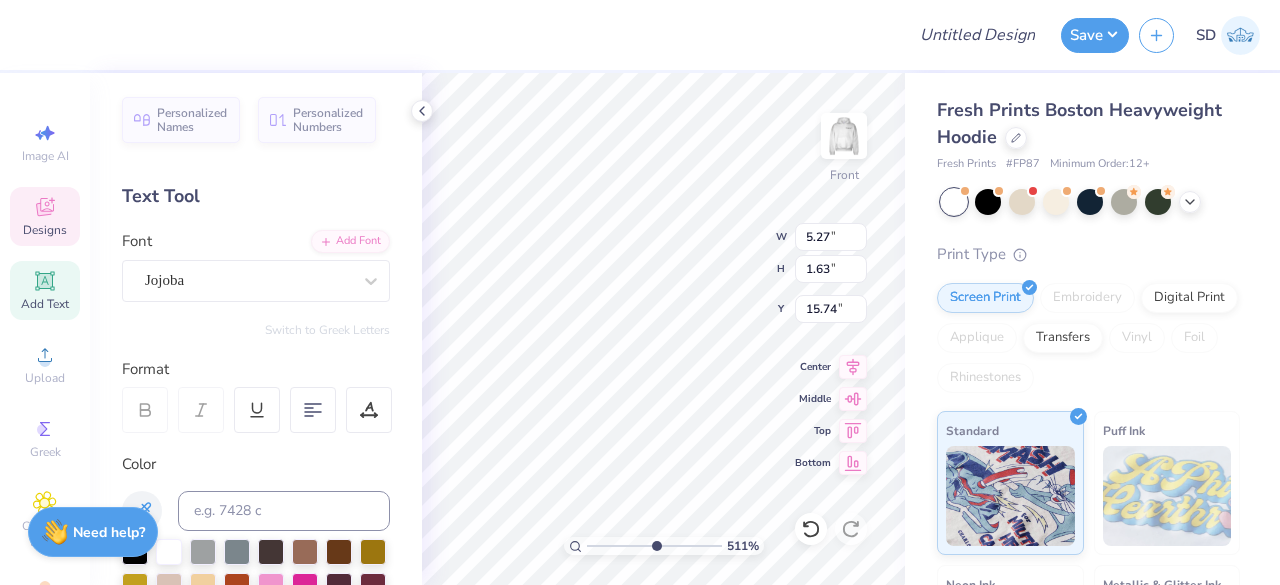 click at bounding box center (654, 546) 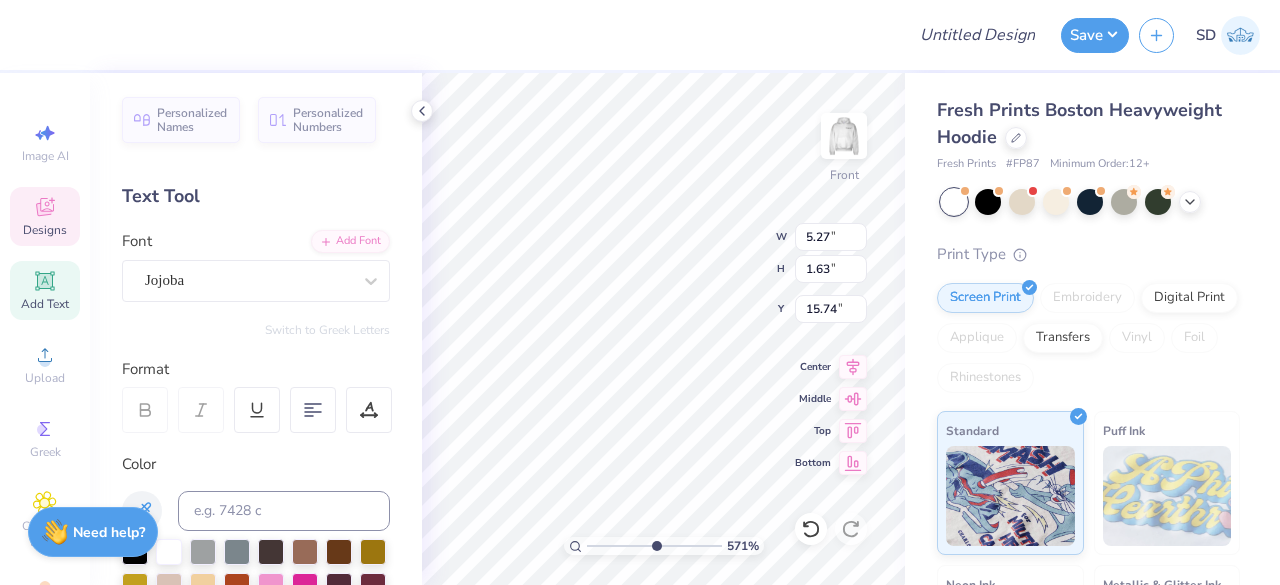 type on "5.62" 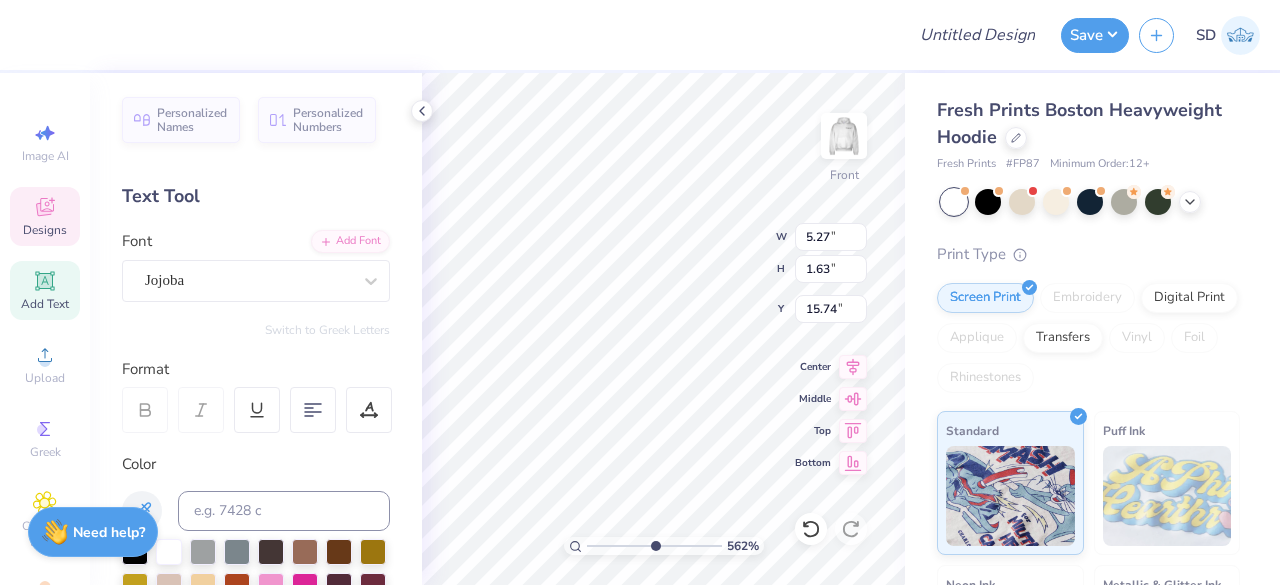 scroll, scrollTop: 16, scrollLeft: 6, axis: both 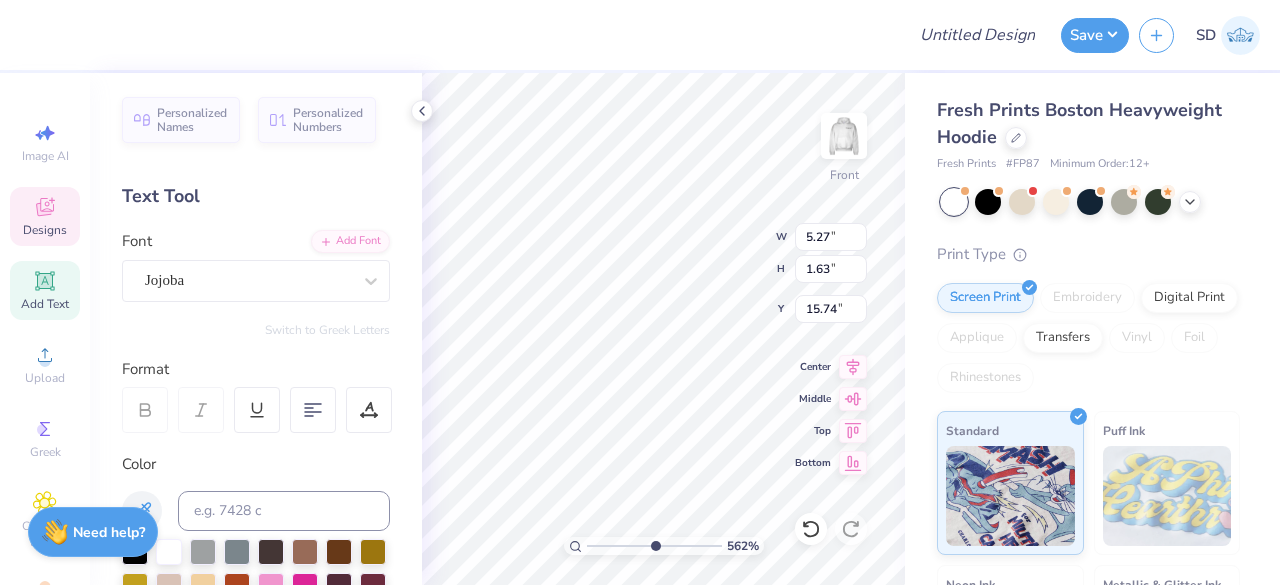 type on "0.35" 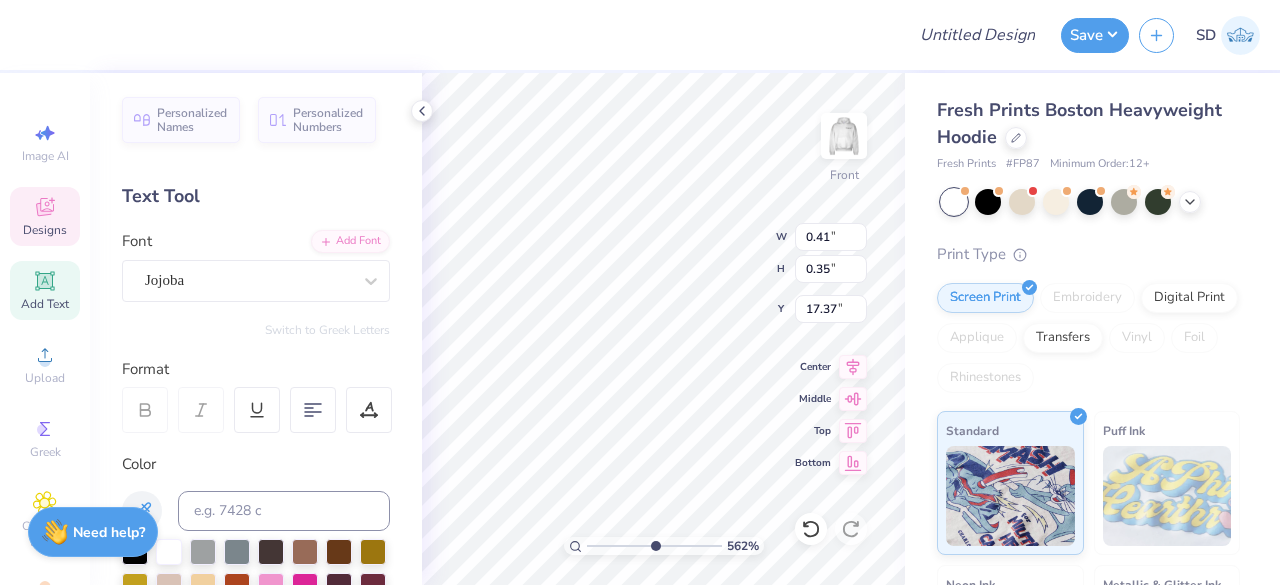 scroll, scrollTop: 16, scrollLeft: 2, axis: both 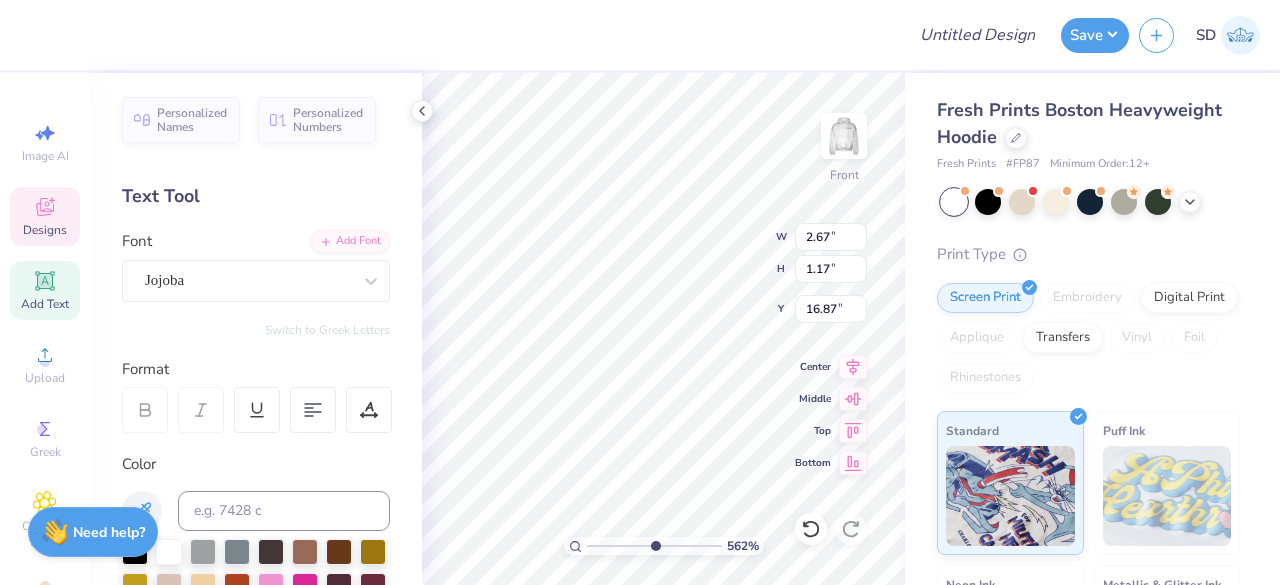 type on "16.87" 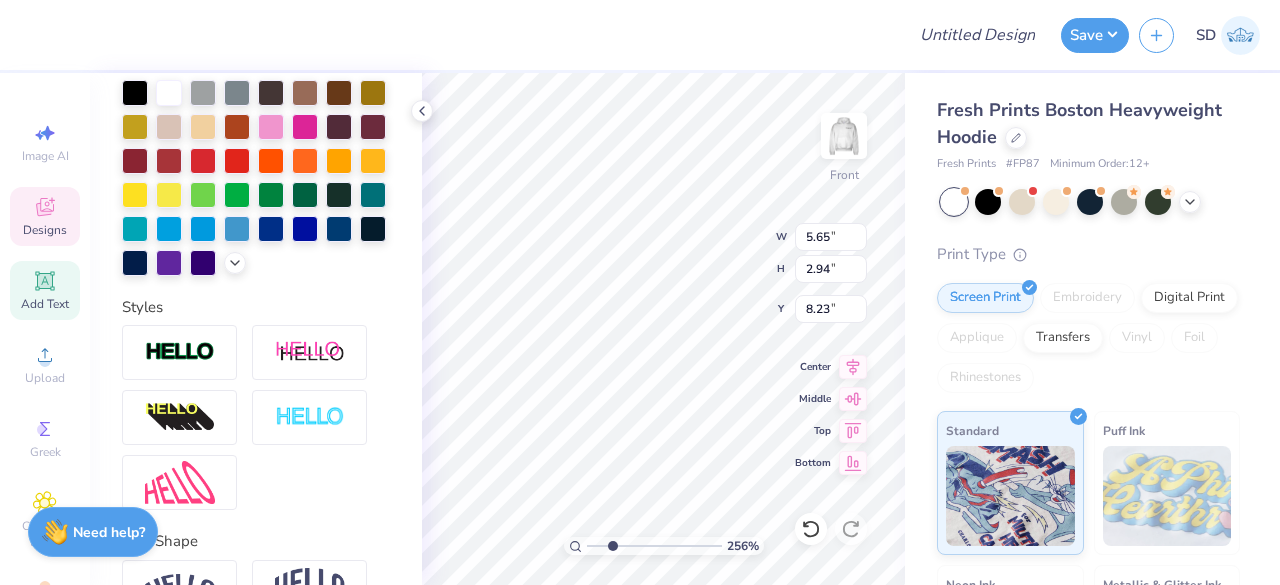 scroll, scrollTop: 480, scrollLeft: 0, axis: vertical 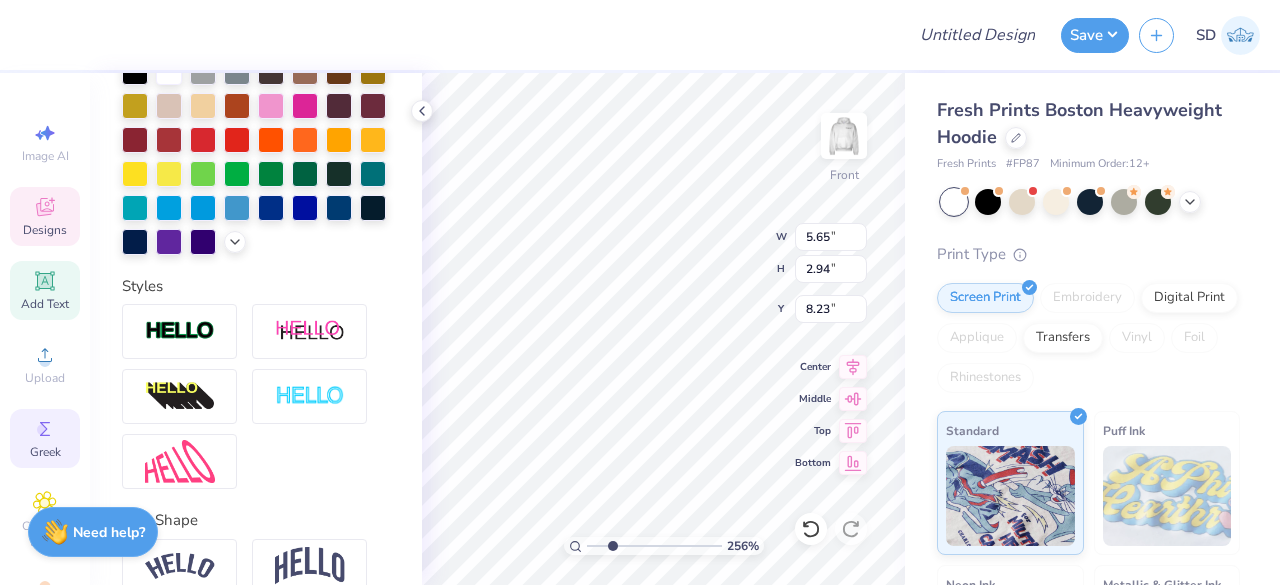 click 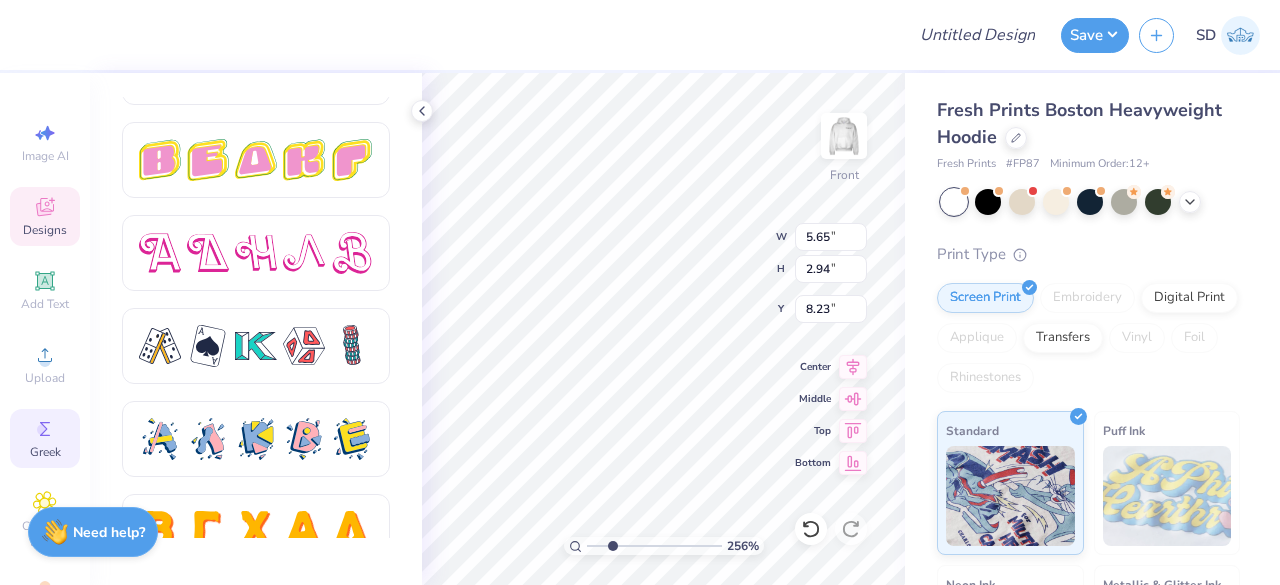 scroll, scrollTop: 3372, scrollLeft: 0, axis: vertical 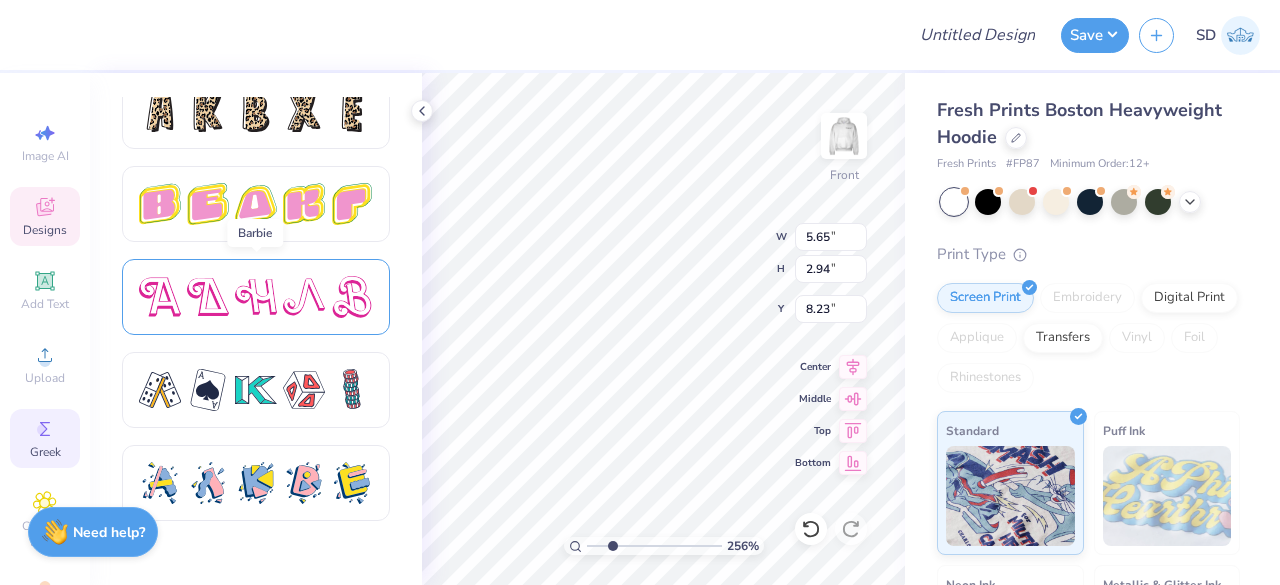 click at bounding box center [256, 297] 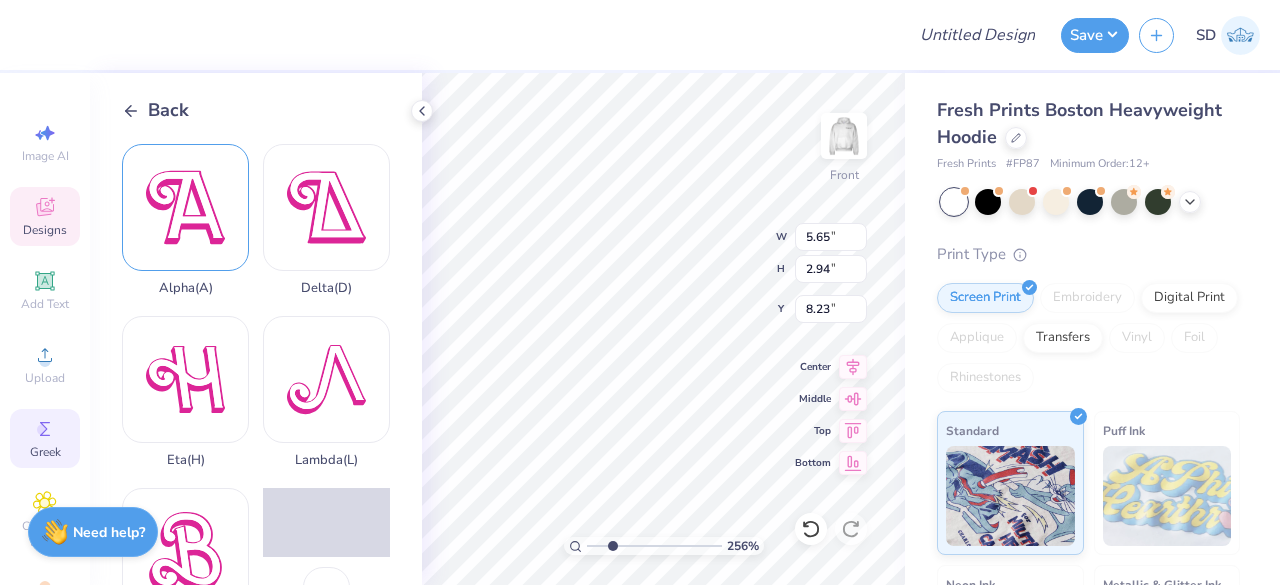 click on "Alpha  ( A )" at bounding box center (185, 220) 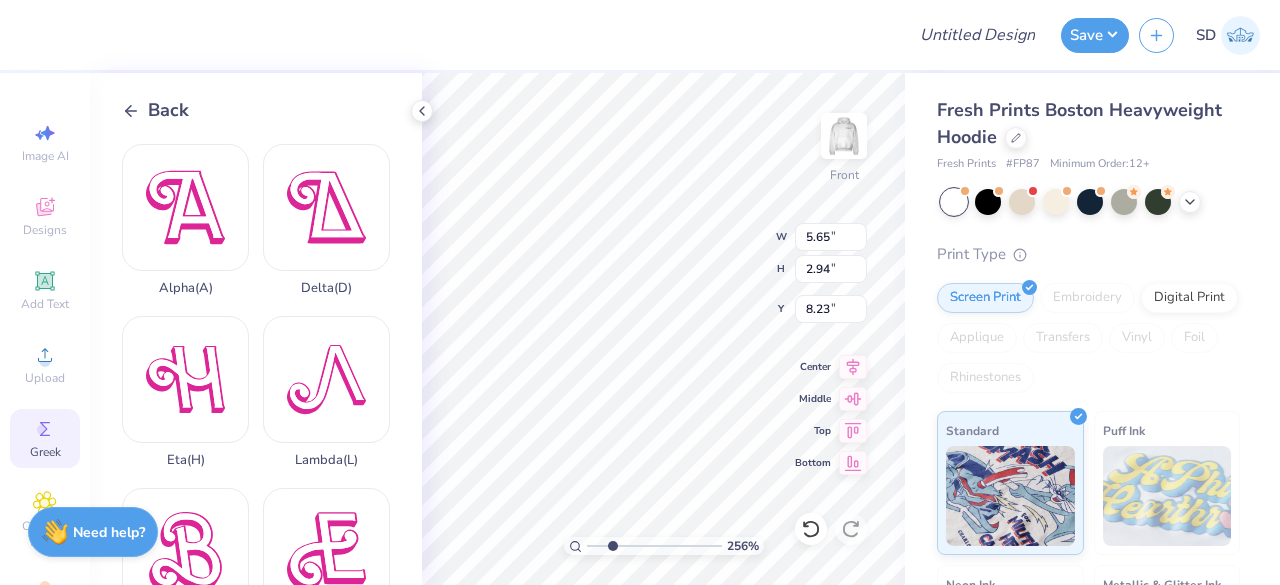 type on "2.56445117954486" 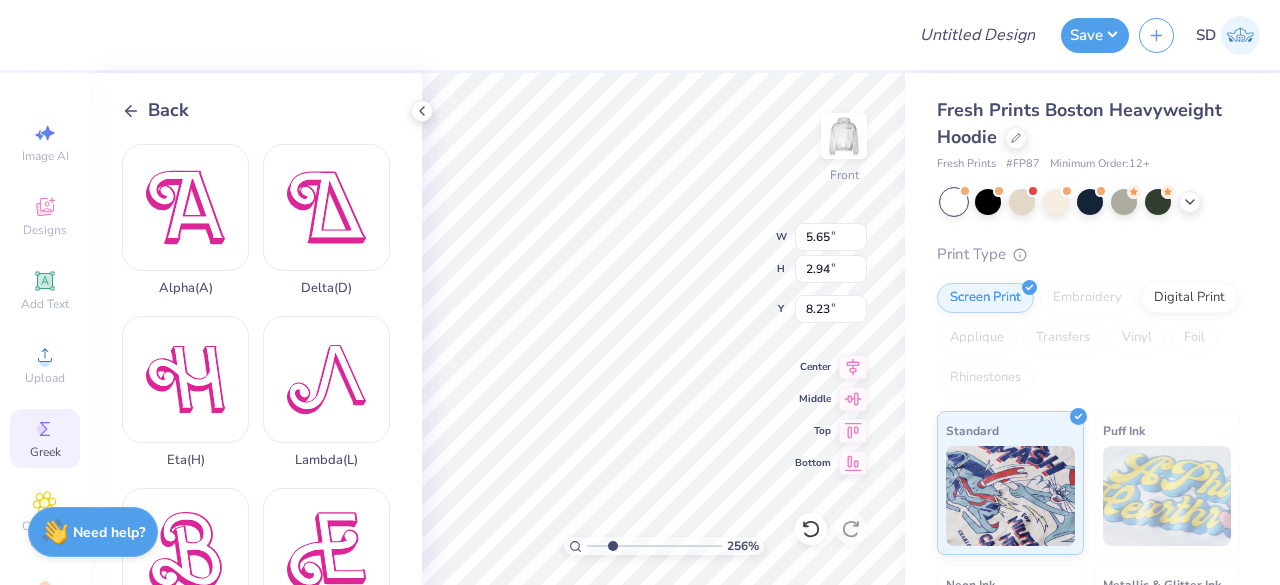 type on "10.75" 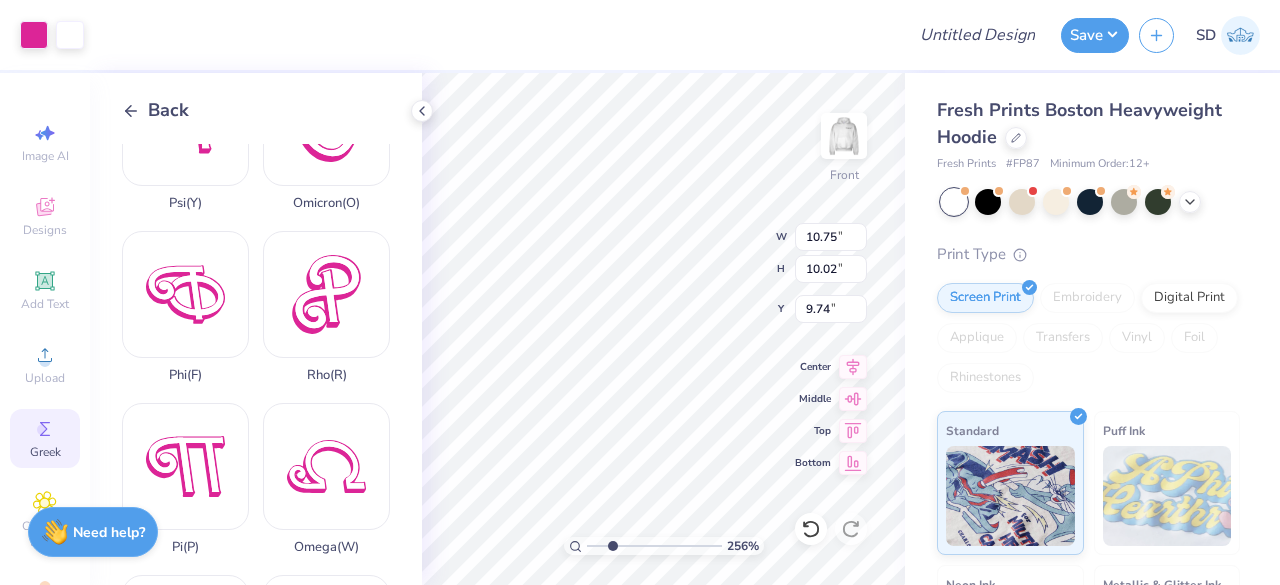 scroll, scrollTop: 962, scrollLeft: 0, axis: vertical 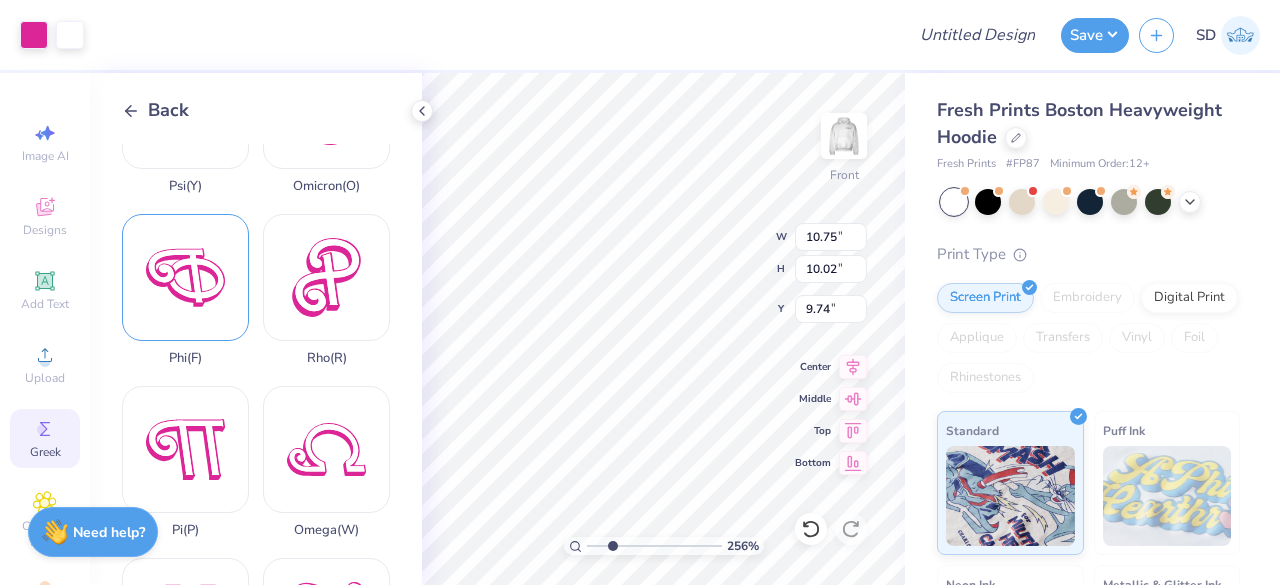 click on "Phi  ( F )" at bounding box center (185, 290) 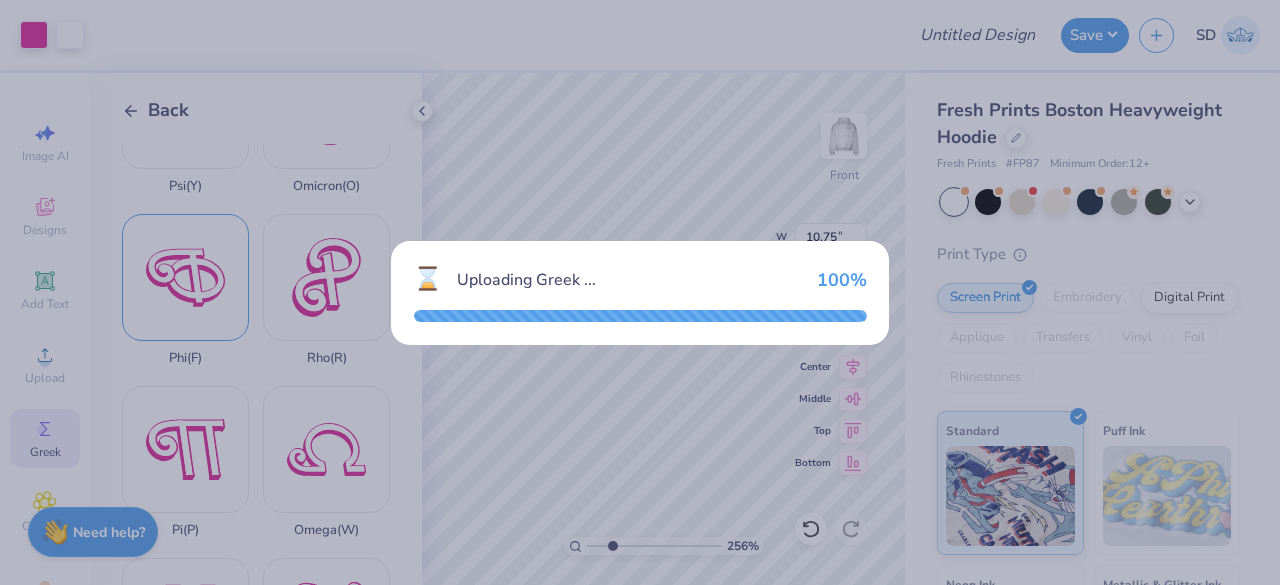 type on "2.56445117954486" 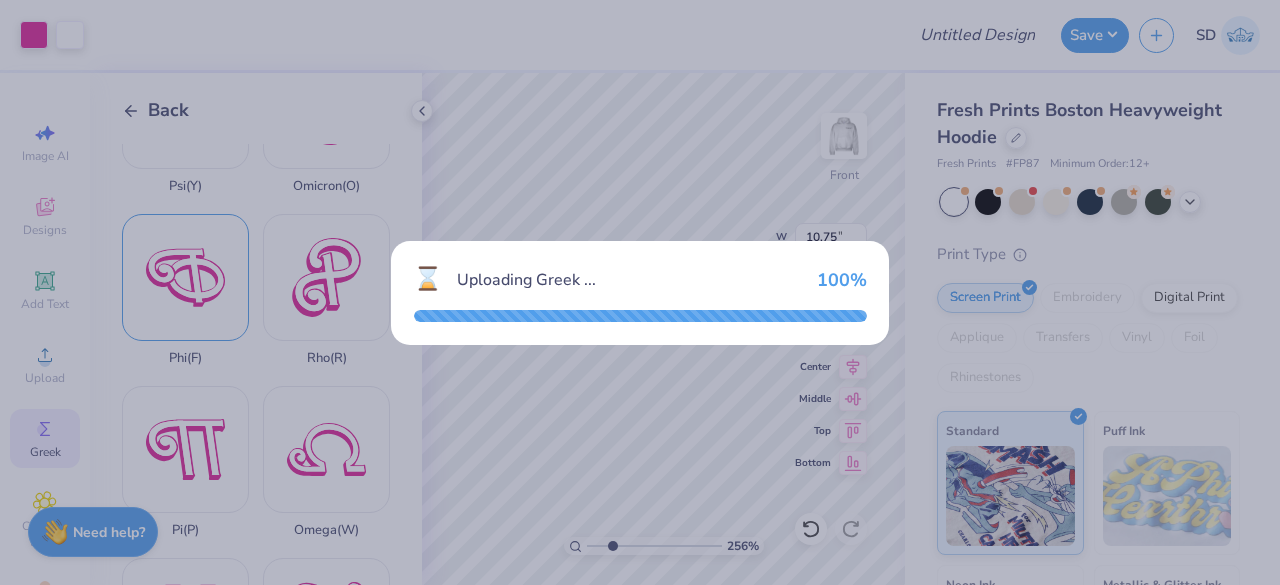 type on "10.55" 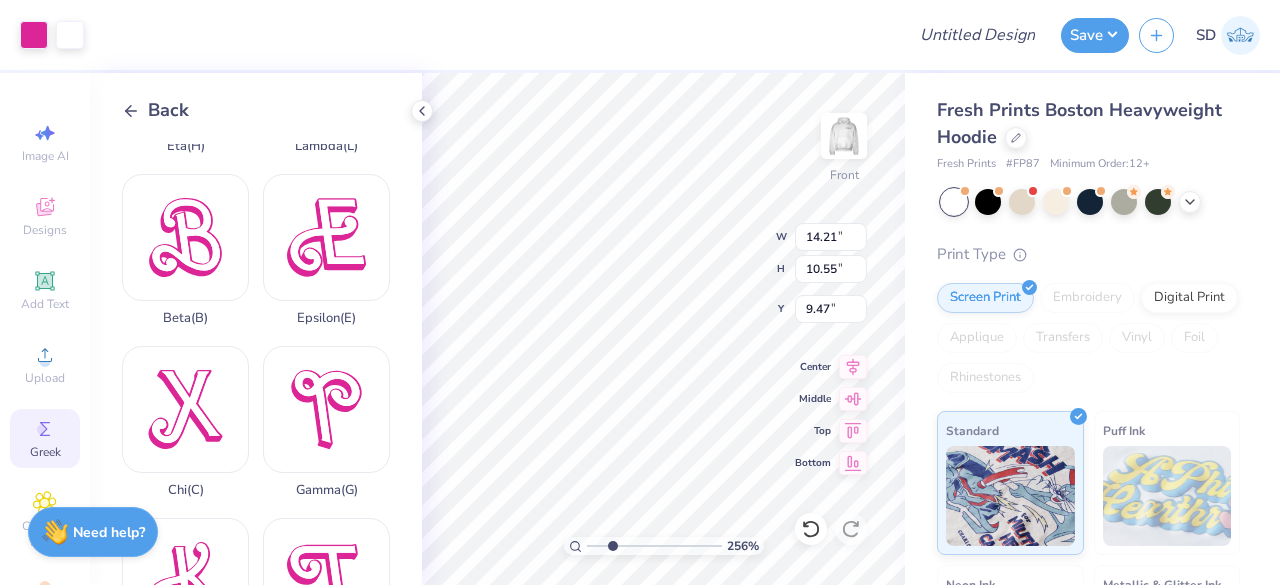 scroll, scrollTop: 304, scrollLeft: 0, axis: vertical 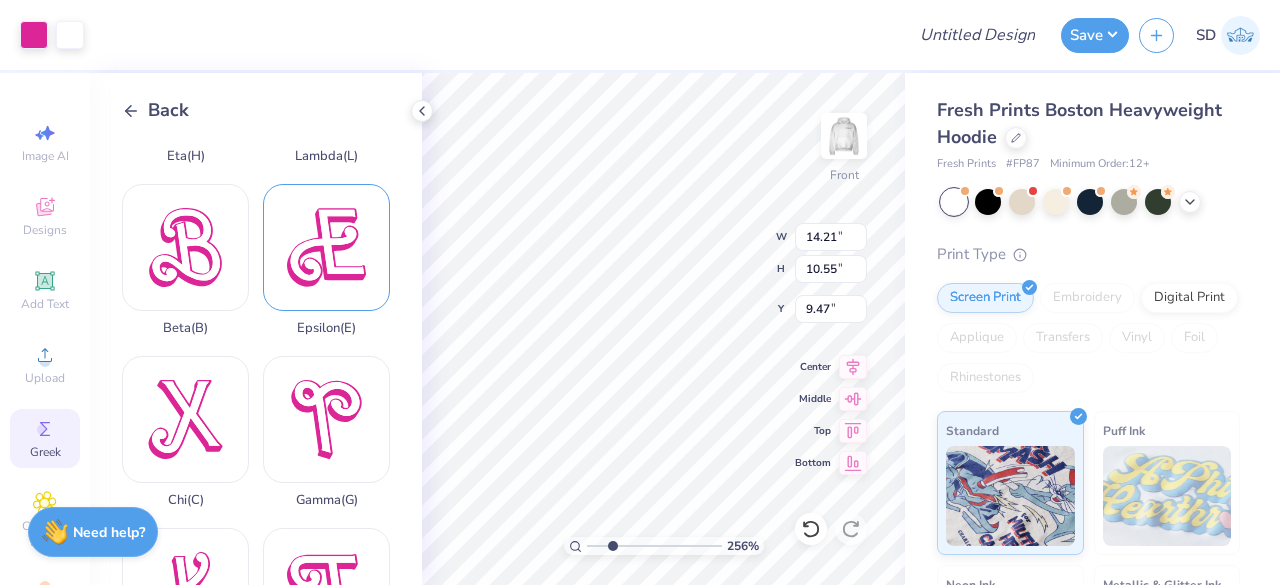 click on "Epsilon  ( E )" at bounding box center (326, 260) 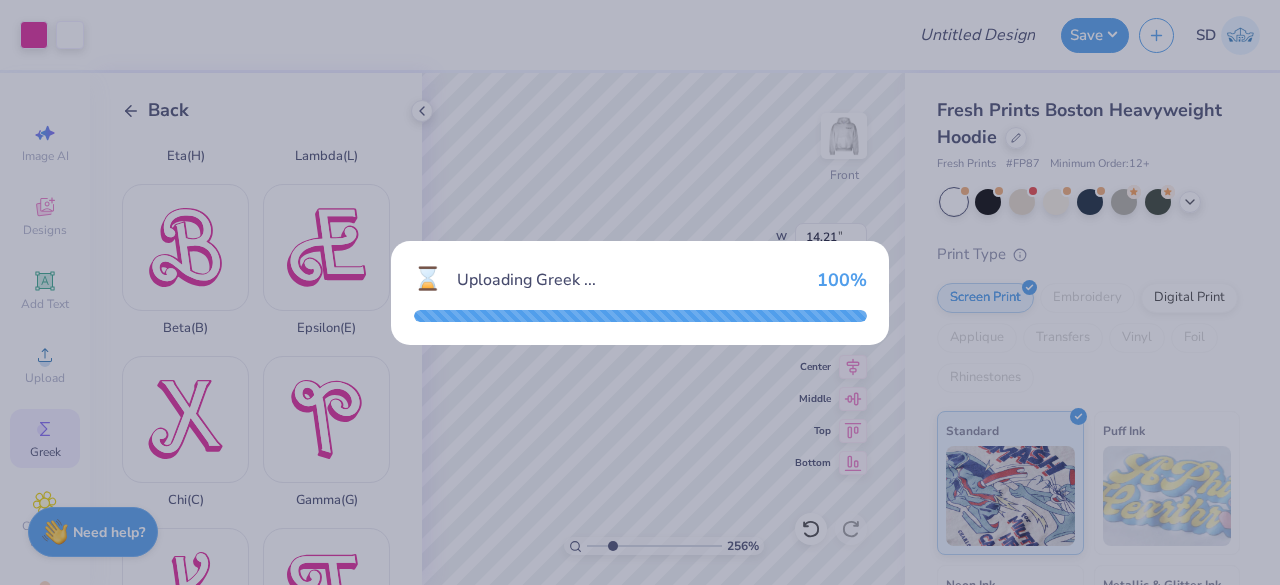 type on "2.56445117954486" 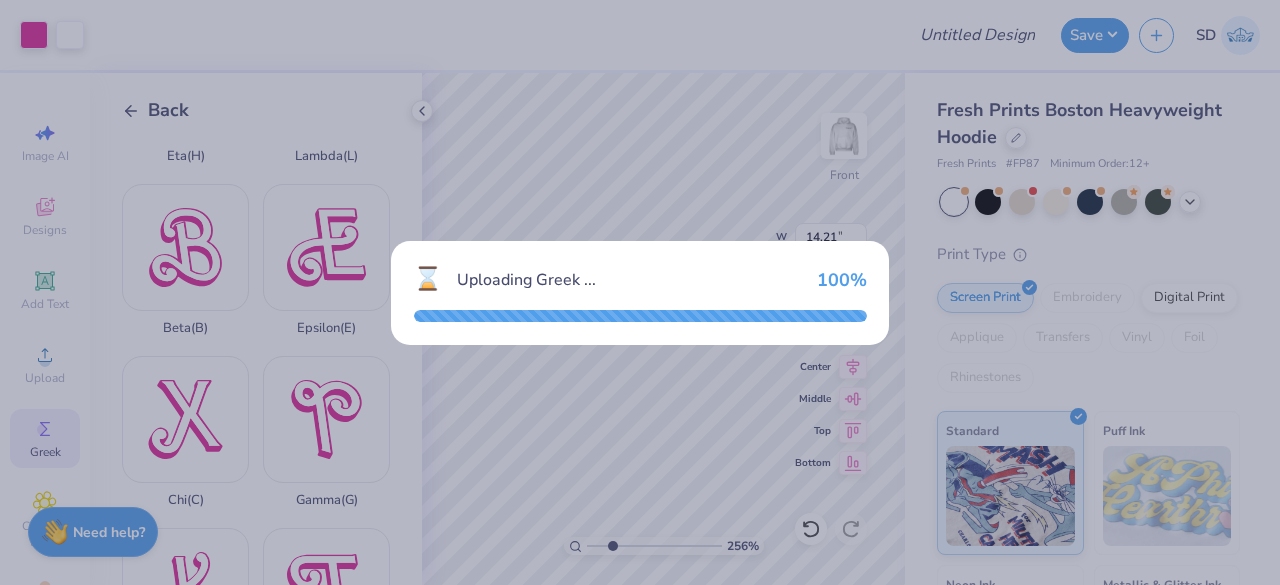type on "10.92" 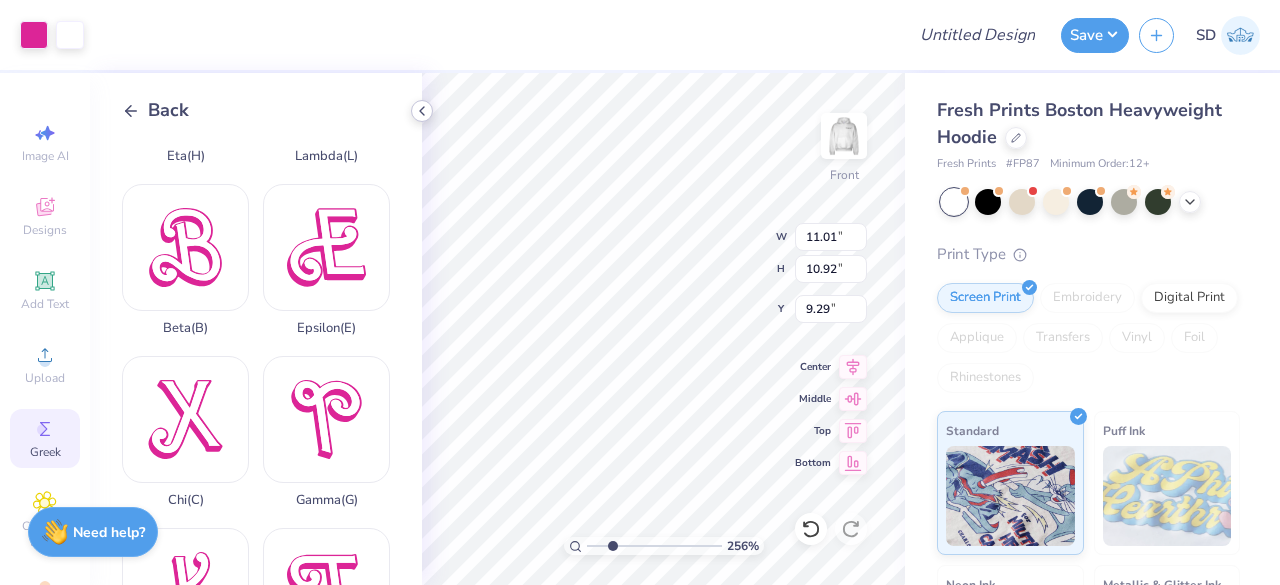 click 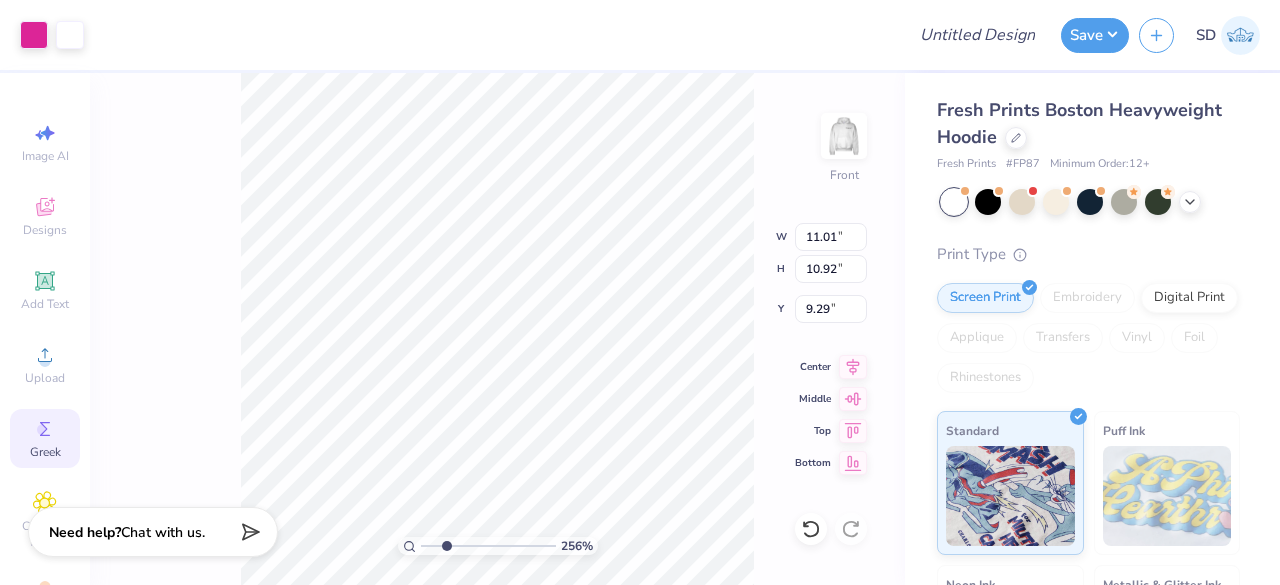 type on "2.56445117954486" 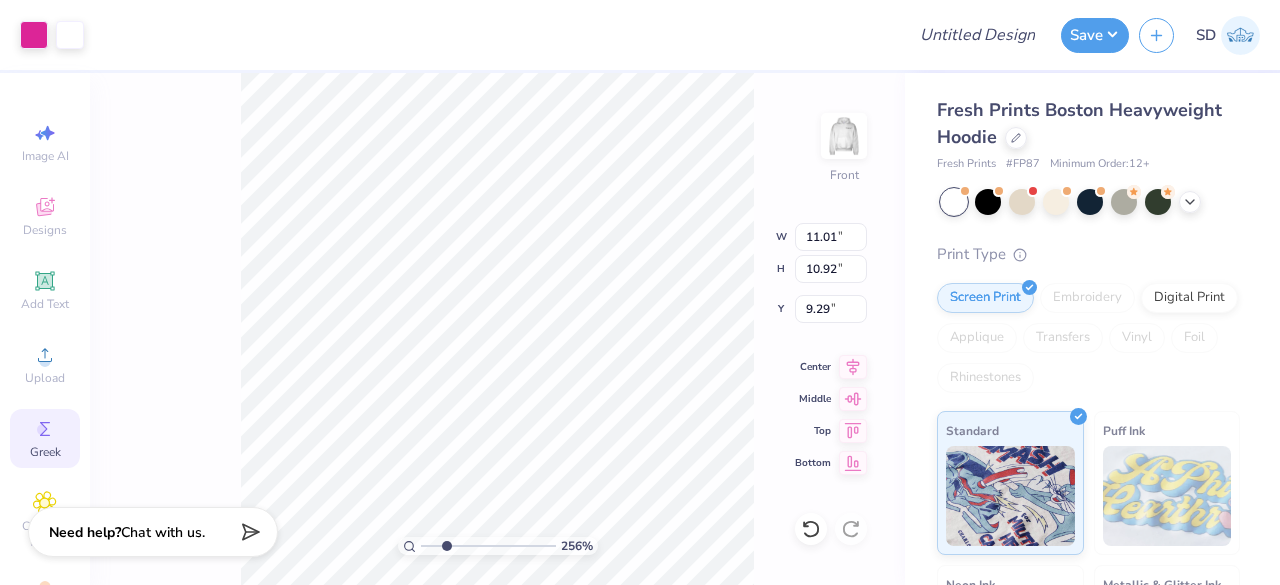 type on "2.96" 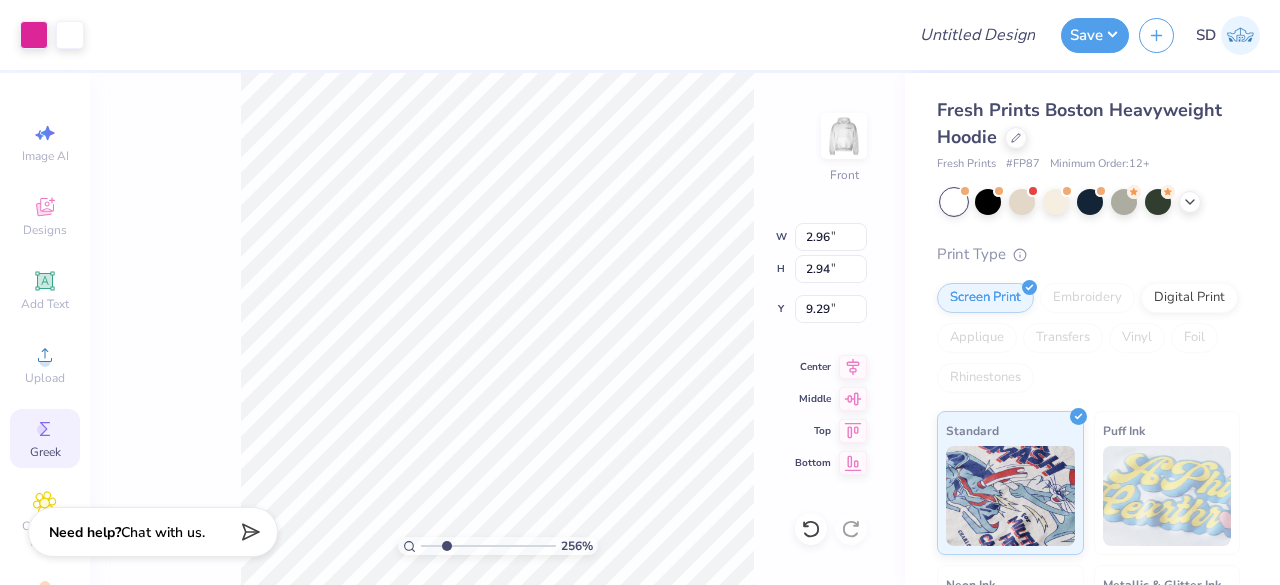 type on "2.56445117954486" 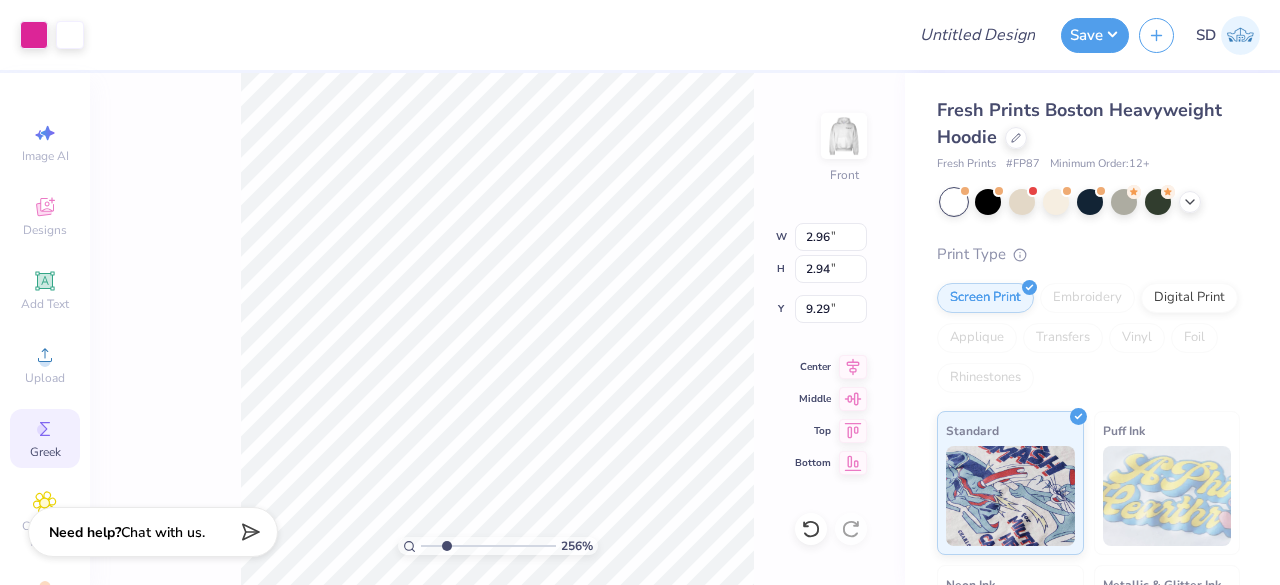 type on "14.21" 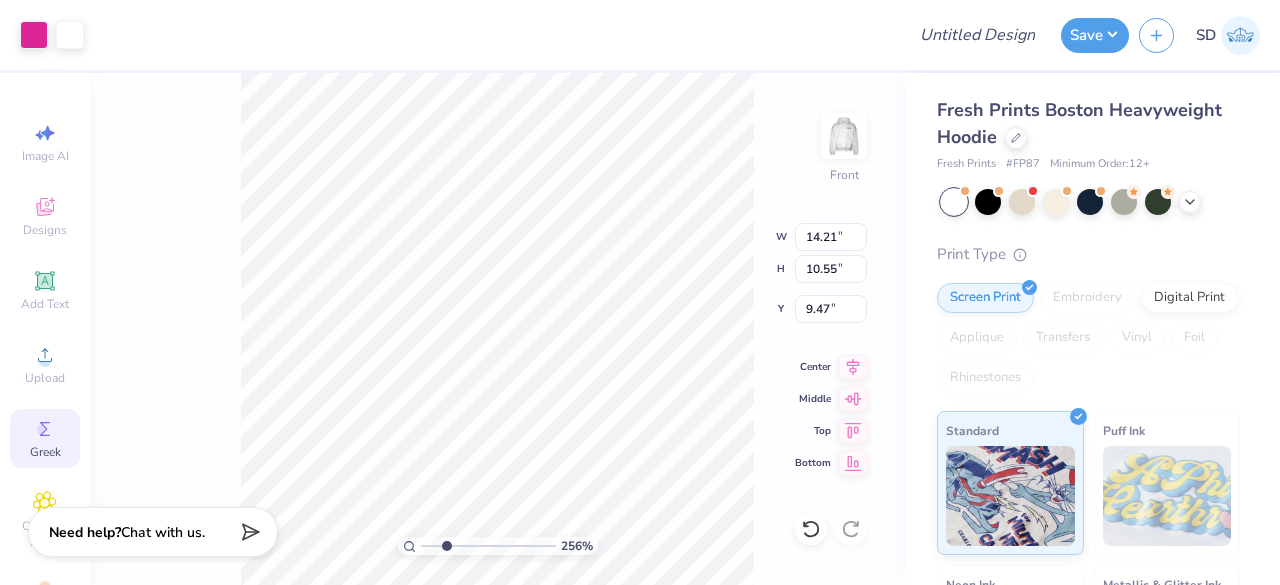 type on "2.56445117954486" 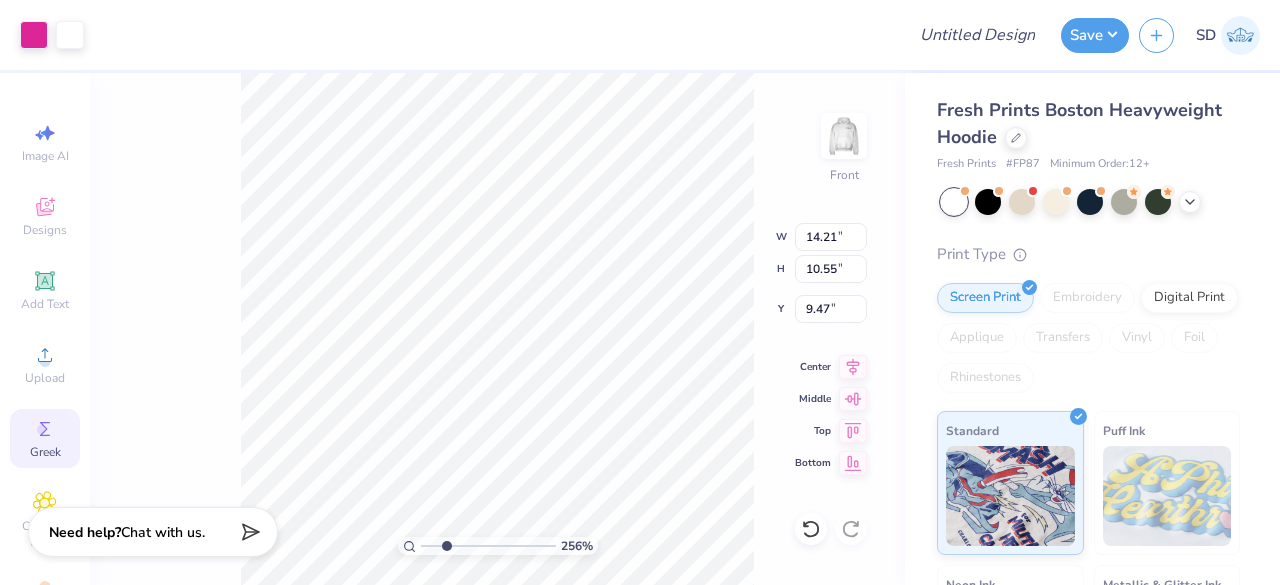 type on "6.81" 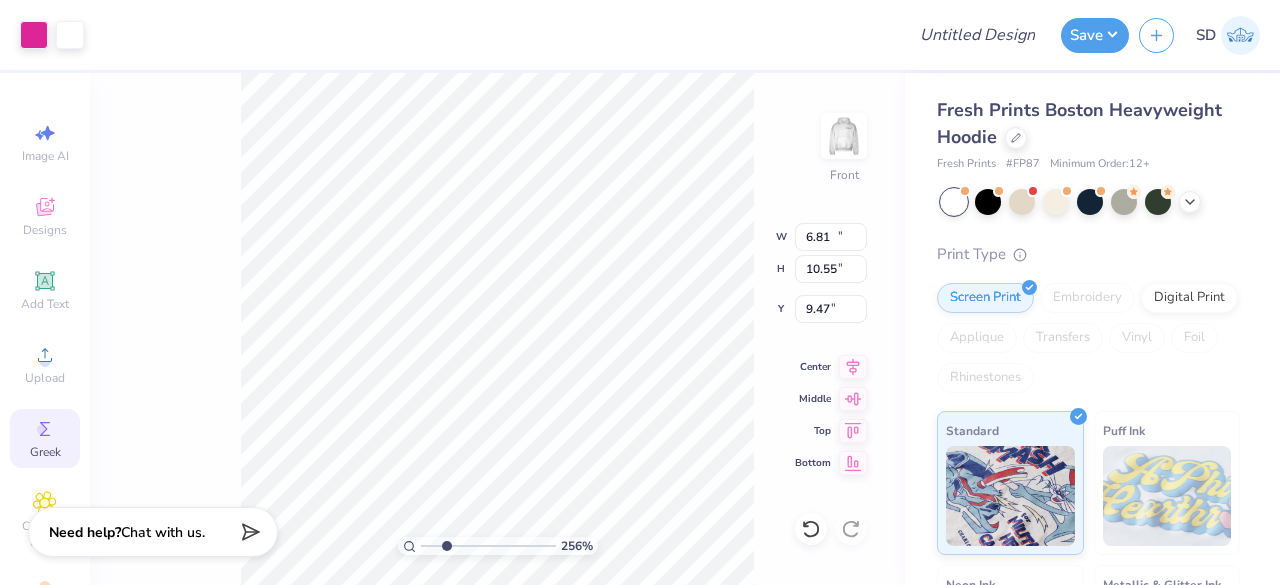 type on "5.06" 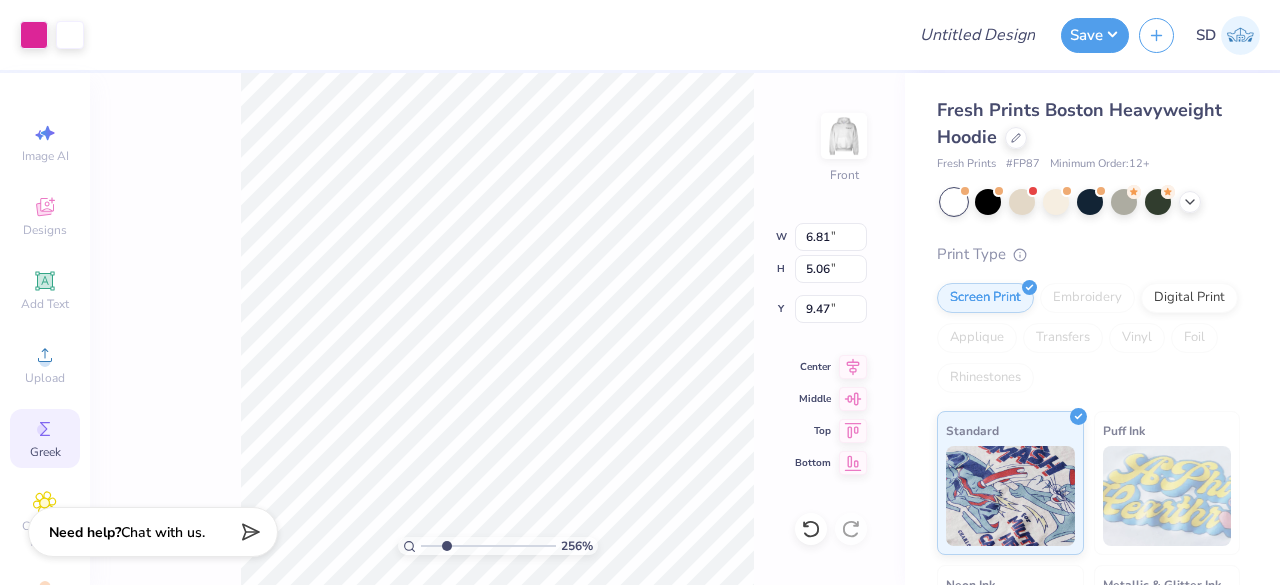 type on "2.56445117954486" 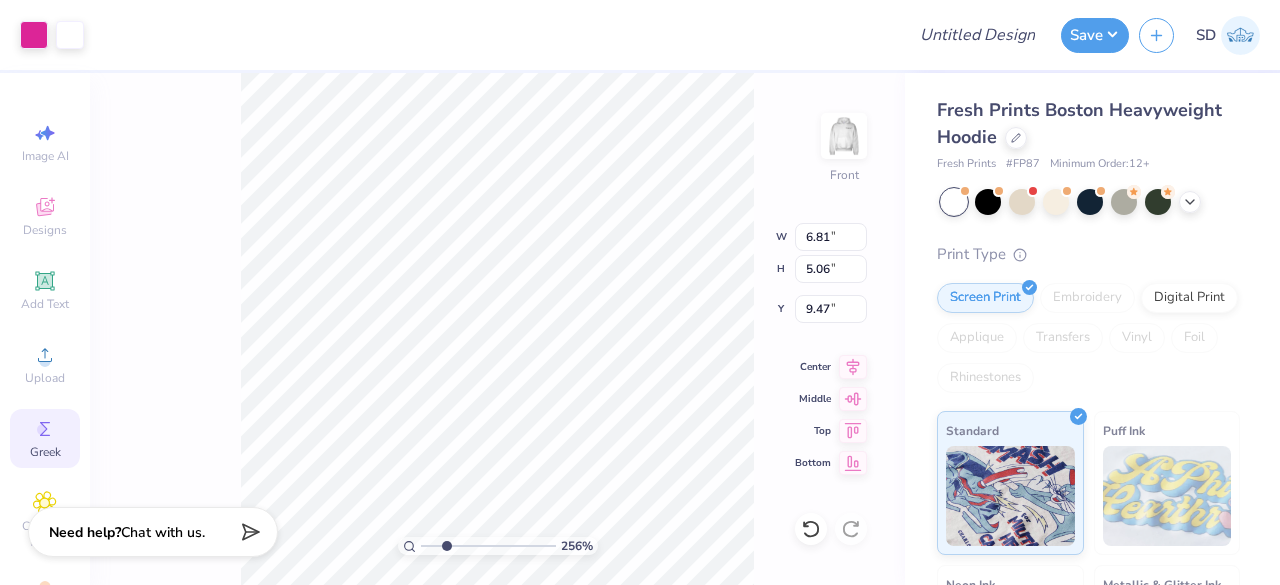 type on "5.89" 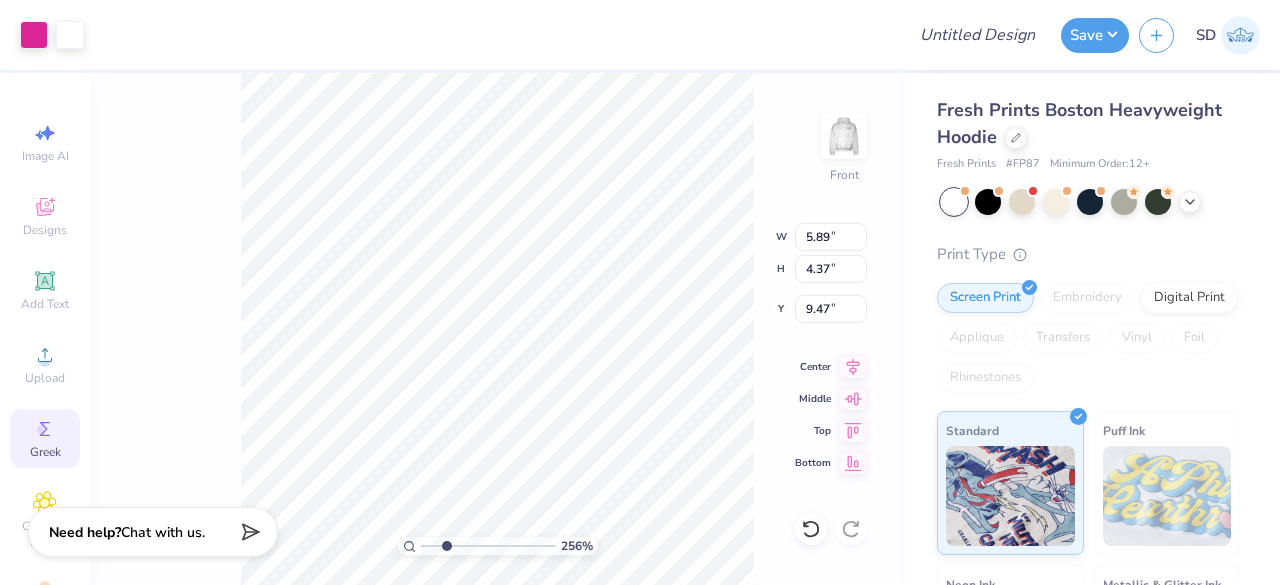 type on "2.56445117954486" 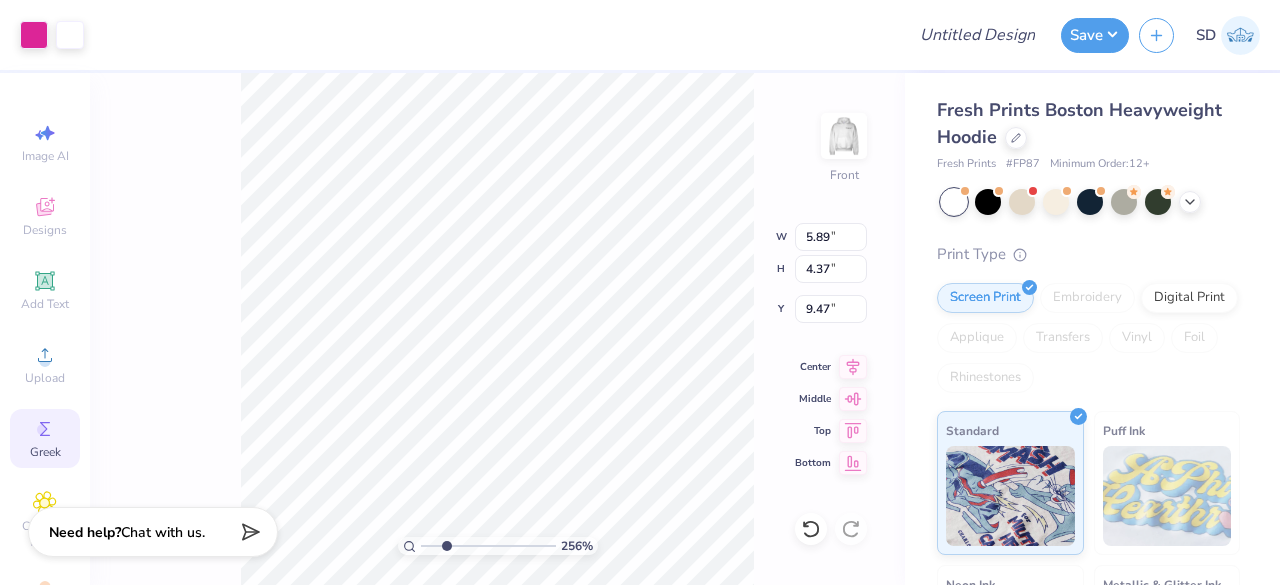 type on "10.75" 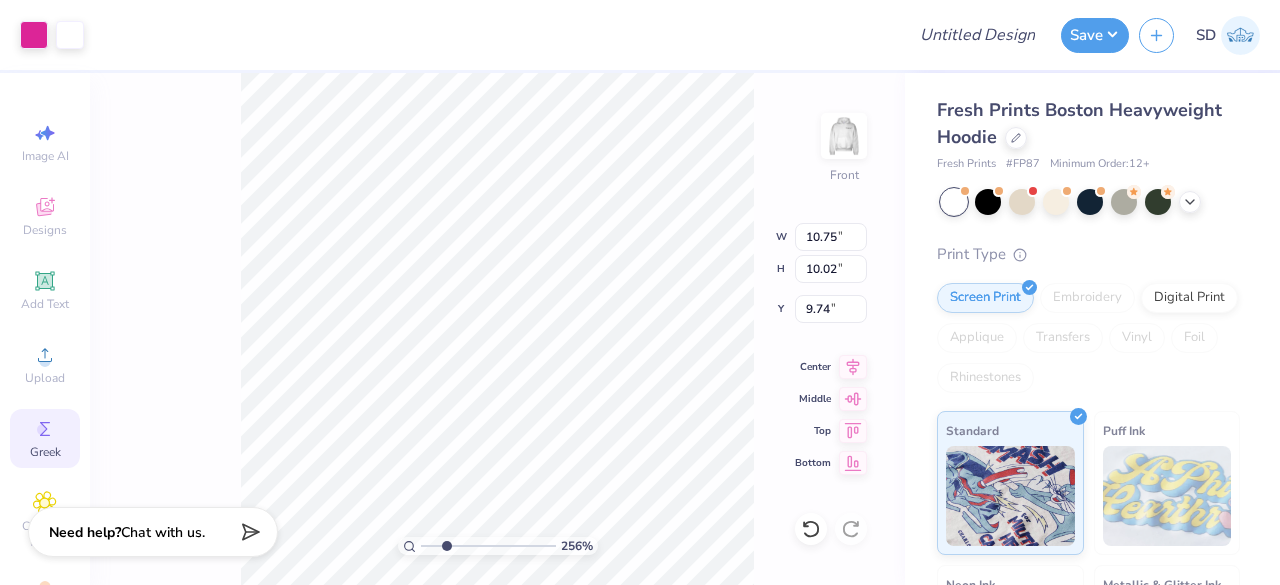 type on "2.56445117954486" 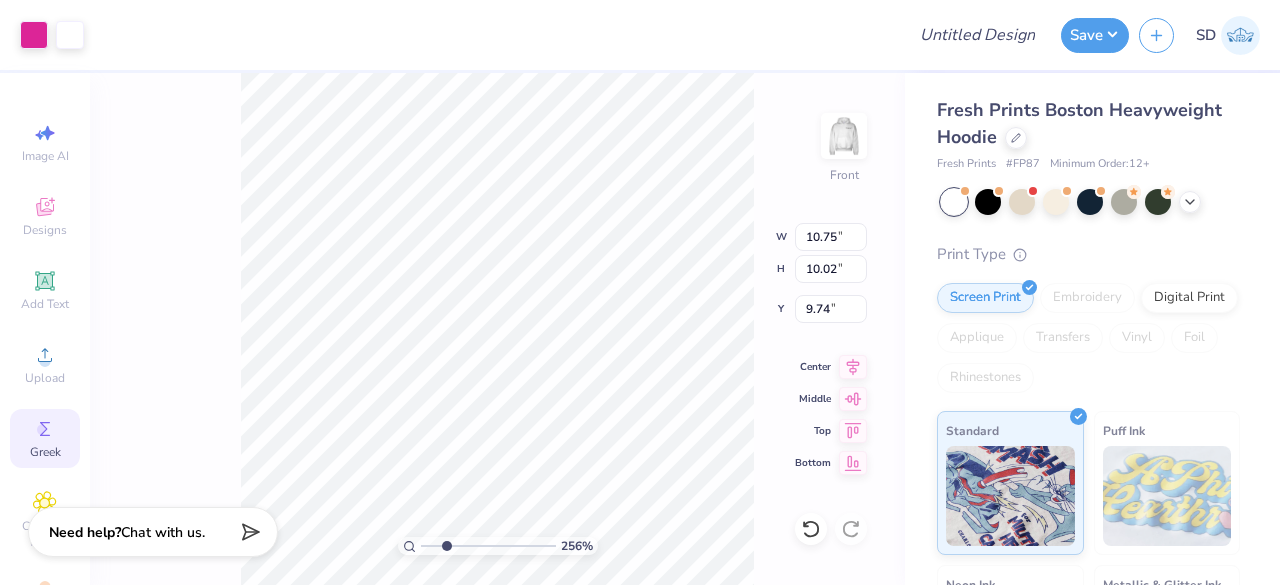 type on "4.20" 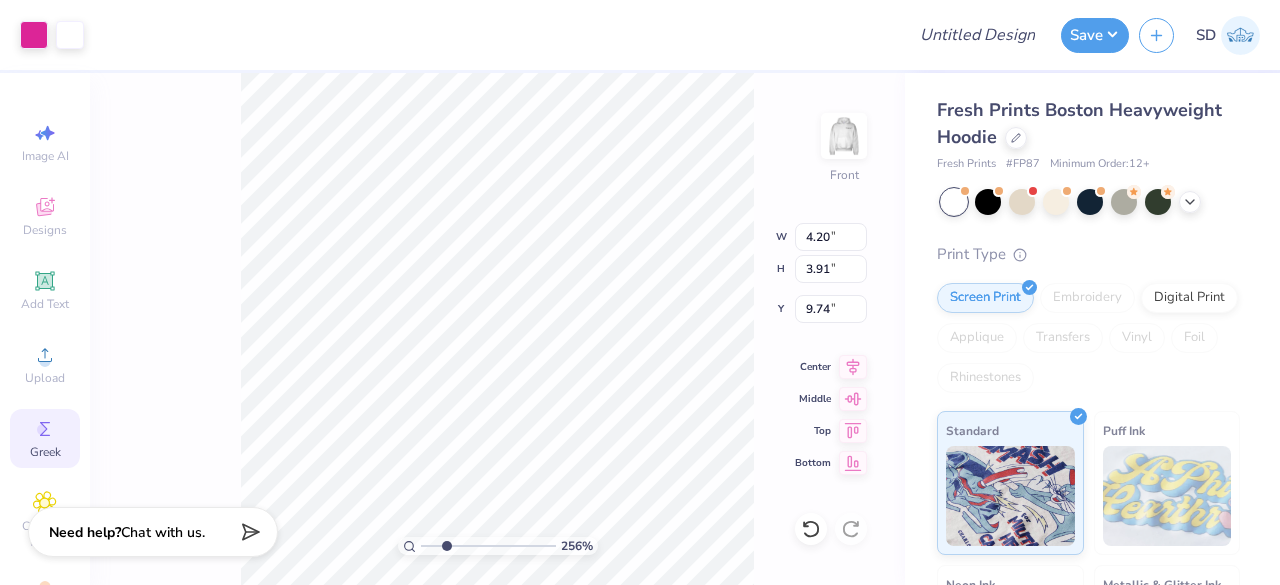 type on "2.56445117954486" 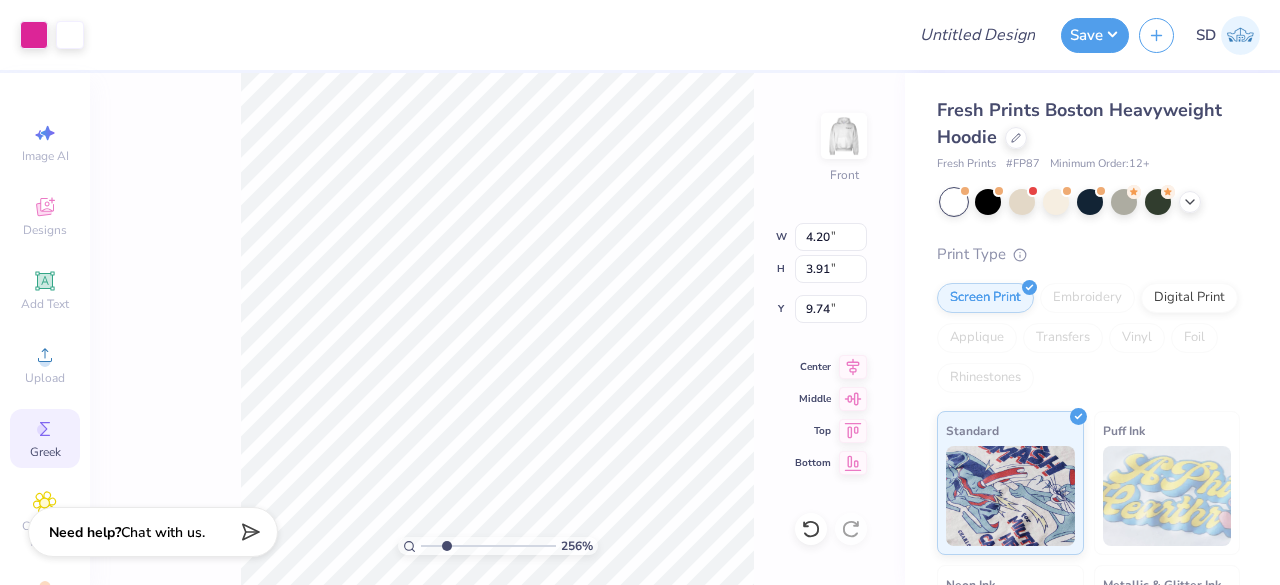 type on "19.87" 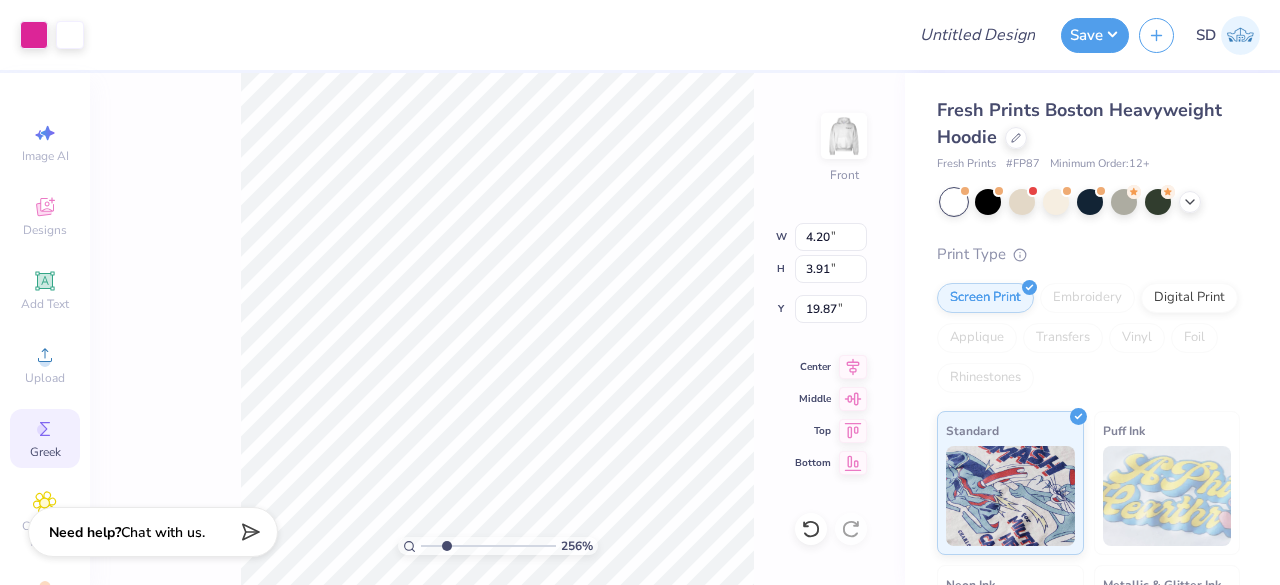 type on "2.56445117954486" 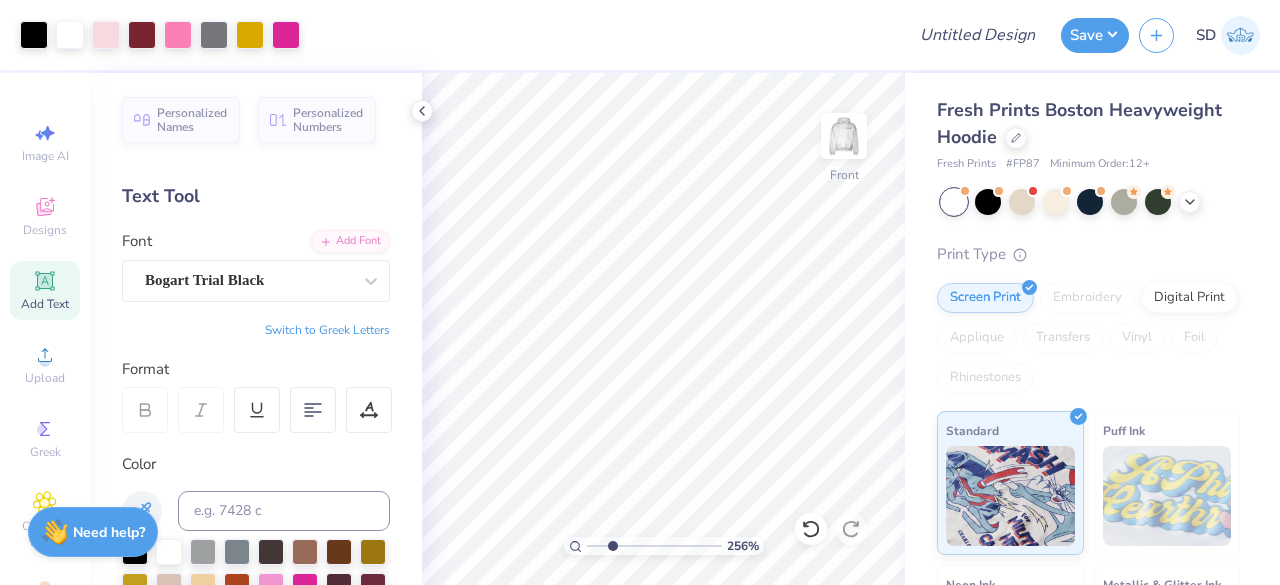 type on "2.56445117954486" 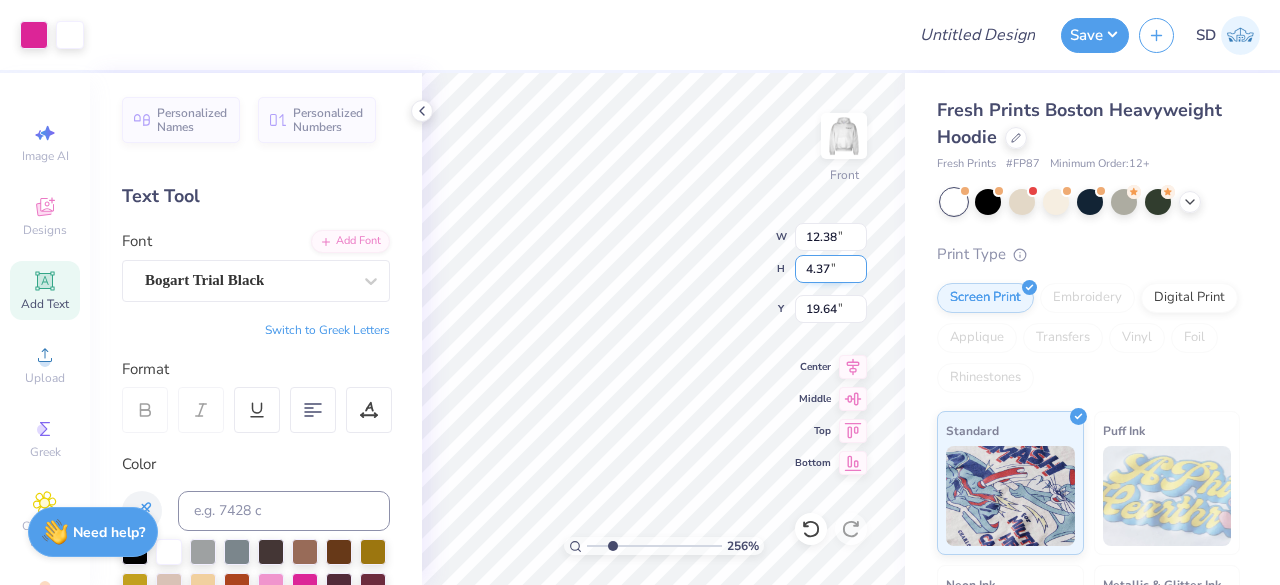 drag, startPoint x: 828, startPoint y: 269, endPoint x: 808, endPoint y: 271, distance: 20.09975 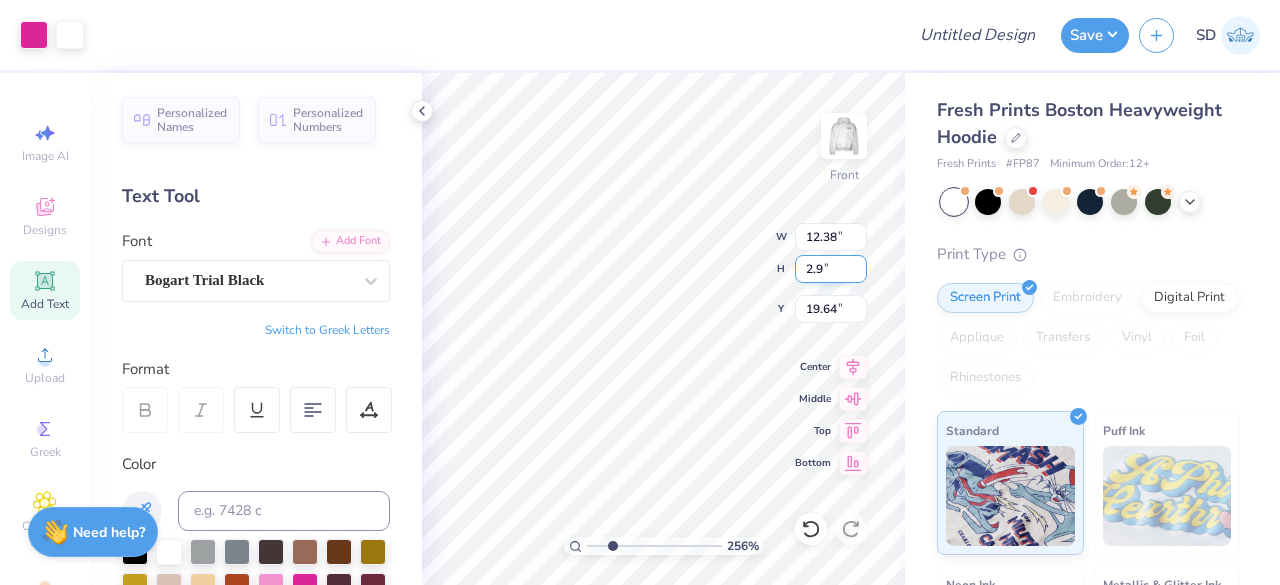 type on "2.9" 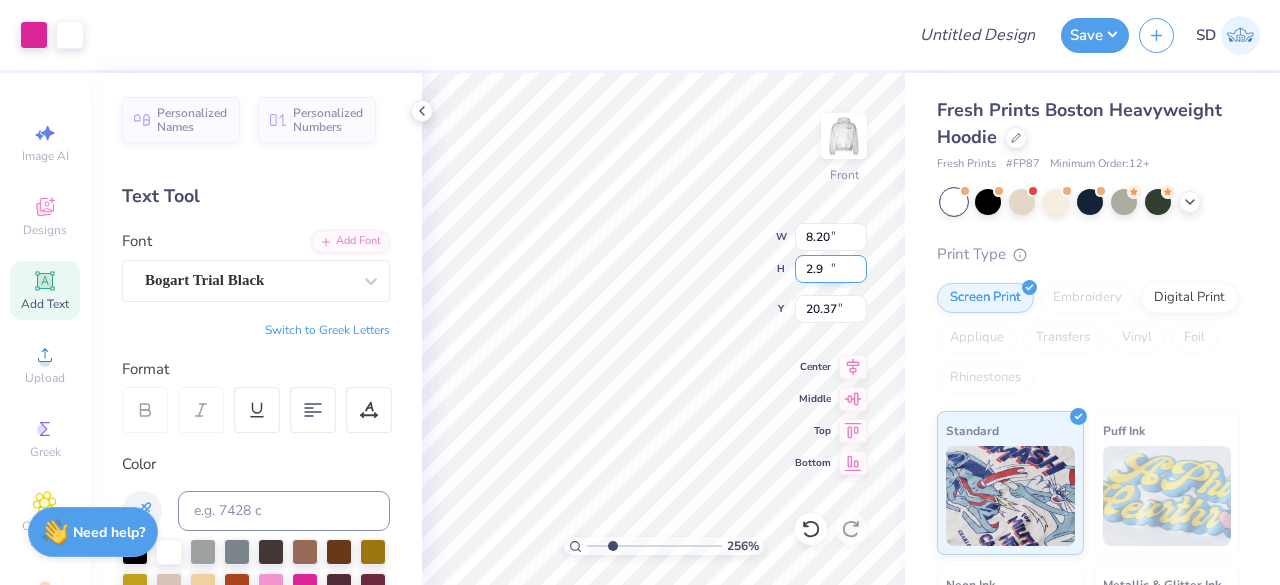 type on "2.56445117954486" 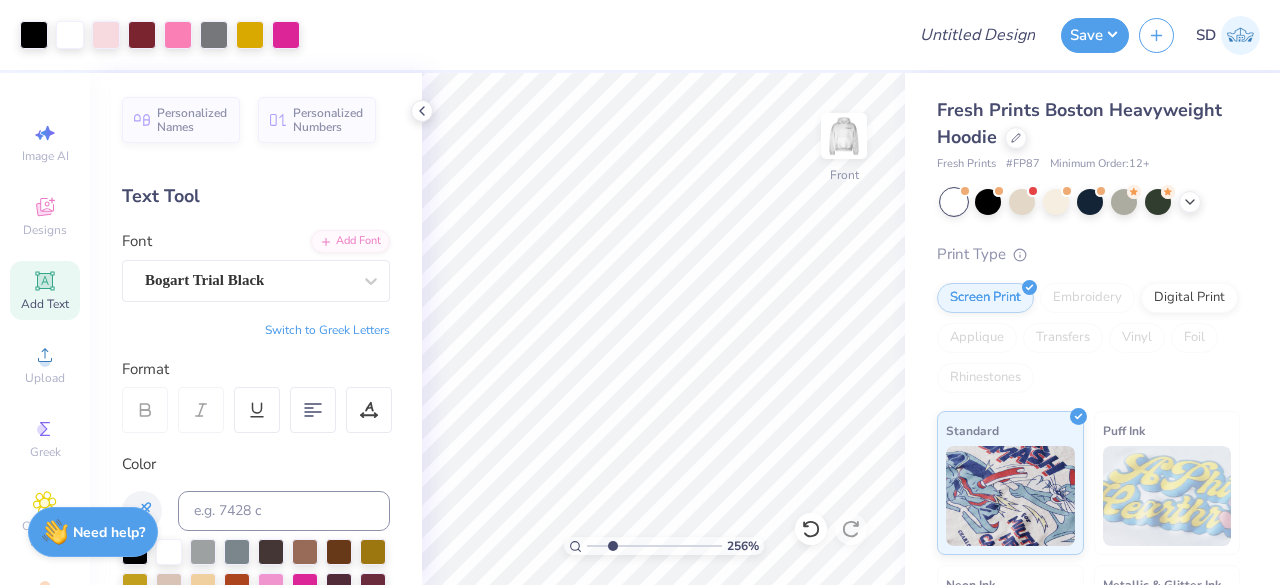 type on "2.56445117954486" 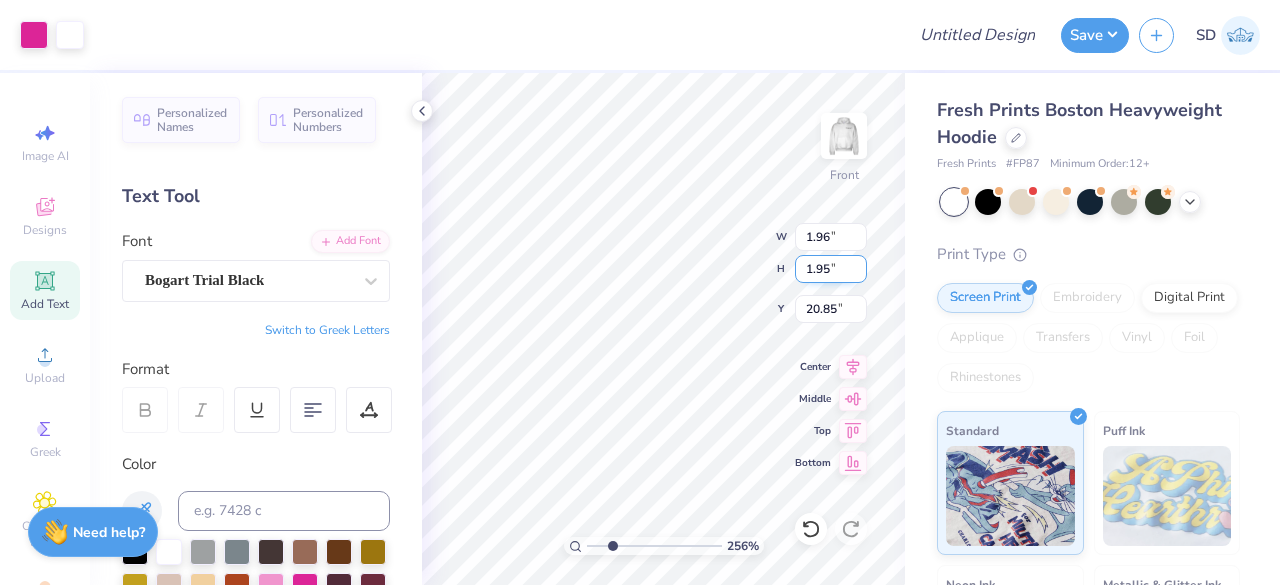 click on "1.95" at bounding box center (831, 269) 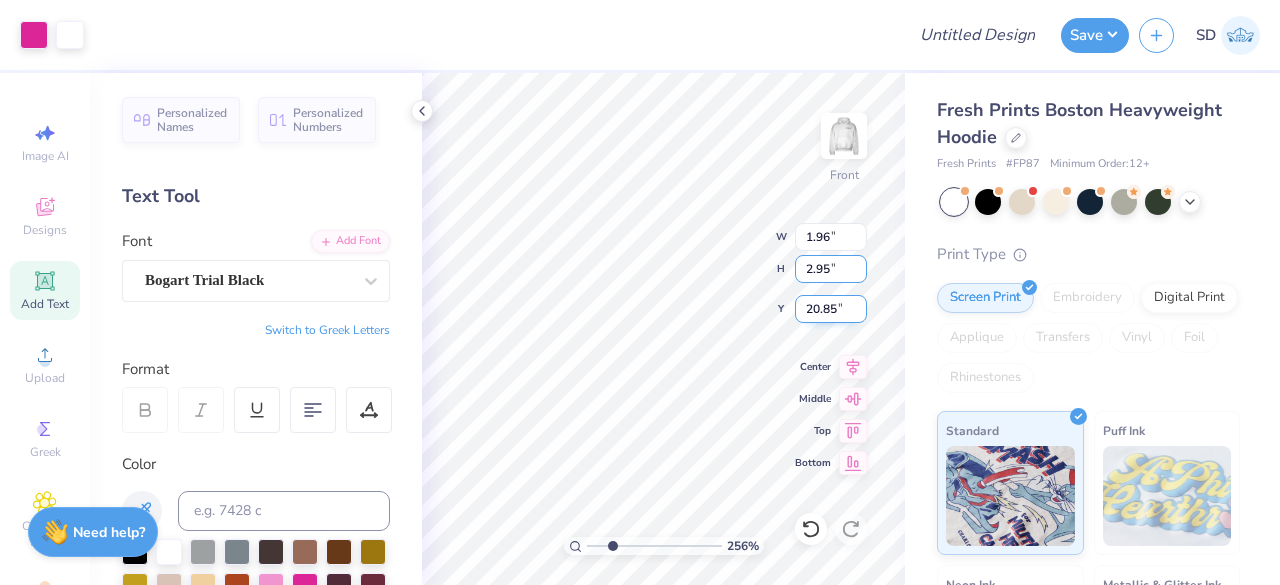 type on "2.95" 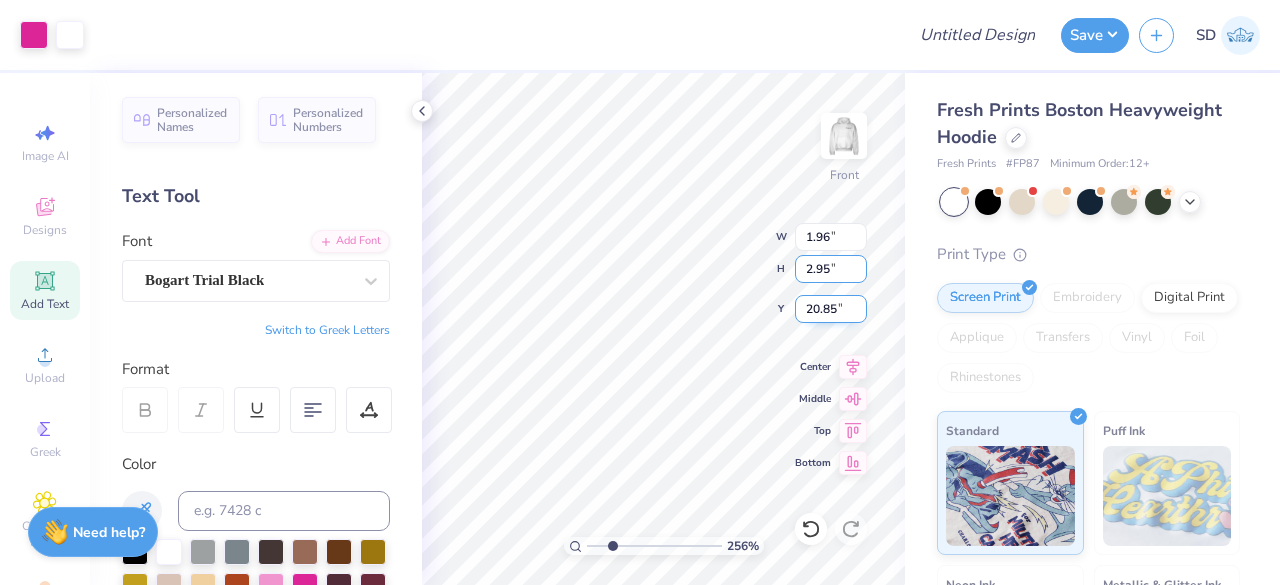 type on "2.56445117954486" 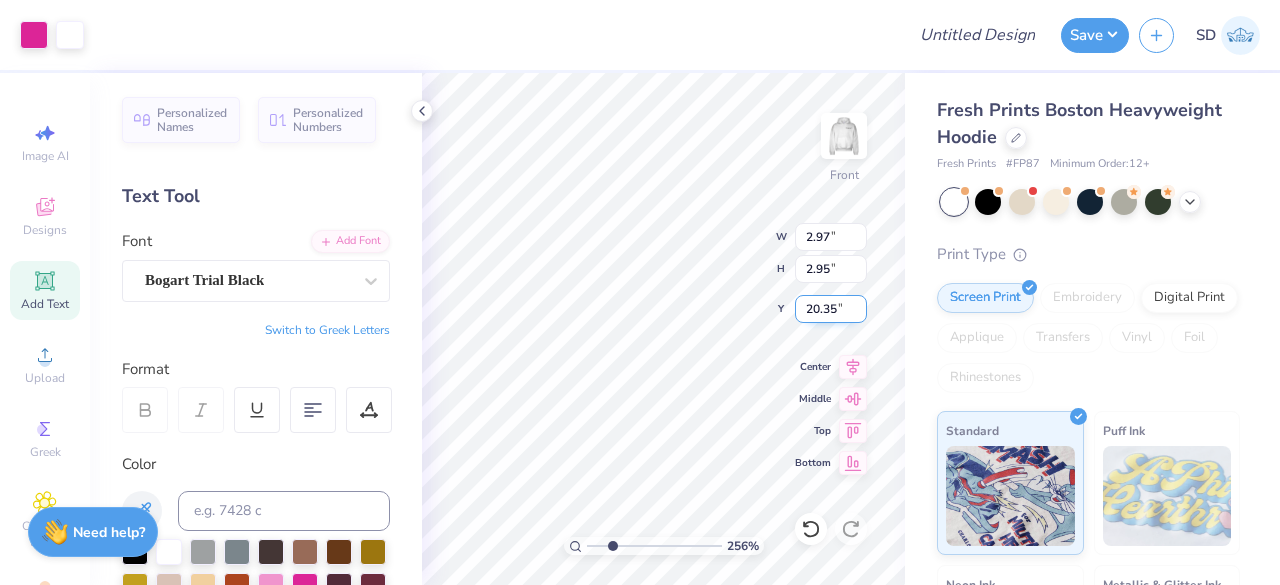 type on "2.56445117954486" 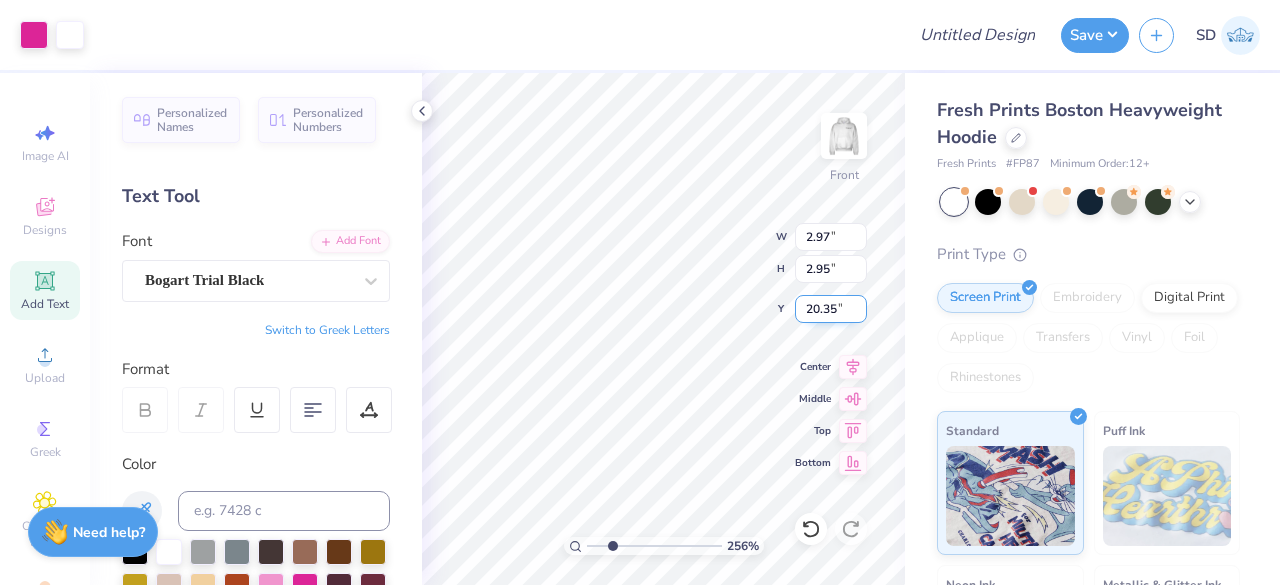 type on "3.90" 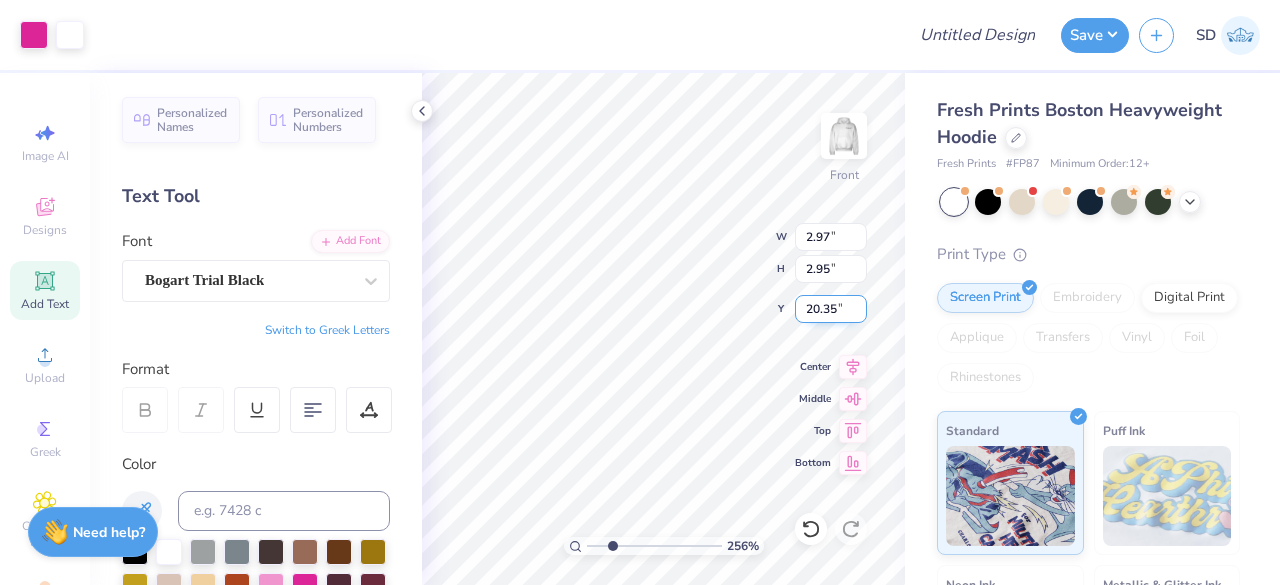 type on "2.90" 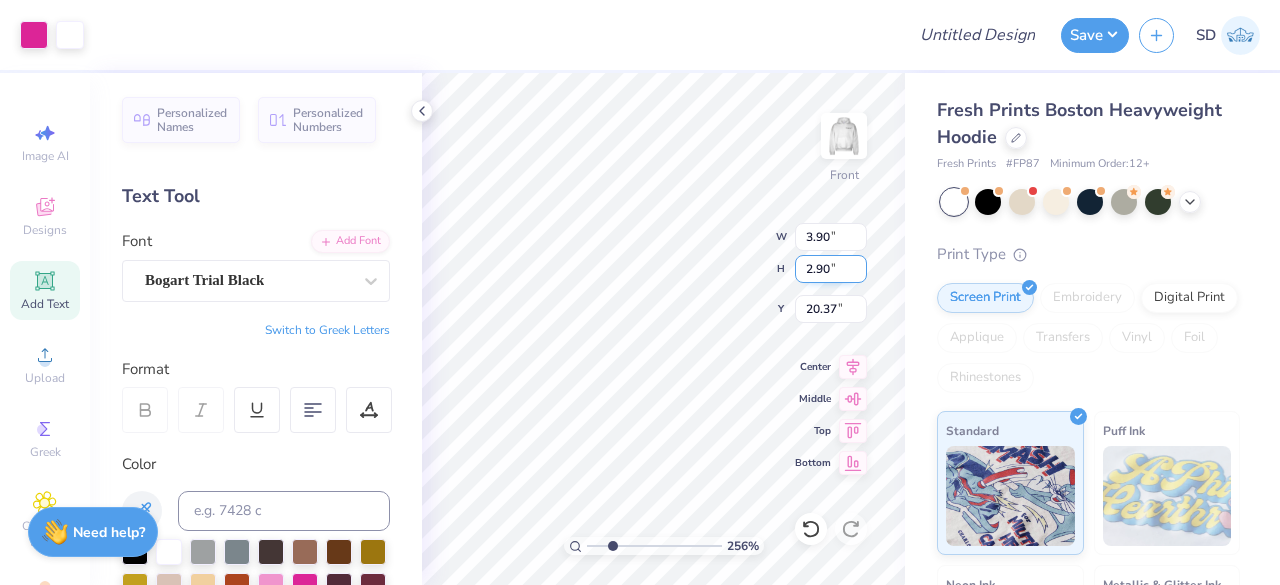 click on "2.90" at bounding box center (831, 269) 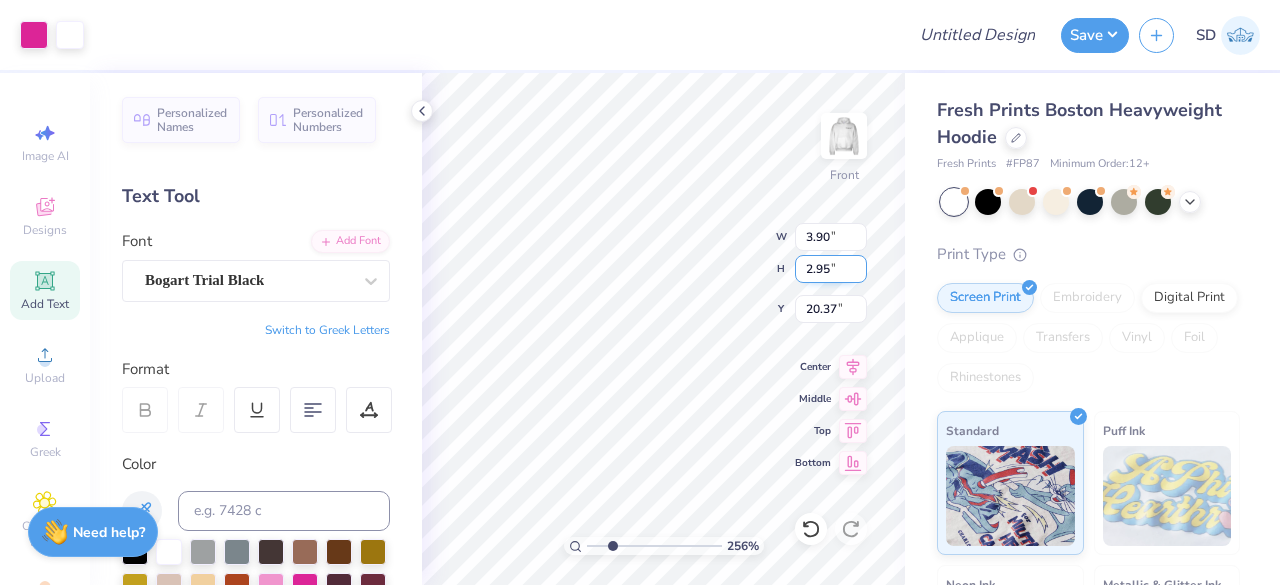 type on "2.95" 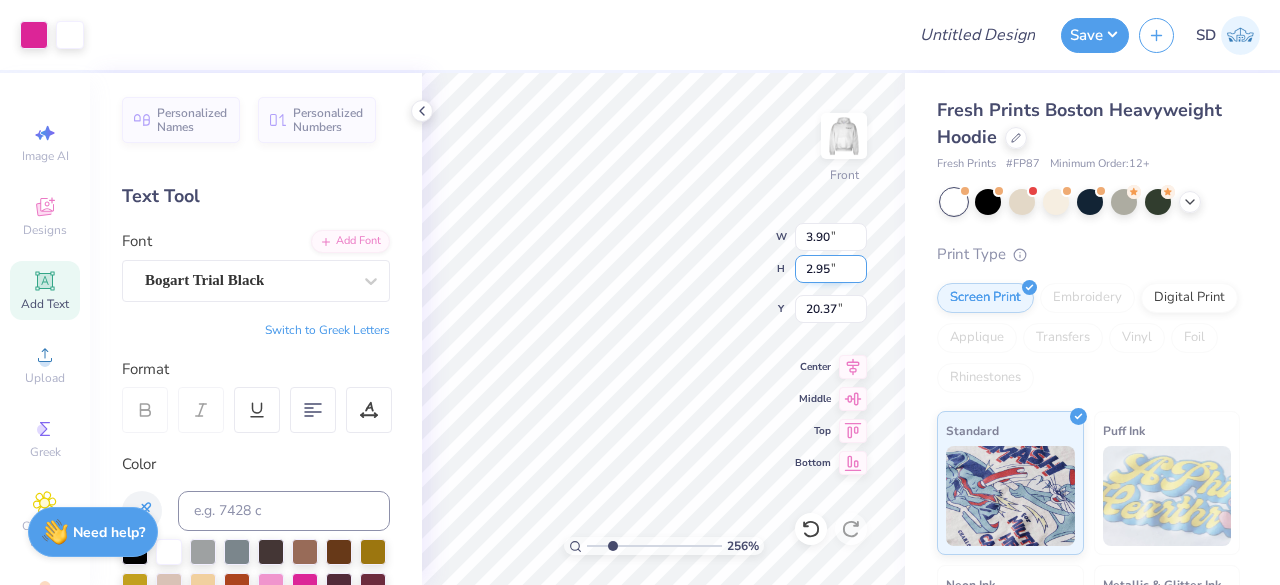type on "2.56445117954486" 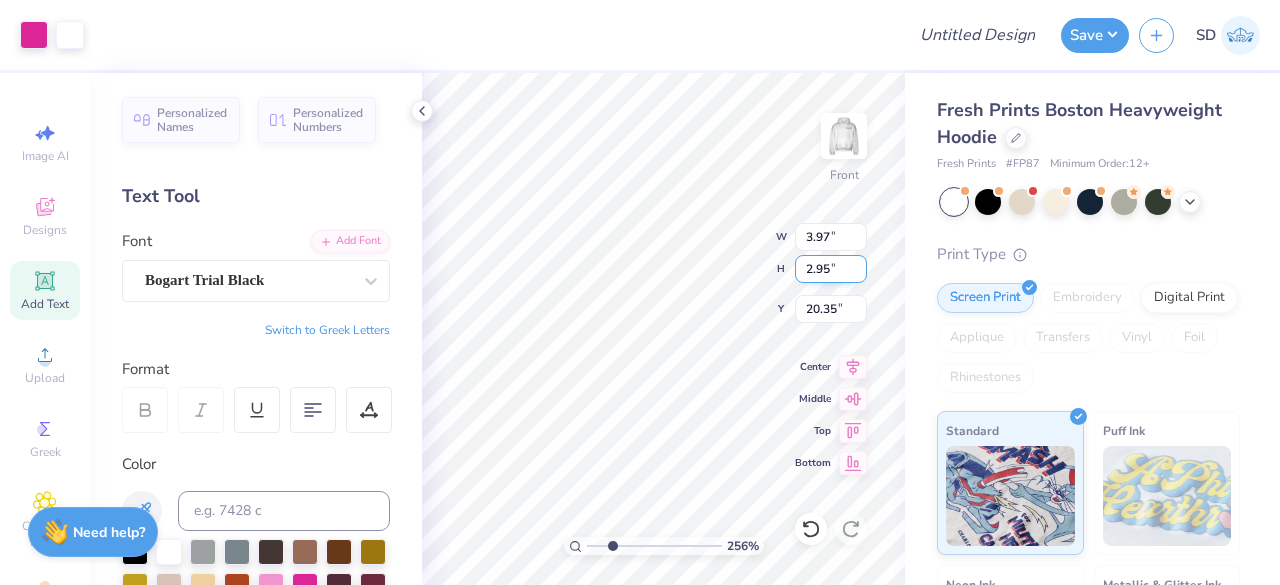 type on "2.56445117954486" 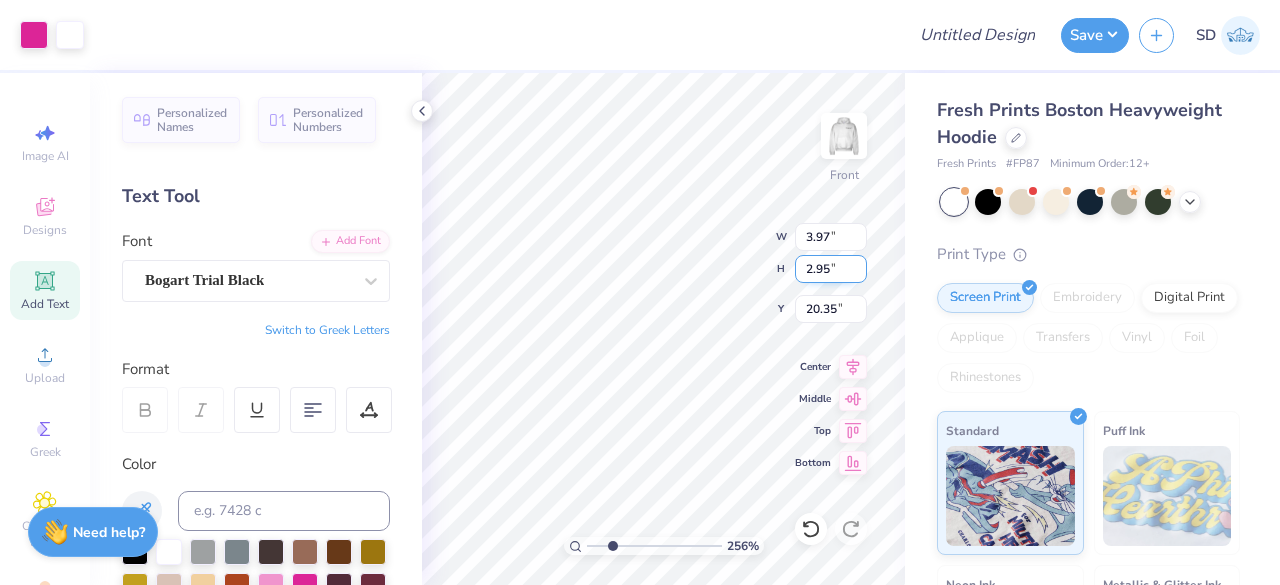 type on "2.78" 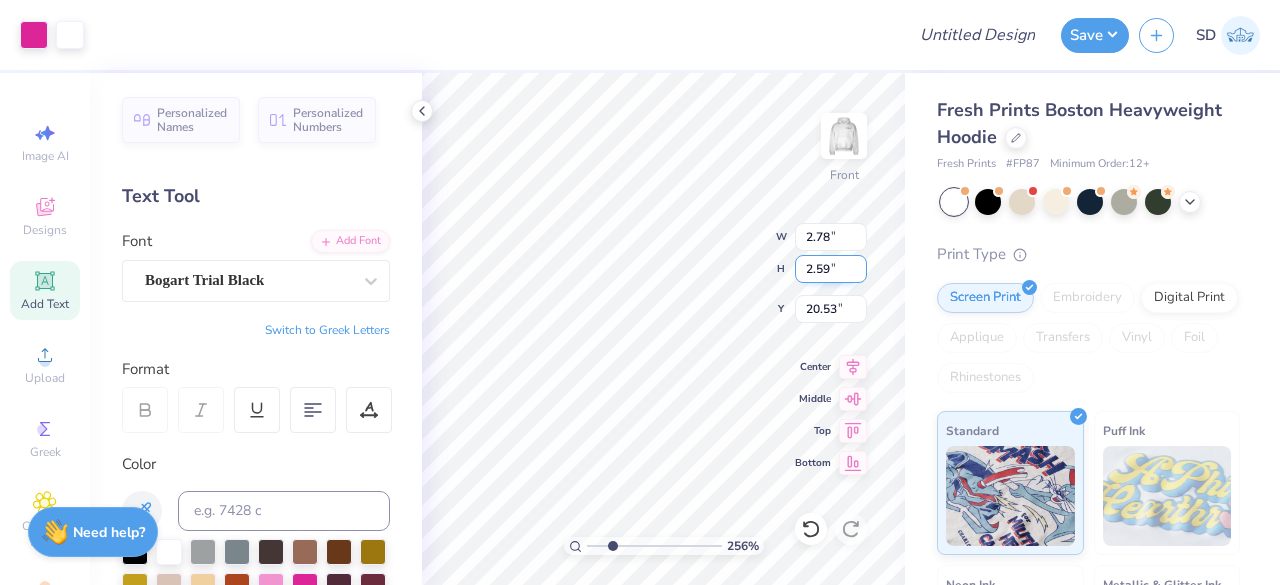 click on "2.59" at bounding box center [831, 269] 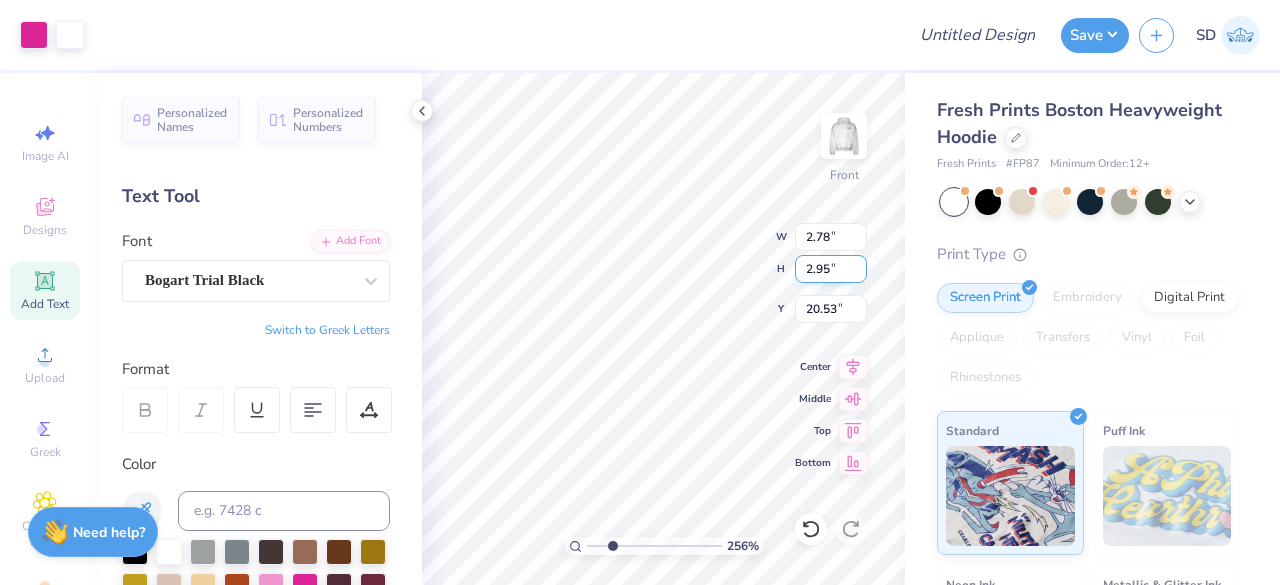 type on "2.95" 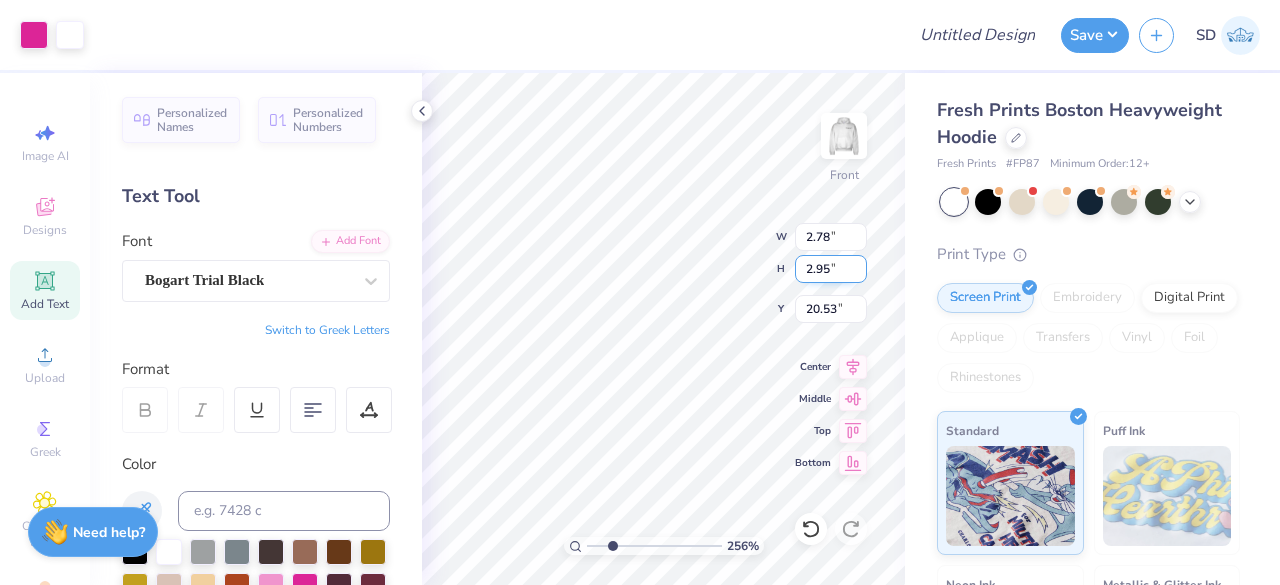 type on "2.56445117954486" 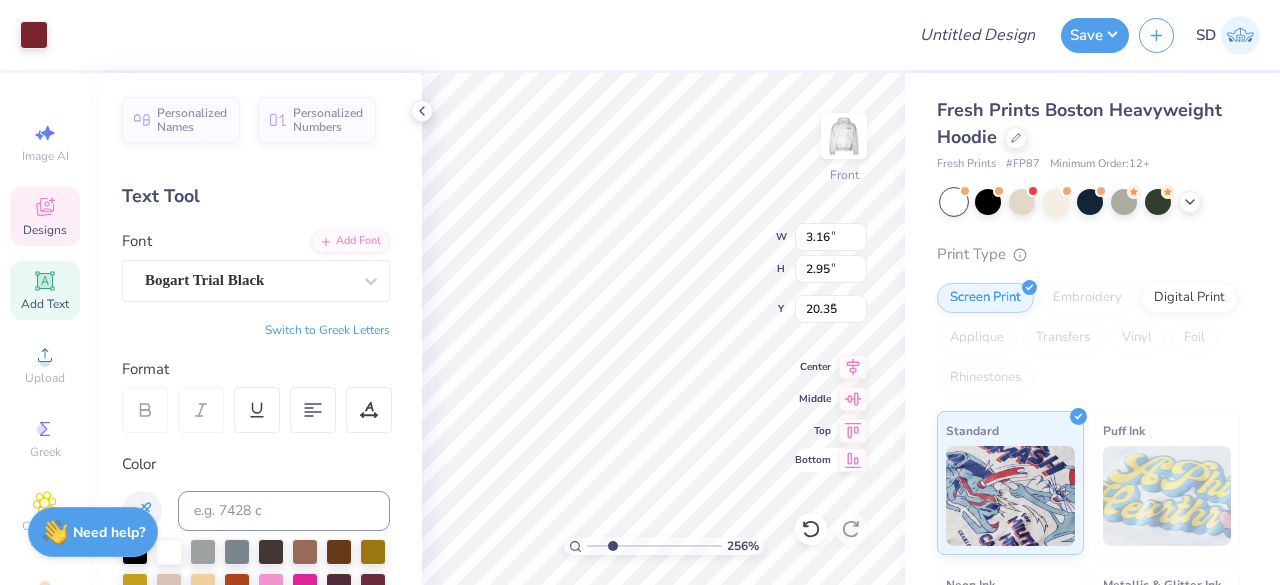 type on "2.56445117954486" 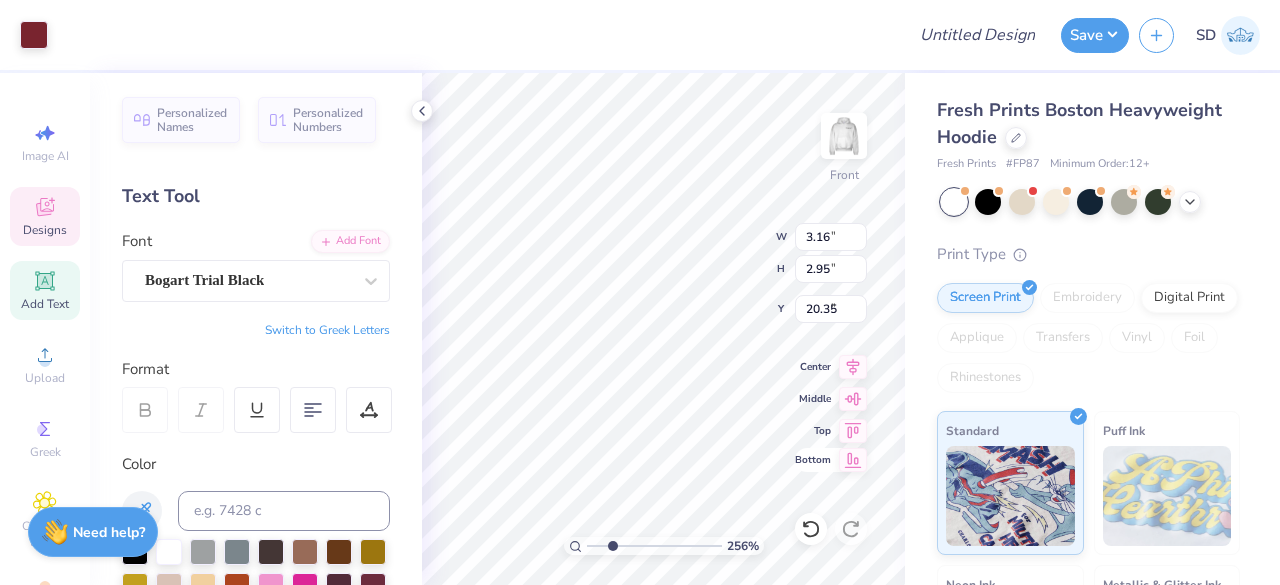 type on "5.65" 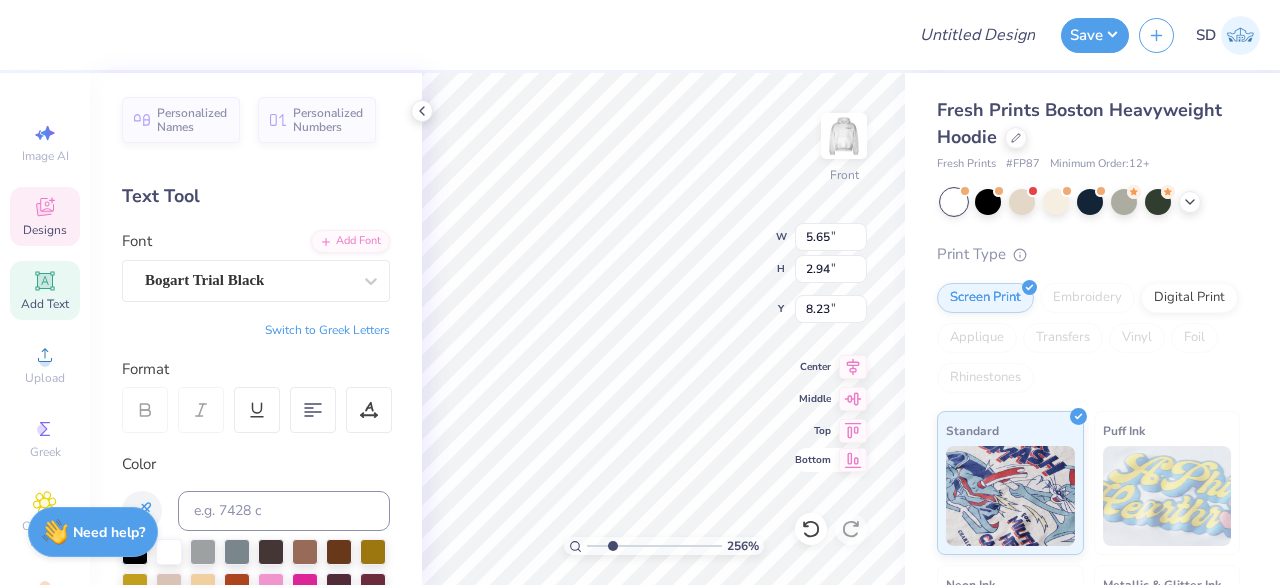 type on "2.56445117954486" 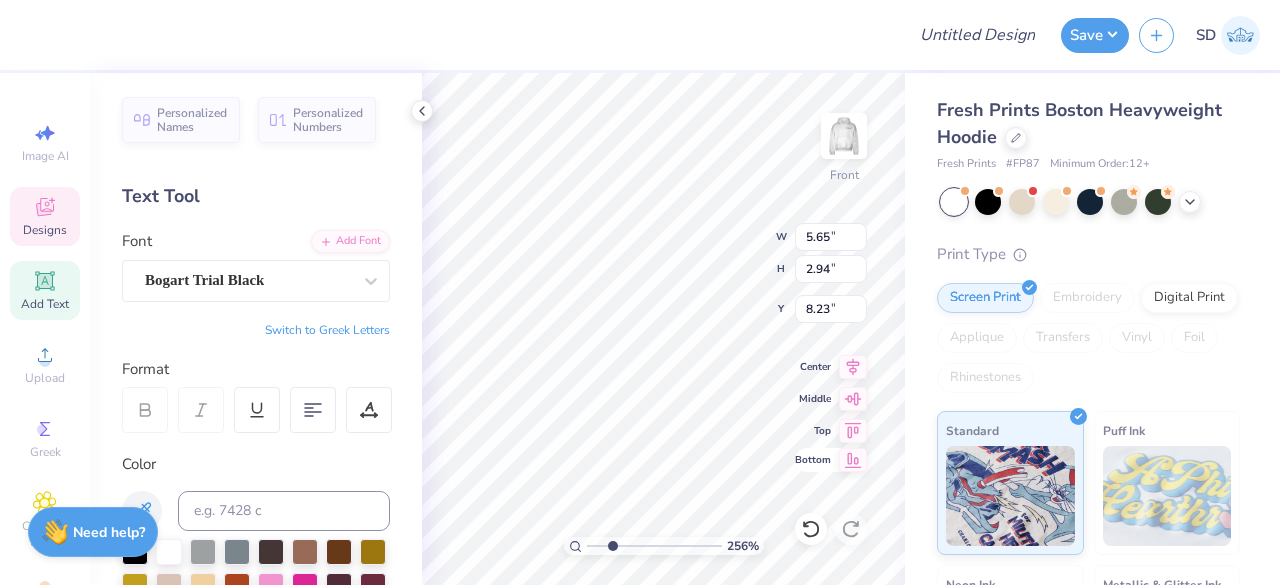 type on "5.99" 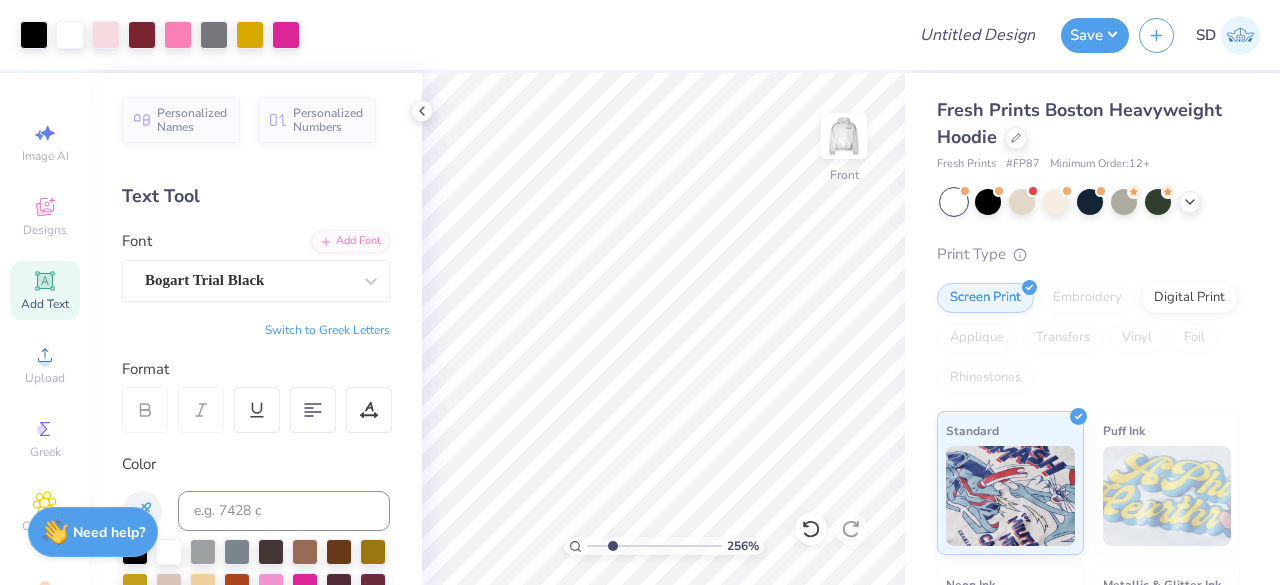 type on "2.56445117954486" 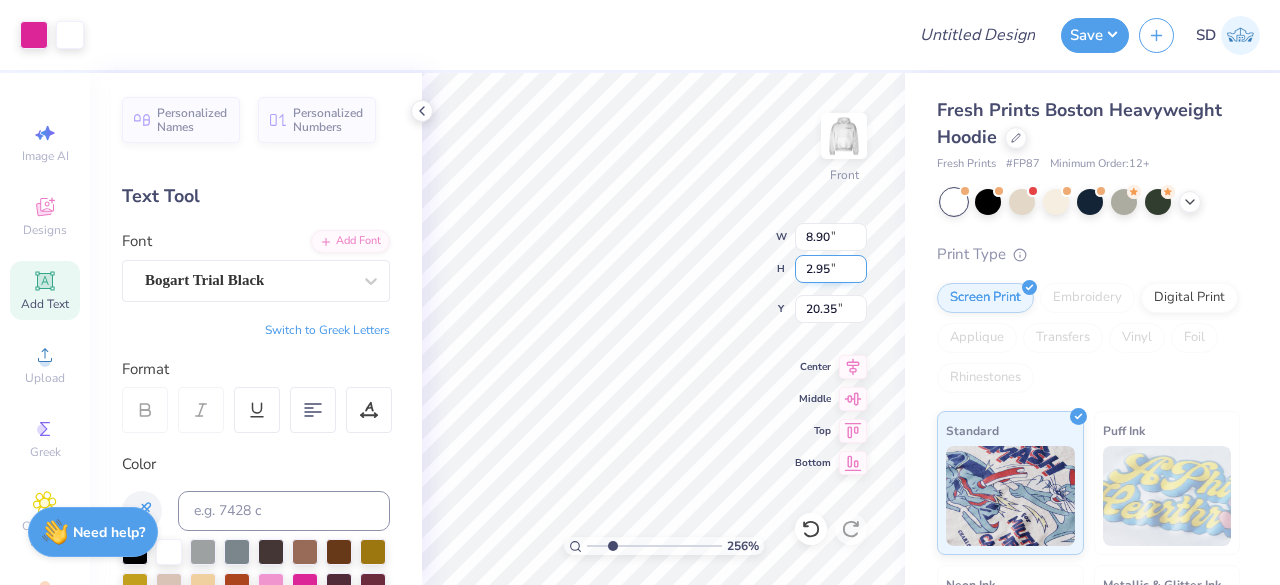 click on "2.95" at bounding box center [831, 269] 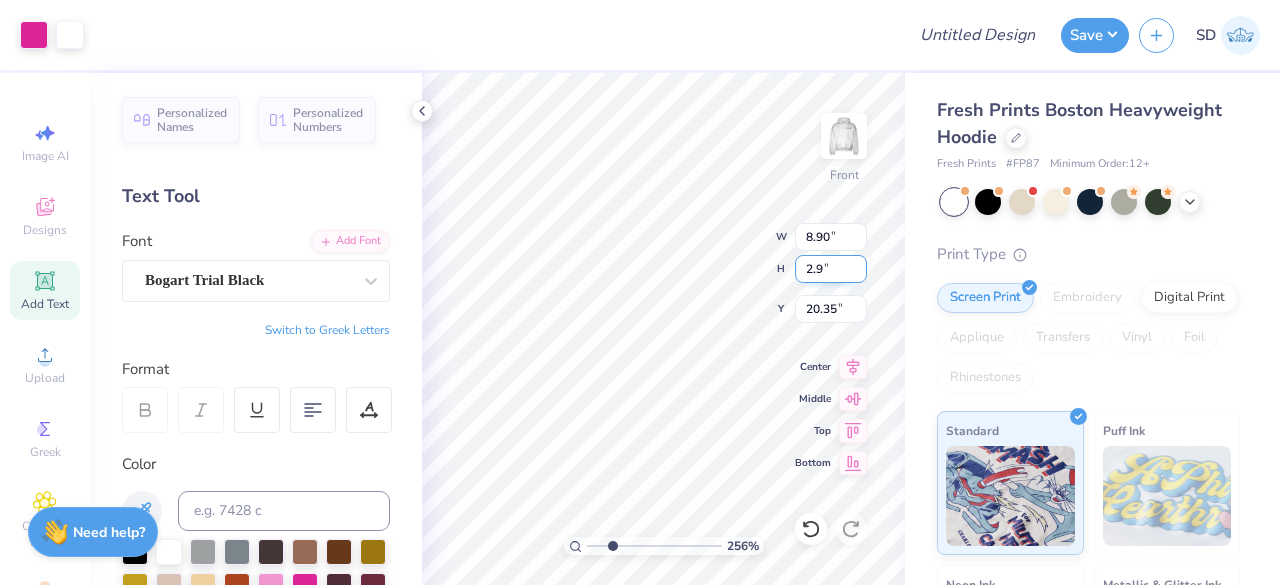 type on "2" 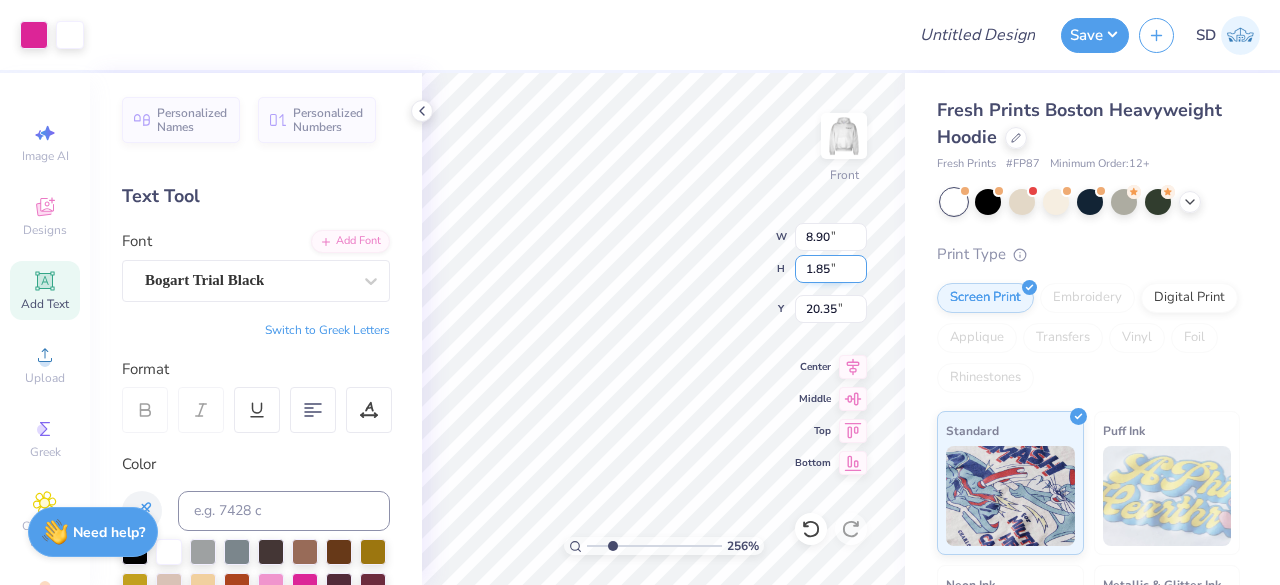 type on "1.85" 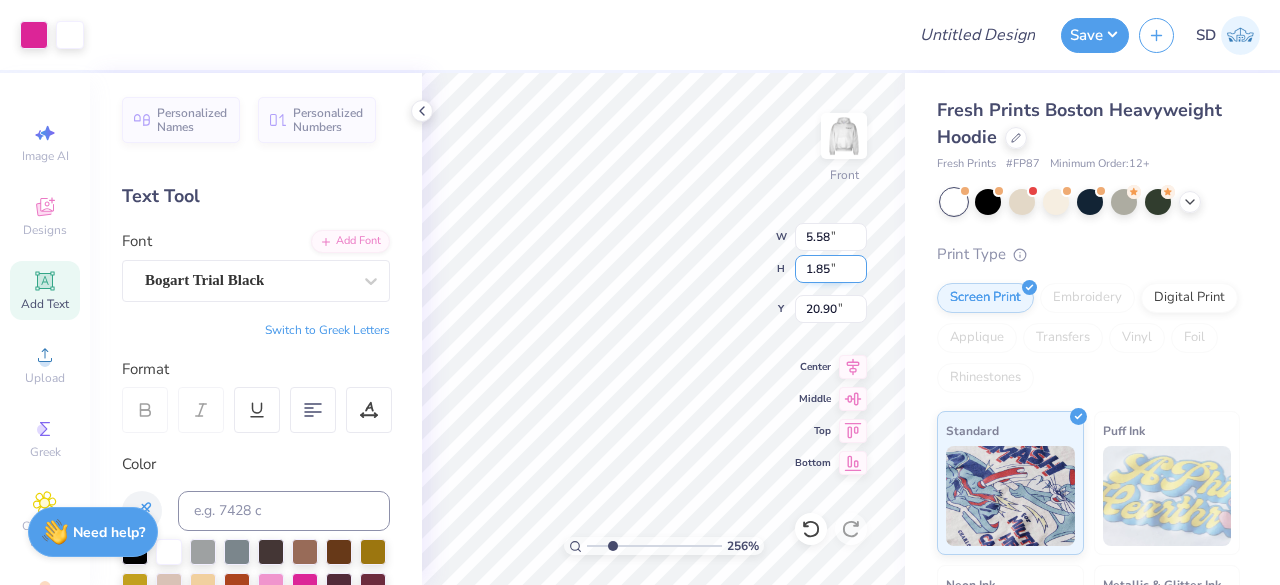 type on "2.56445117954486" 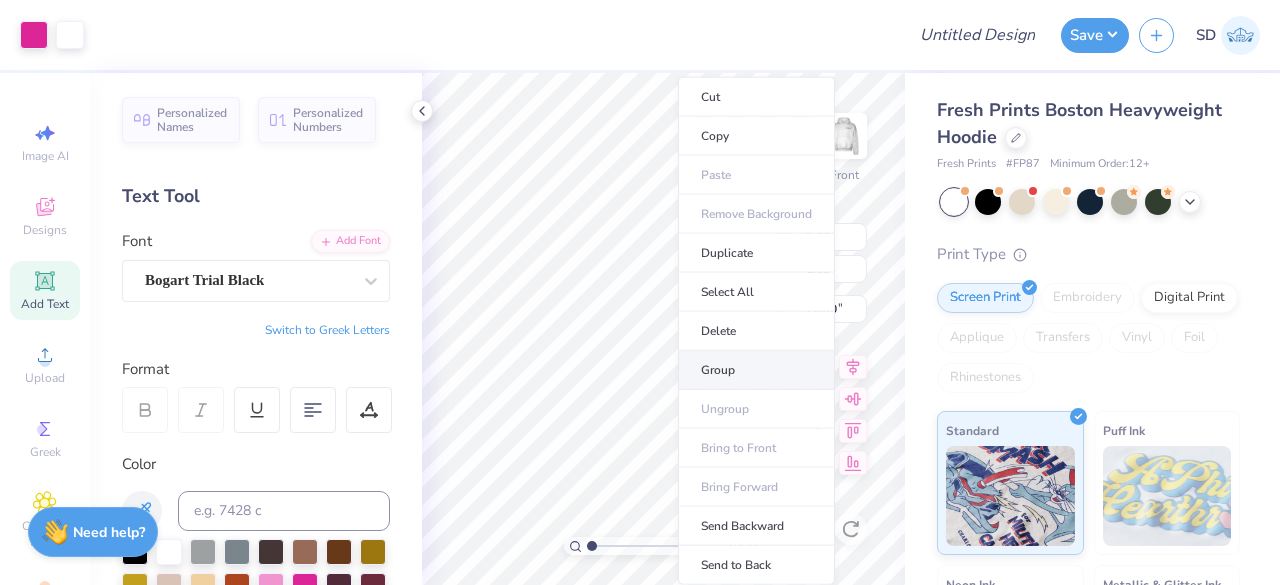 click on "Group" at bounding box center [756, 370] 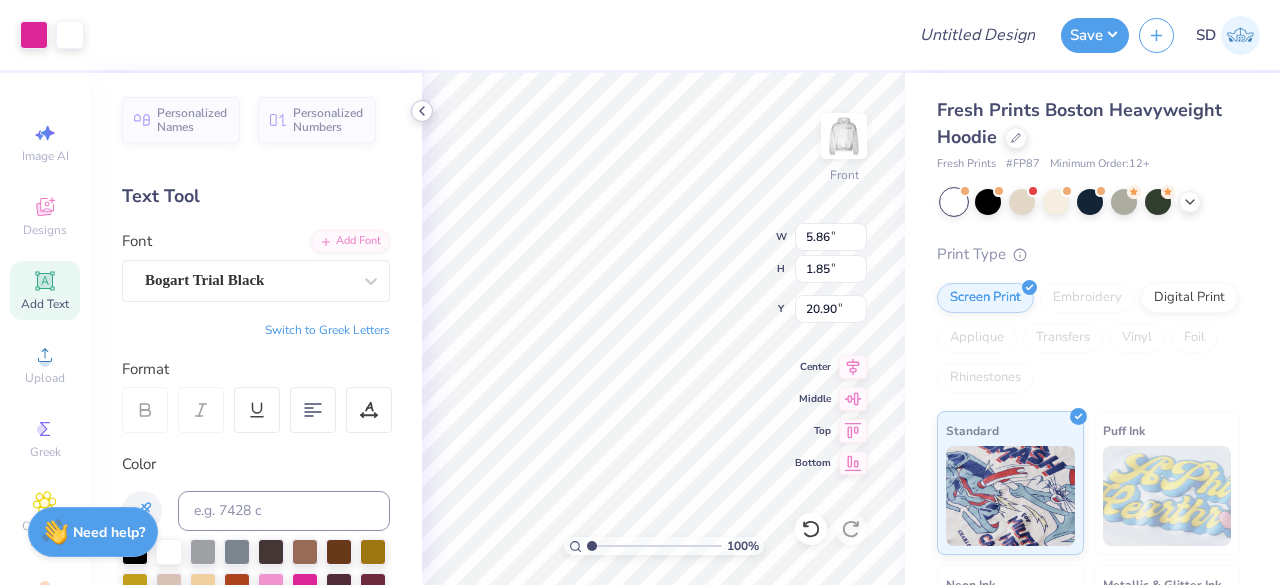 click 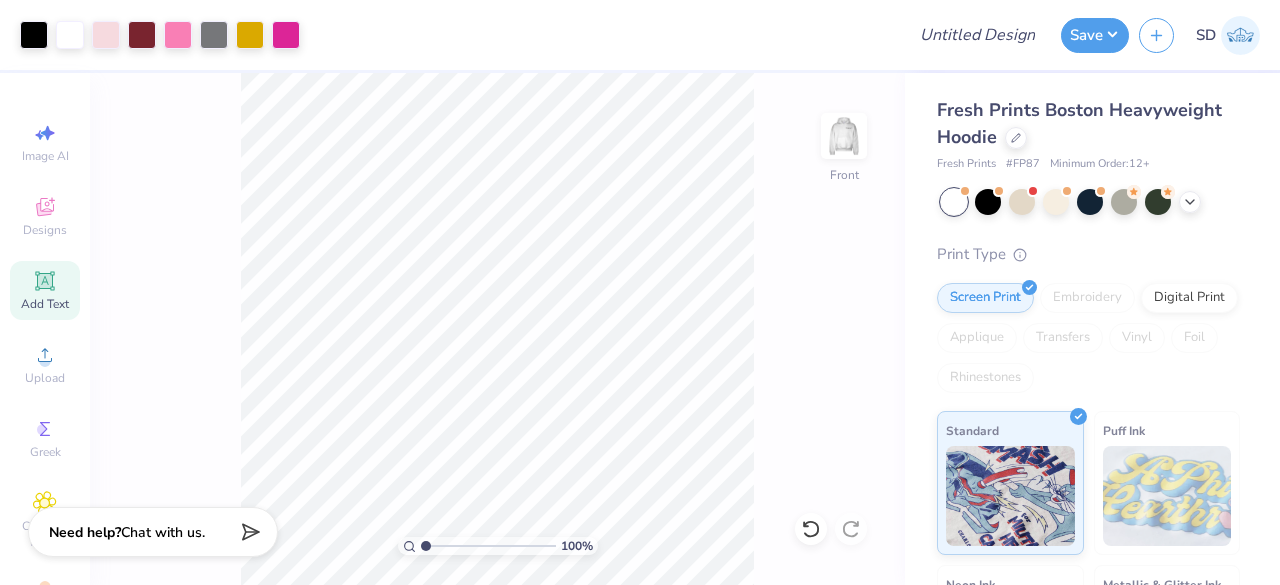 drag, startPoint x: 423, startPoint y: 545, endPoint x: 402, endPoint y: 546, distance: 21.023796 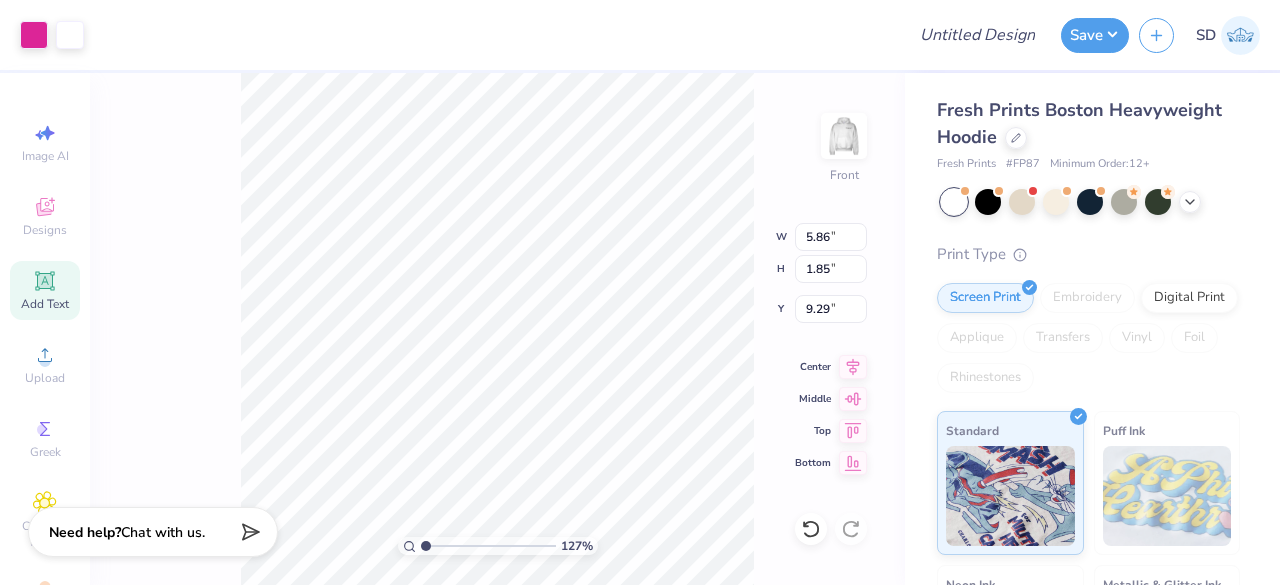 type on "1.26595785163867" 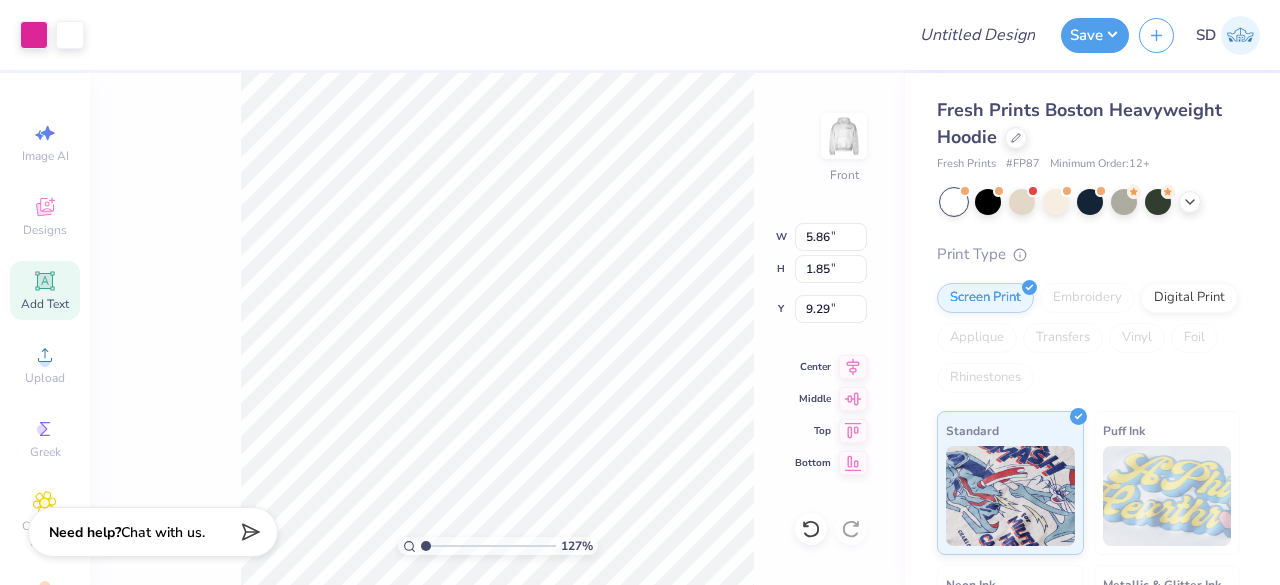 type on "9.29" 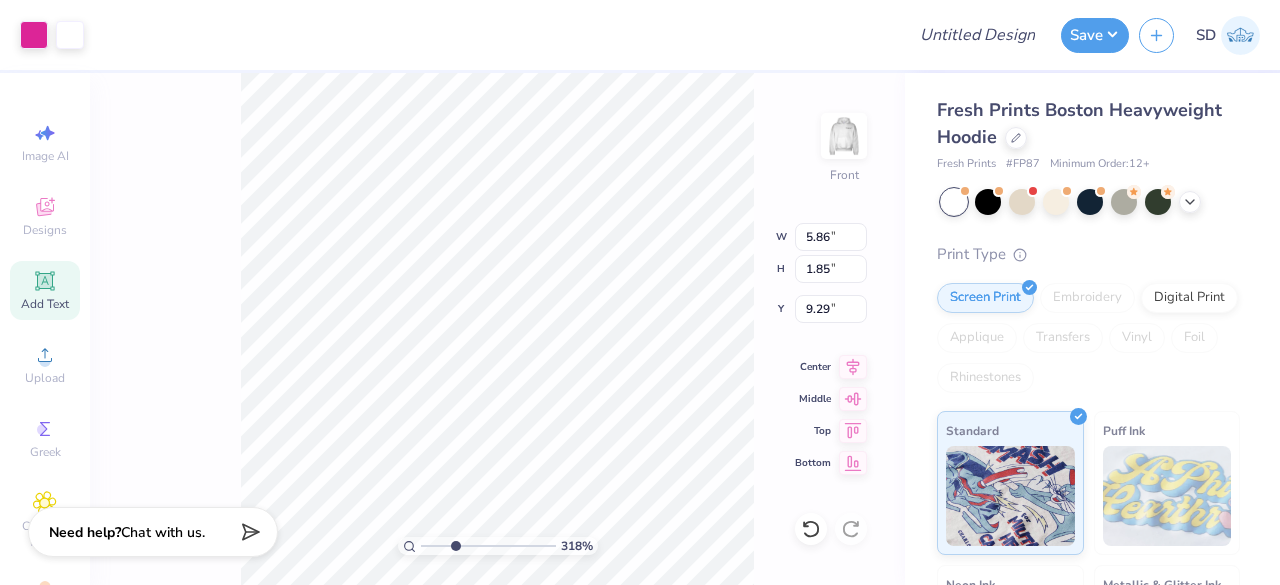 type on "3.18320357201622" 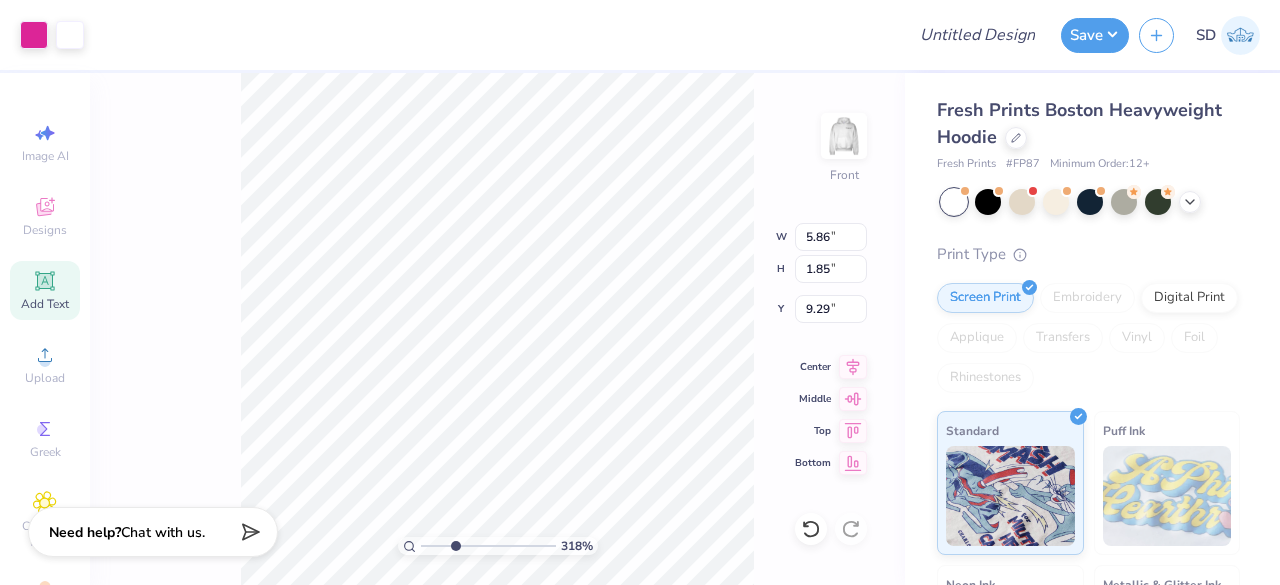 type on "5.94" 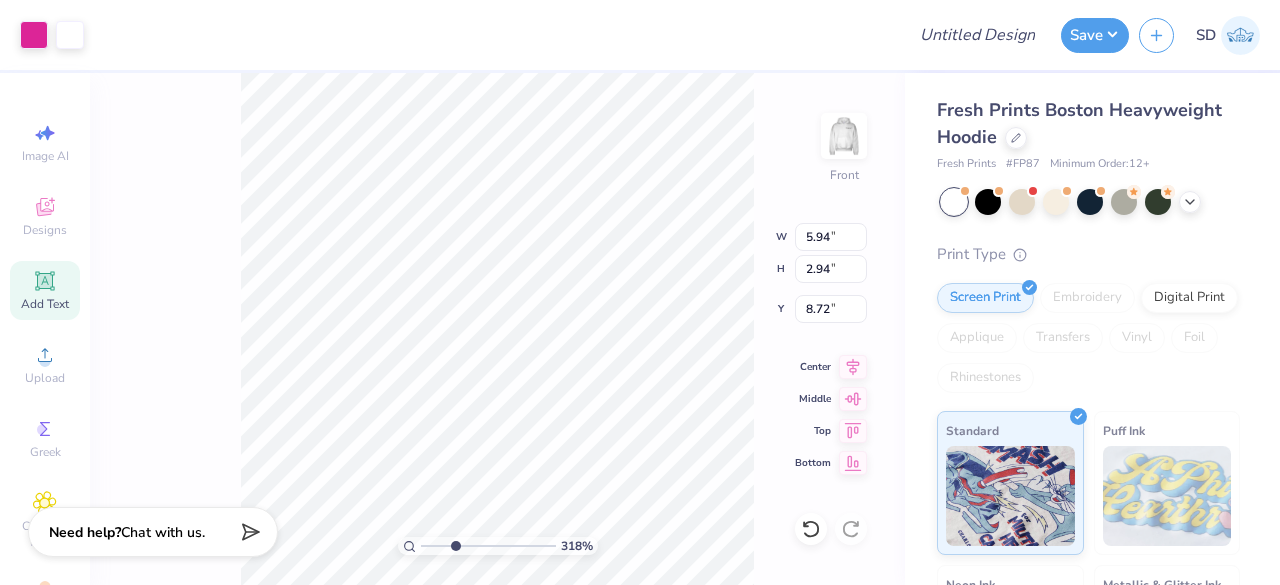 type on "3.18320357201622" 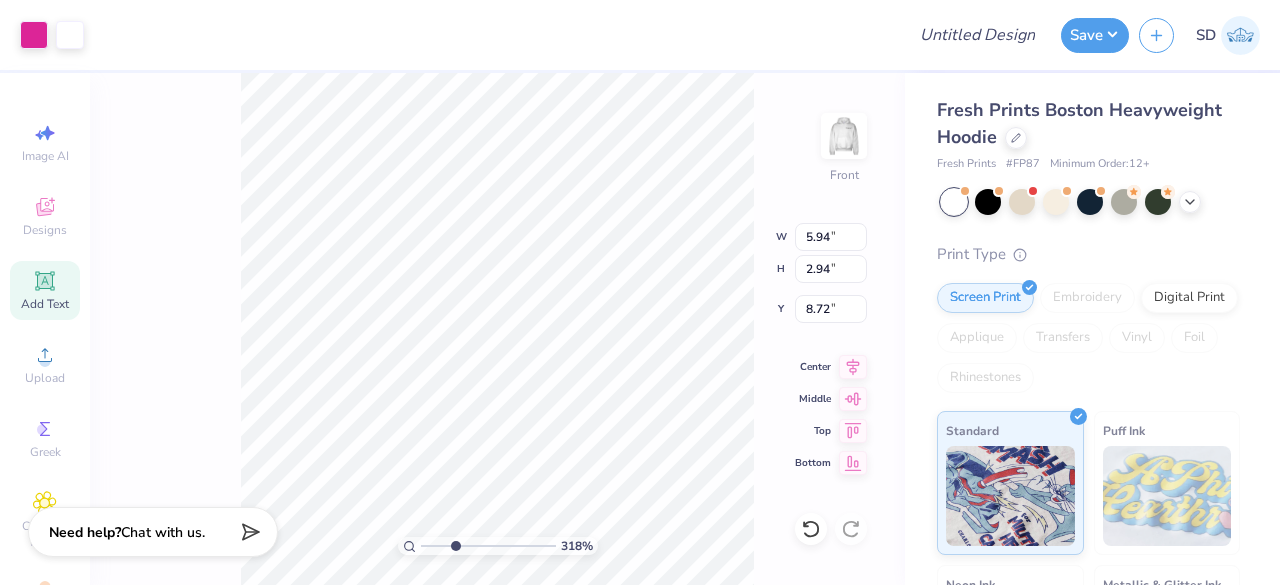 type on "8.26" 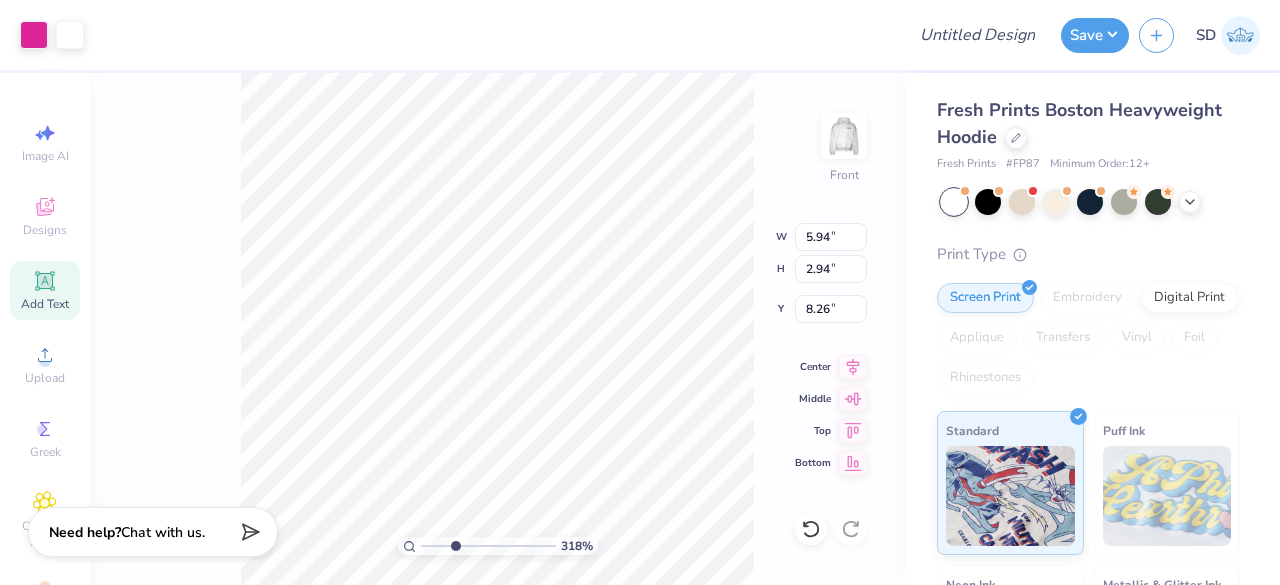 type on "3.18320357201622" 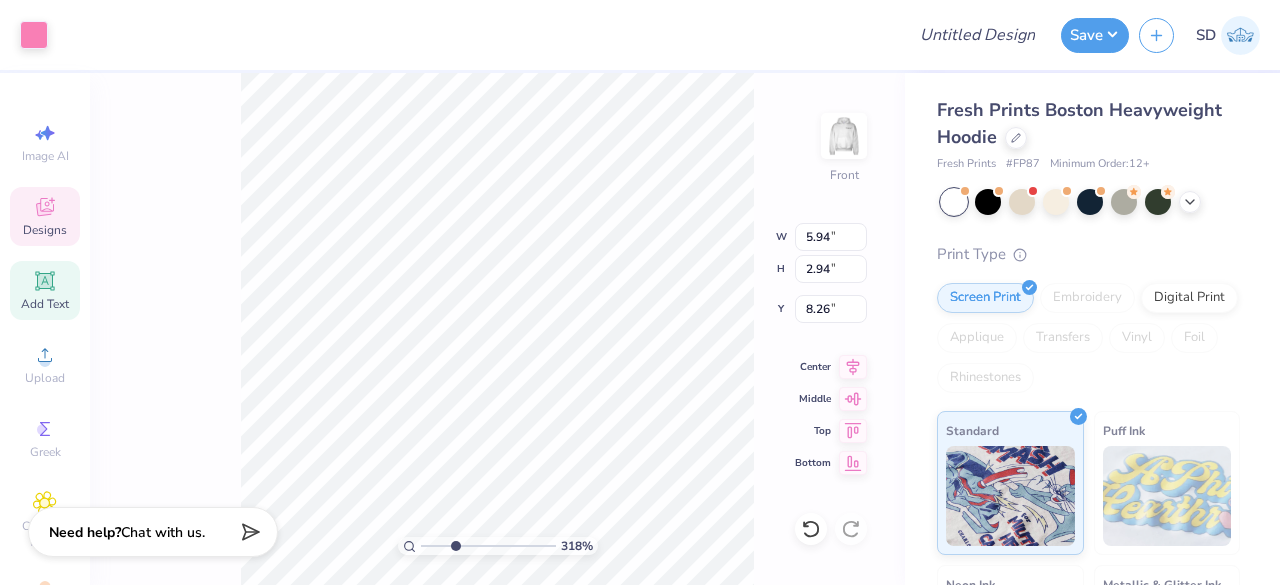 type on "9.55" 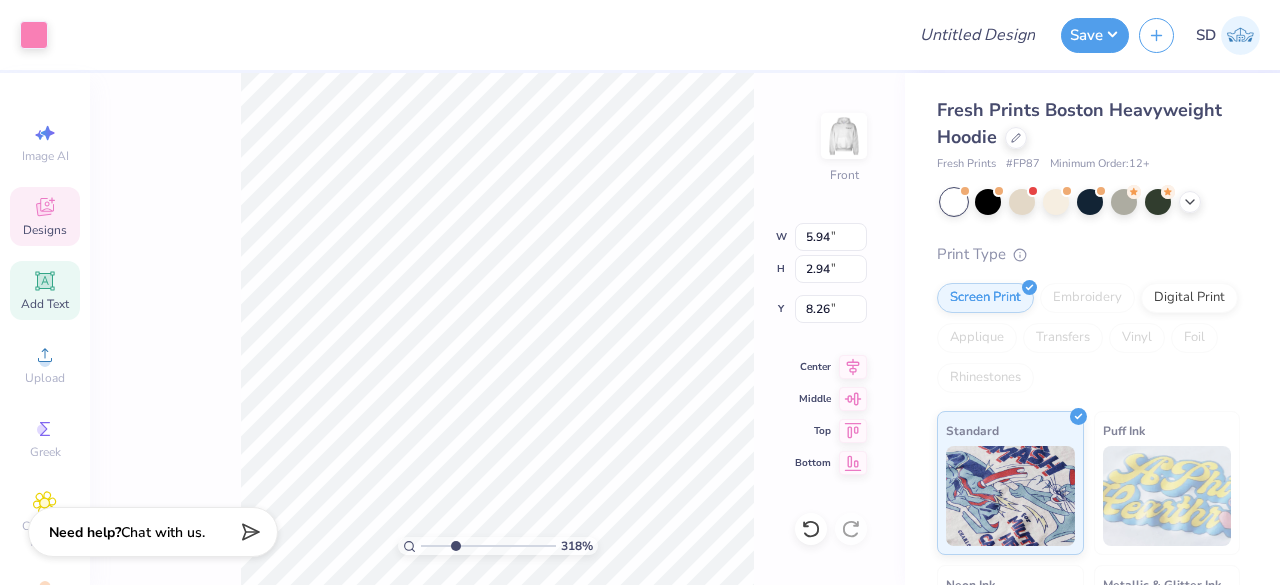type on "4.70" 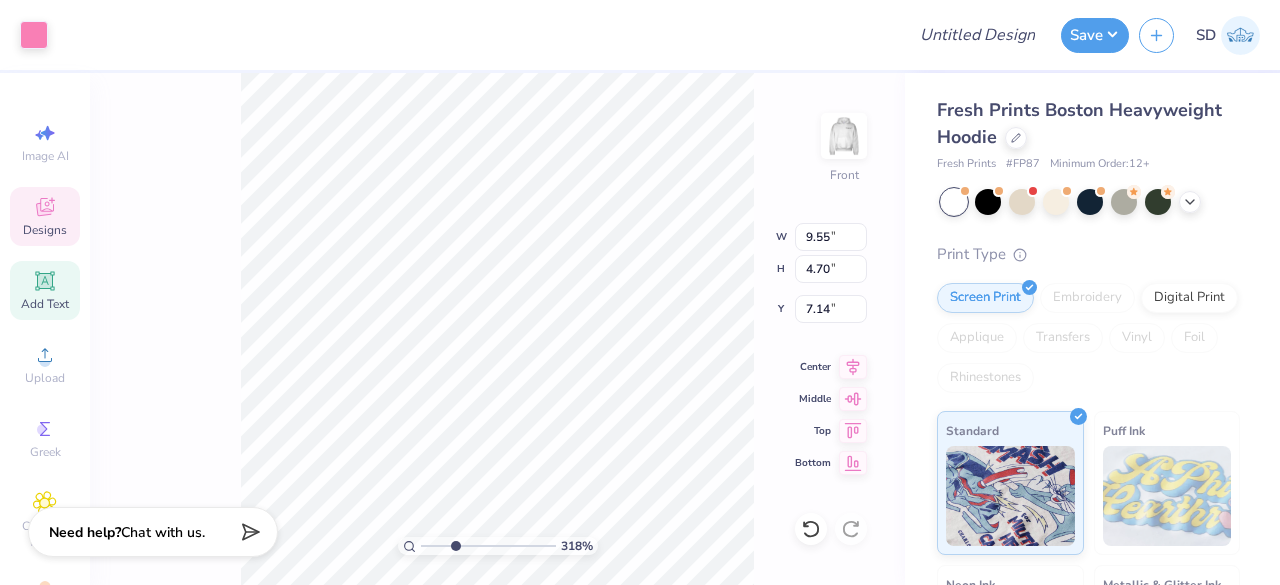 click on "318  % Front W 9.55 9.55 " H 4.70 4.70 " Y 7.14 7.14 " Center Middle Top Bottom" at bounding box center (497, 329) 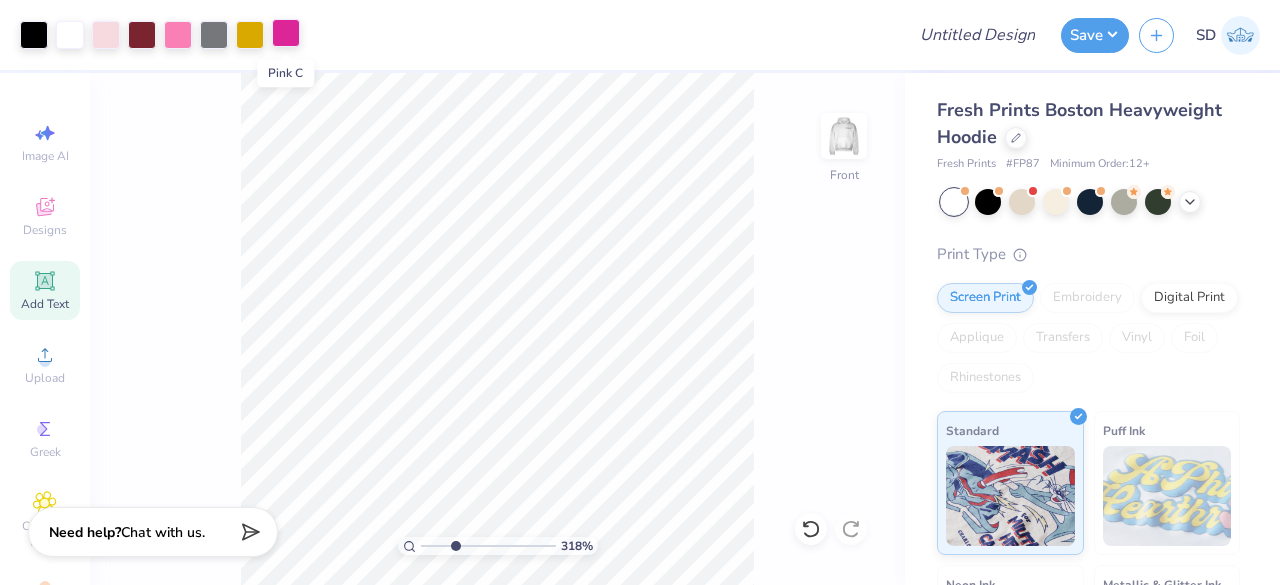 click at bounding box center [286, 33] 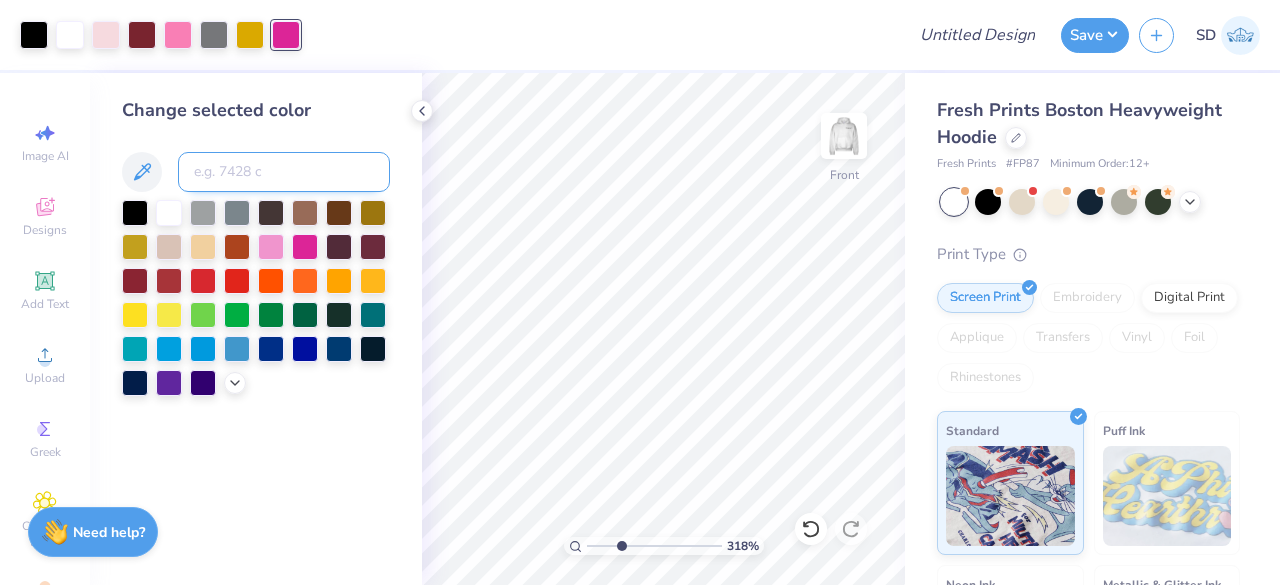 click at bounding box center [284, 172] 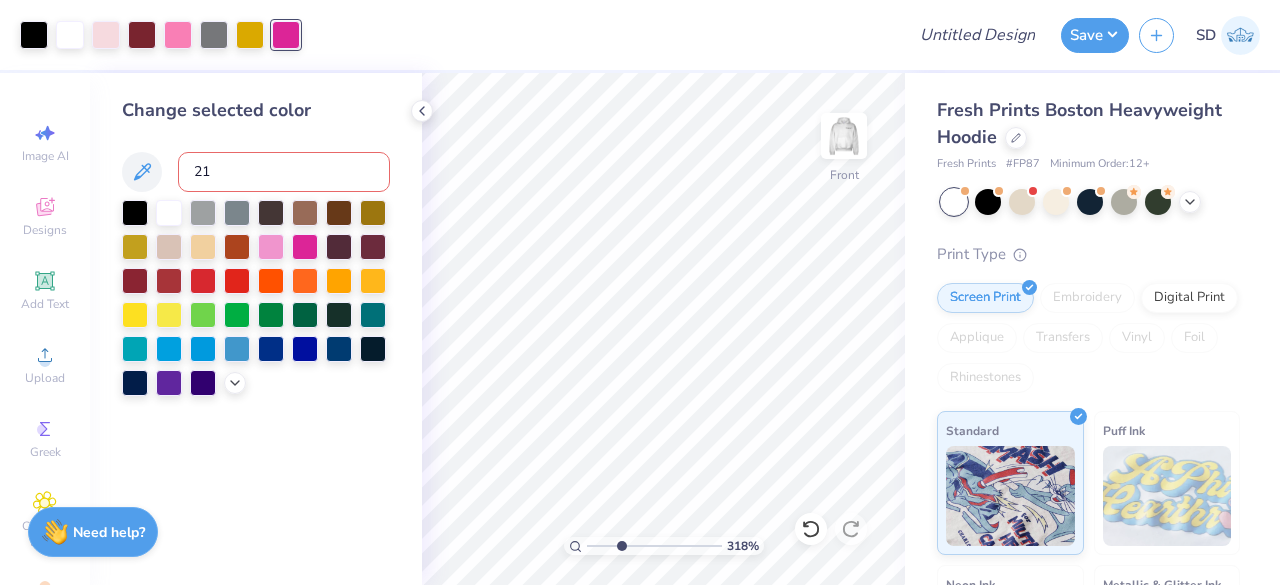 type on "211" 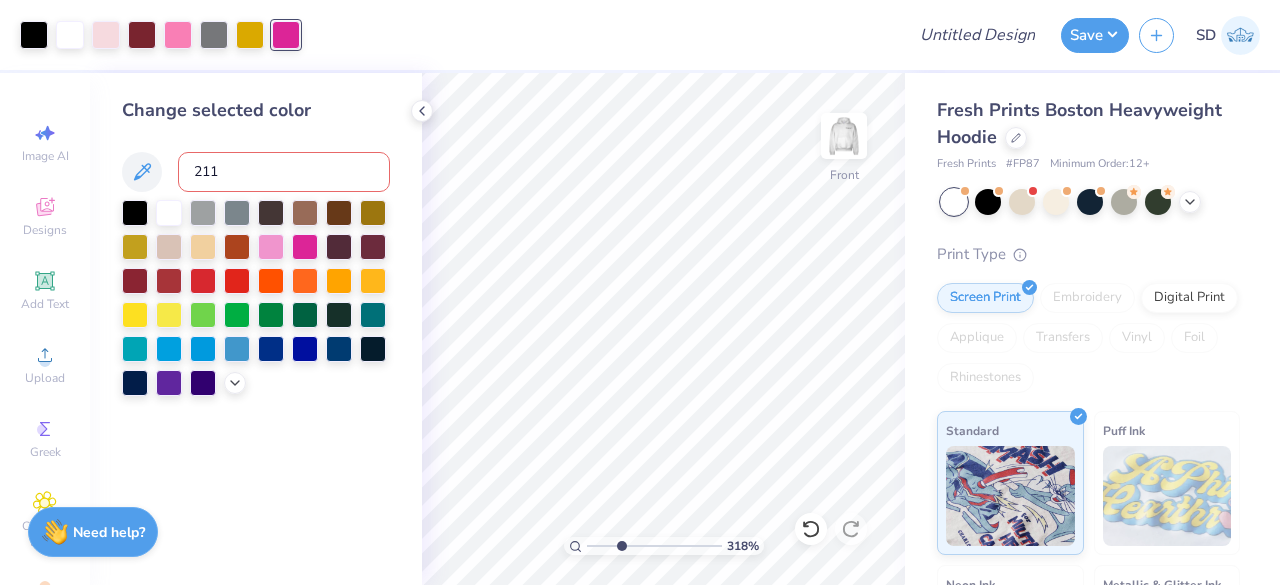 type 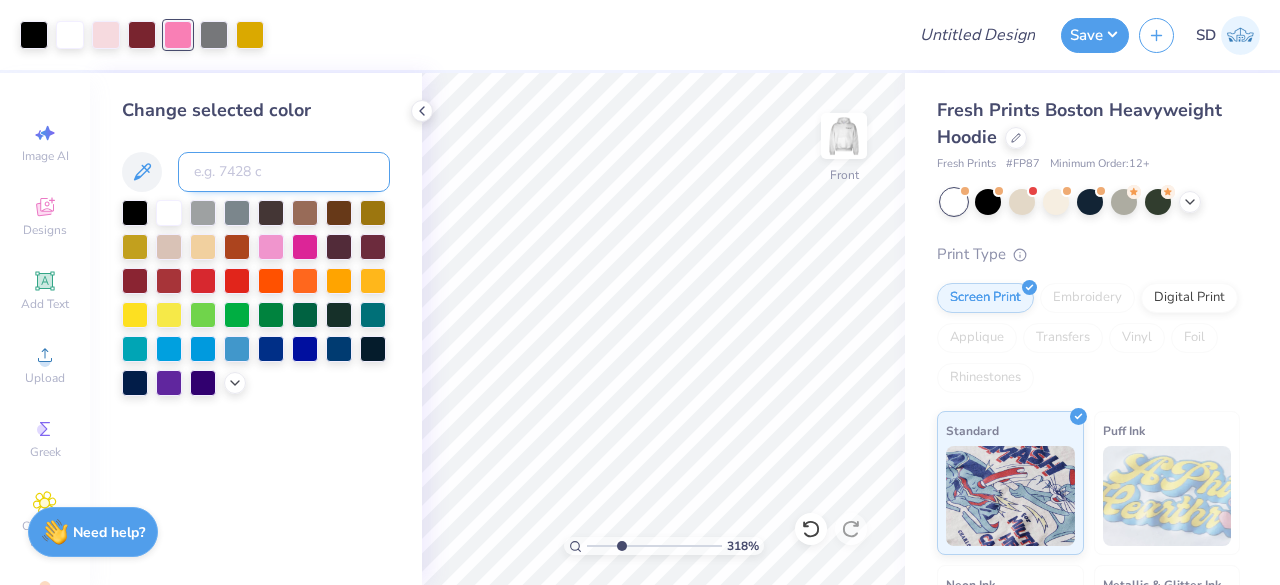 type on "3.18320357201622" 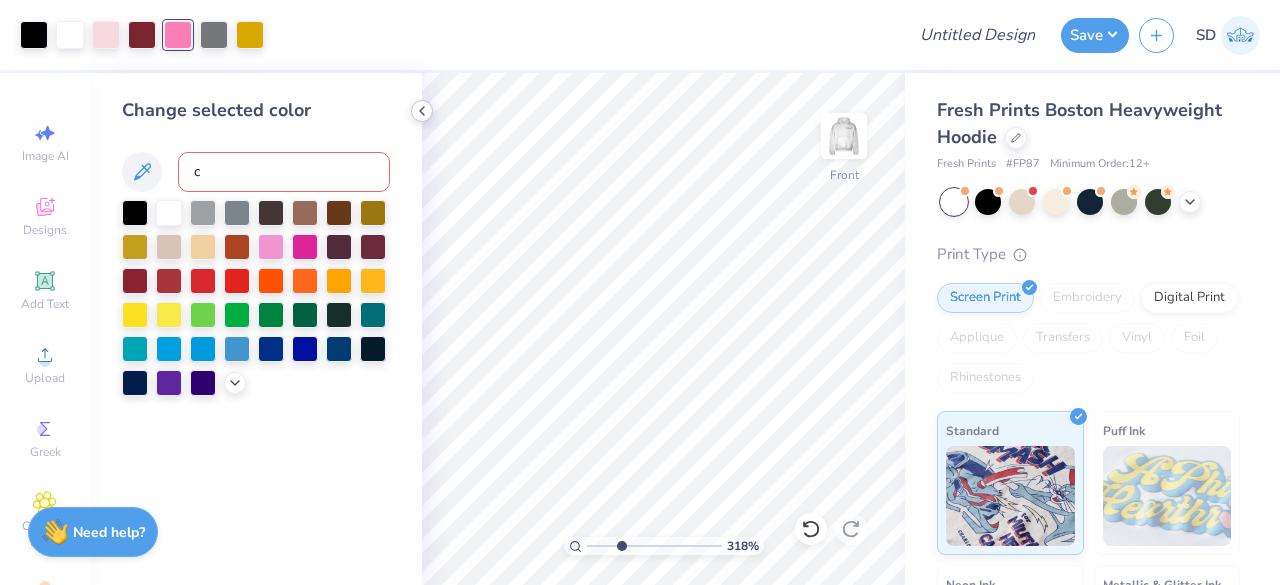 type on "c" 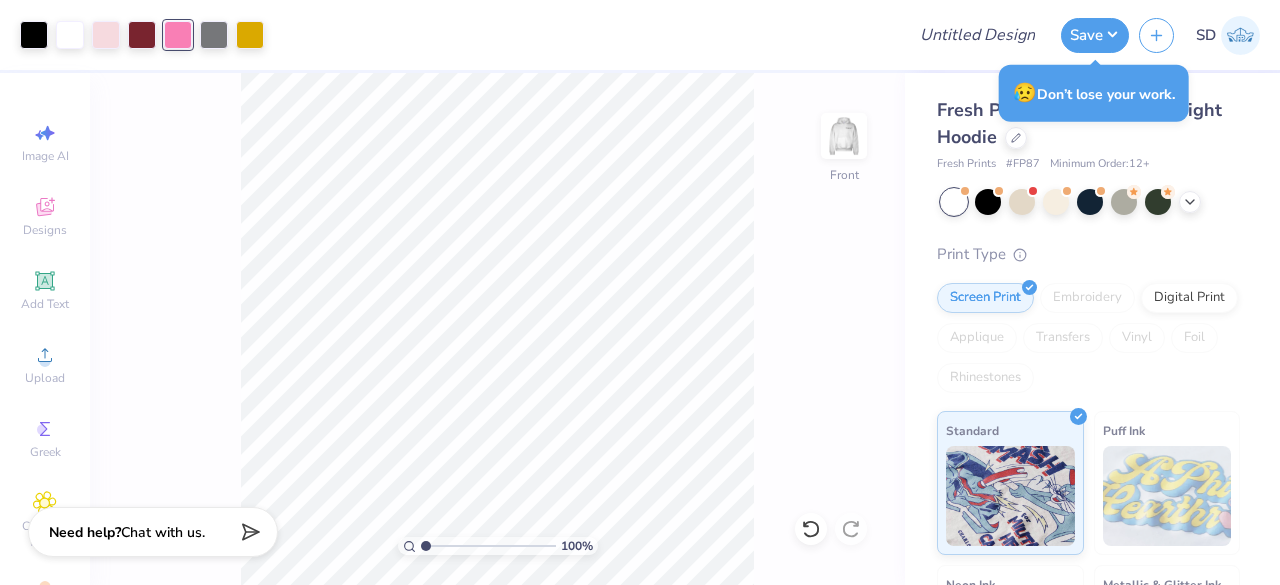 drag, startPoint x: 451, startPoint y: 547, endPoint x: 402, endPoint y: 545, distance: 49.0408 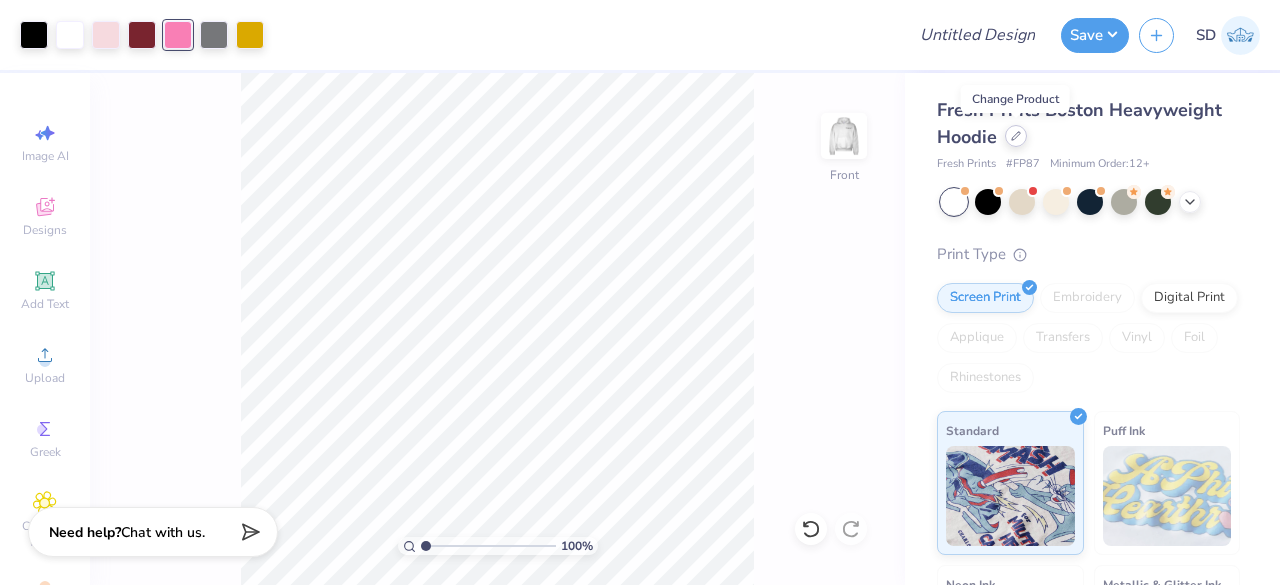 click at bounding box center [1016, 136] 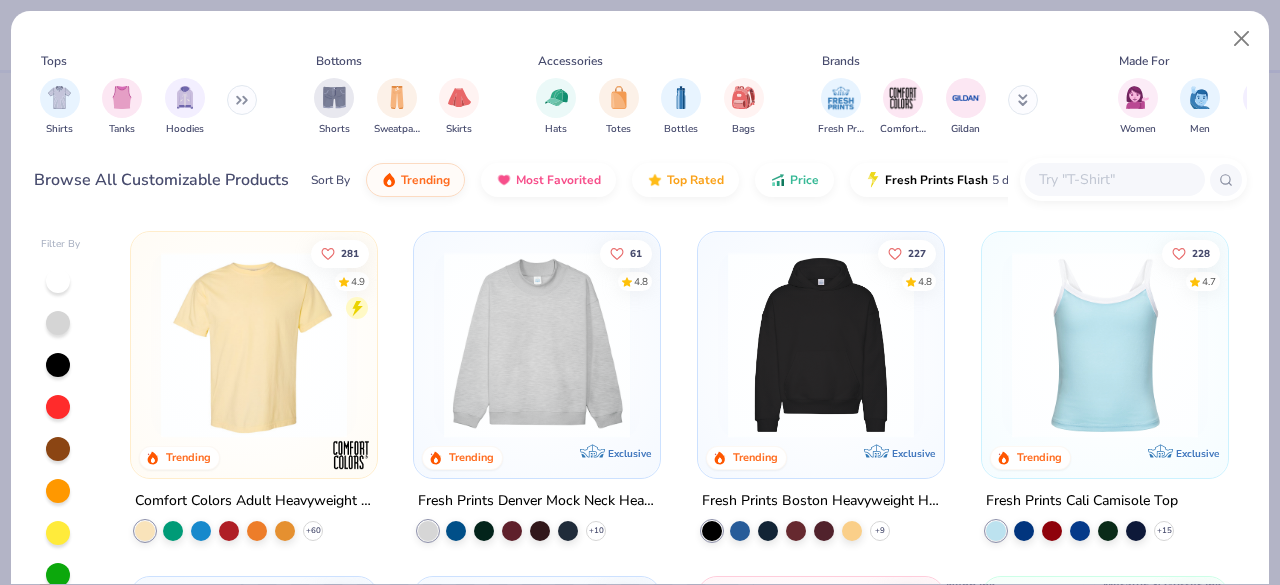 click at bounding box center (254, 345) 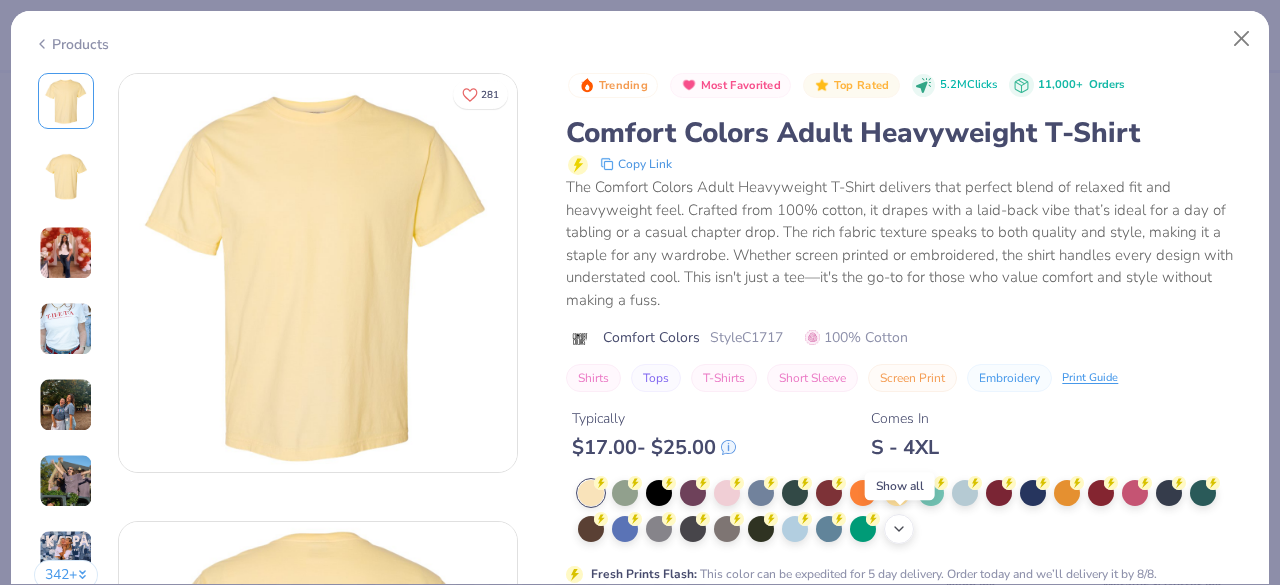 click 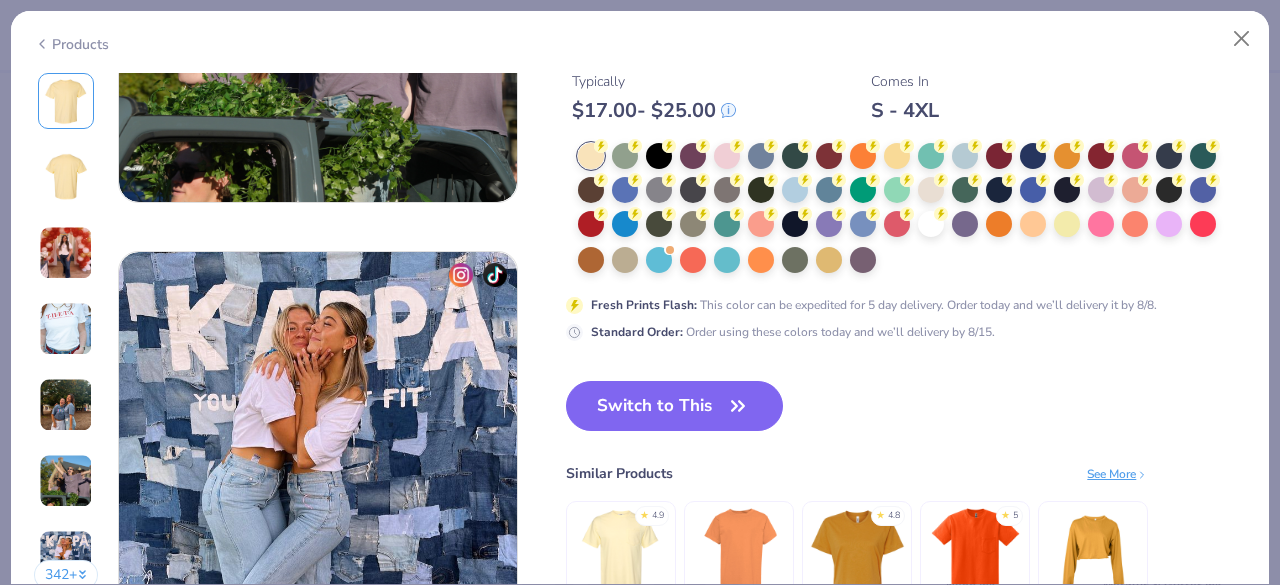 scroll, scrollTop: 2503, scrollLeft: 0, axis: vertical 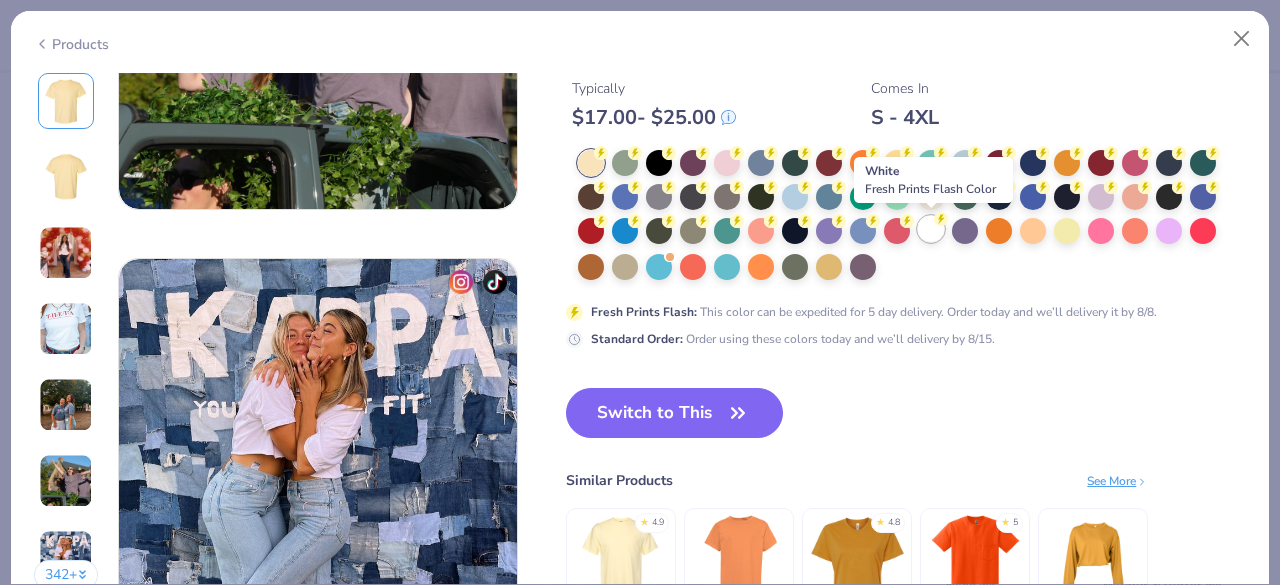 click at bounding box center [931, 229] 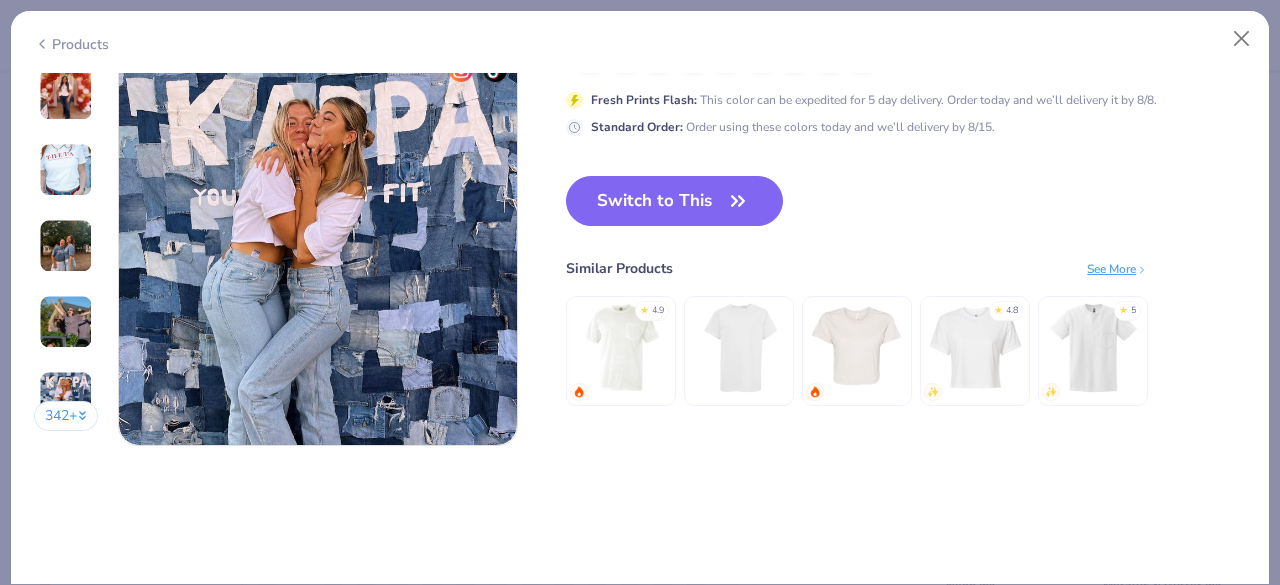 scroll, scrollTop: 2631, scrollLeft: 0, axis: vertical 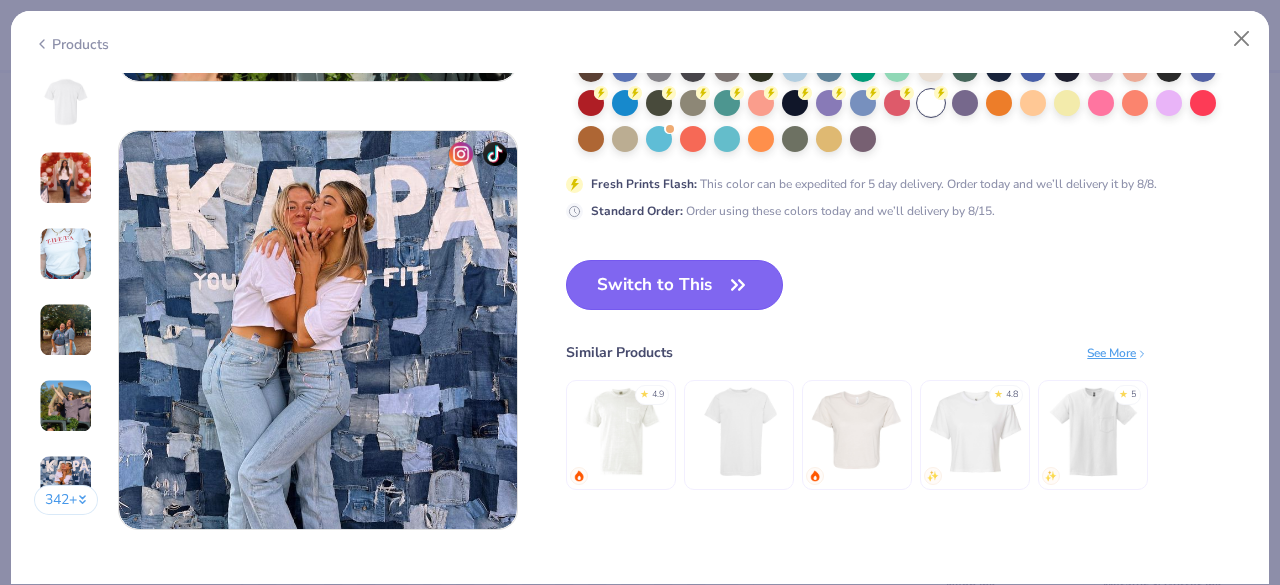 click on "Switch to This" at bounding box center [674, 285] 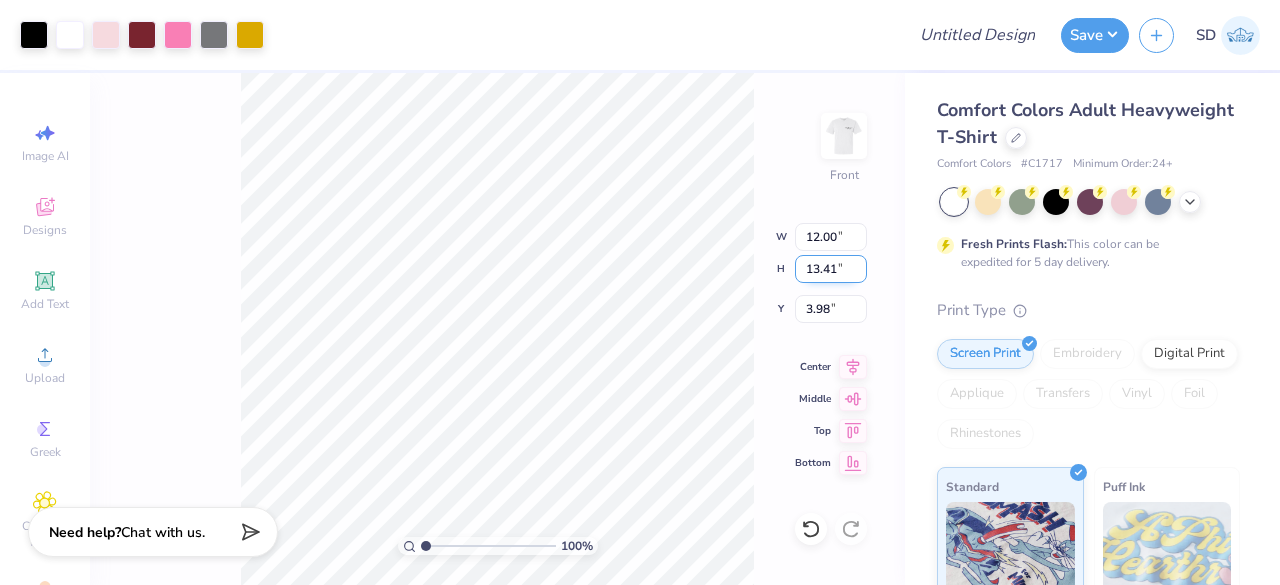 type on "3.98" 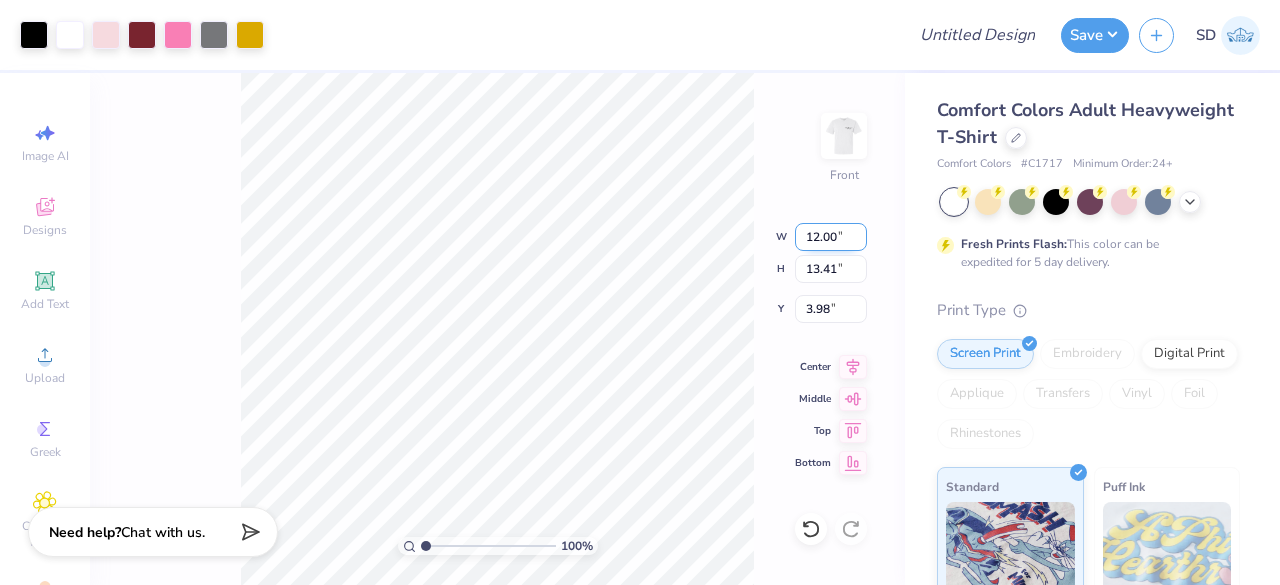 drag, startPoint x: 805, startPoint y: 235, endPoint x: 840, endPoint y: 234, distance: 35.014282 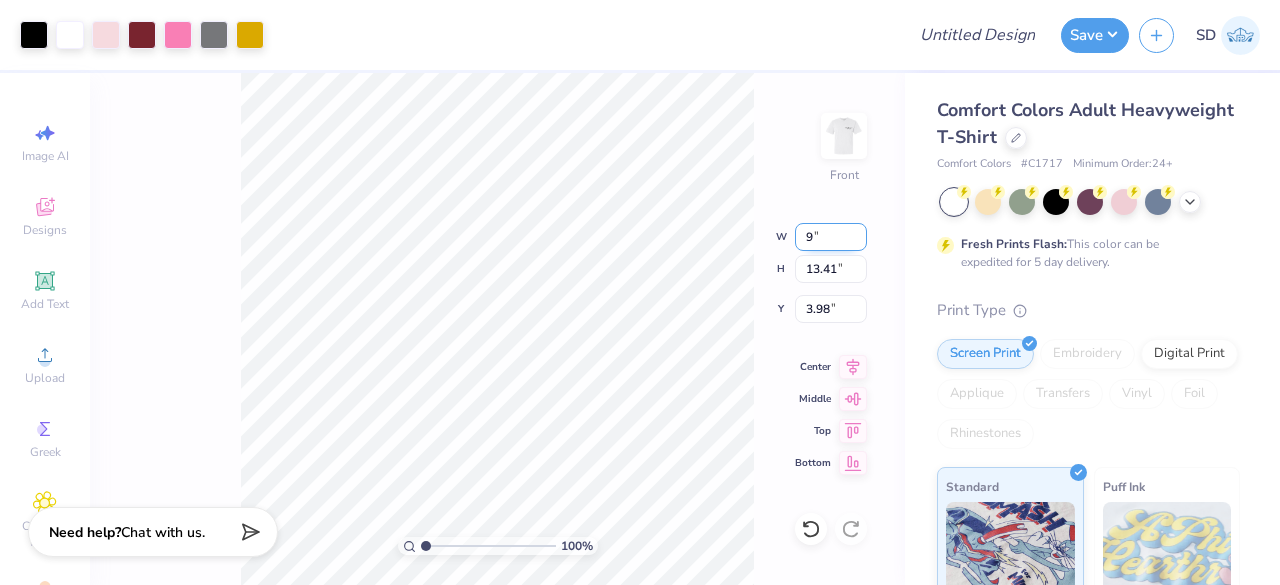 type on "9.00" 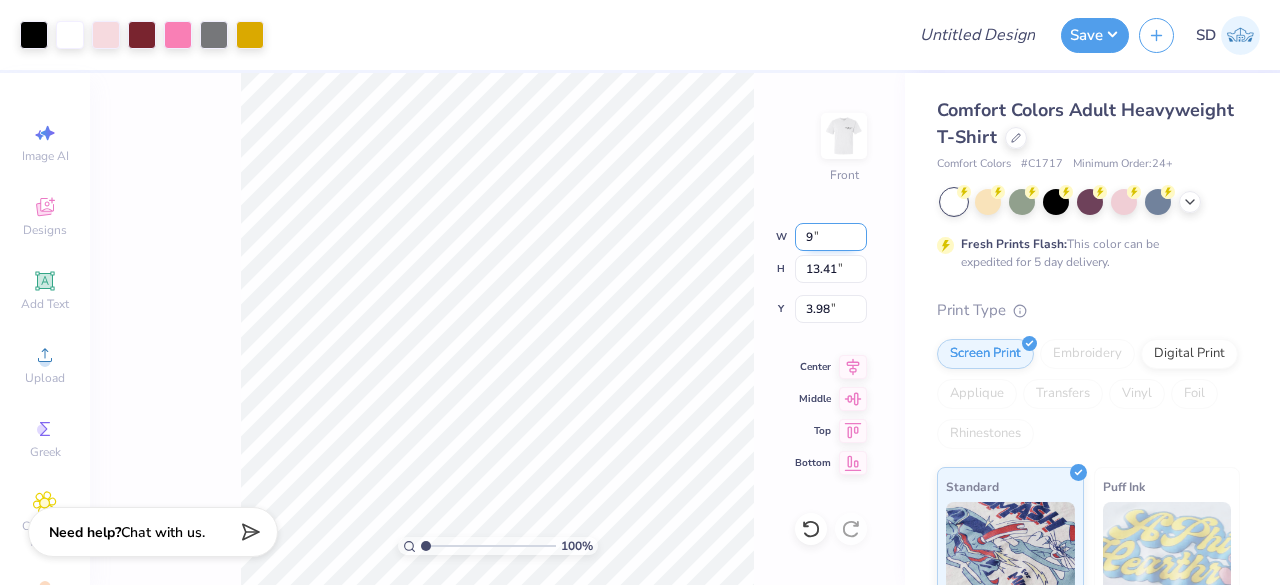 type on "10.06" 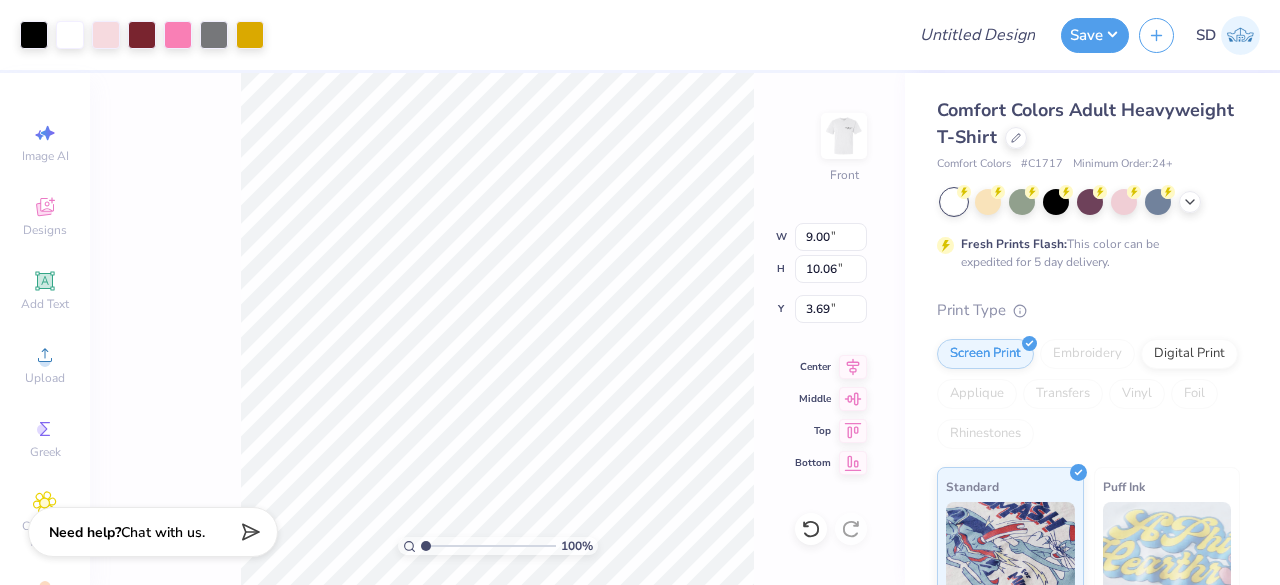 type on "3.69" 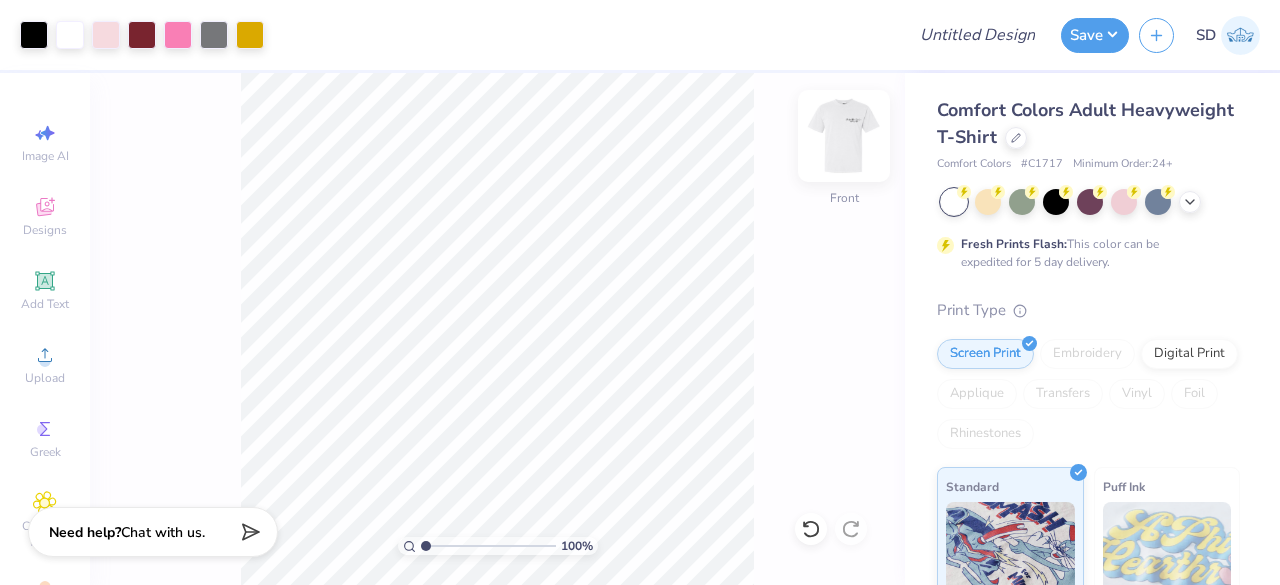 click at bounding box center [844, 136] 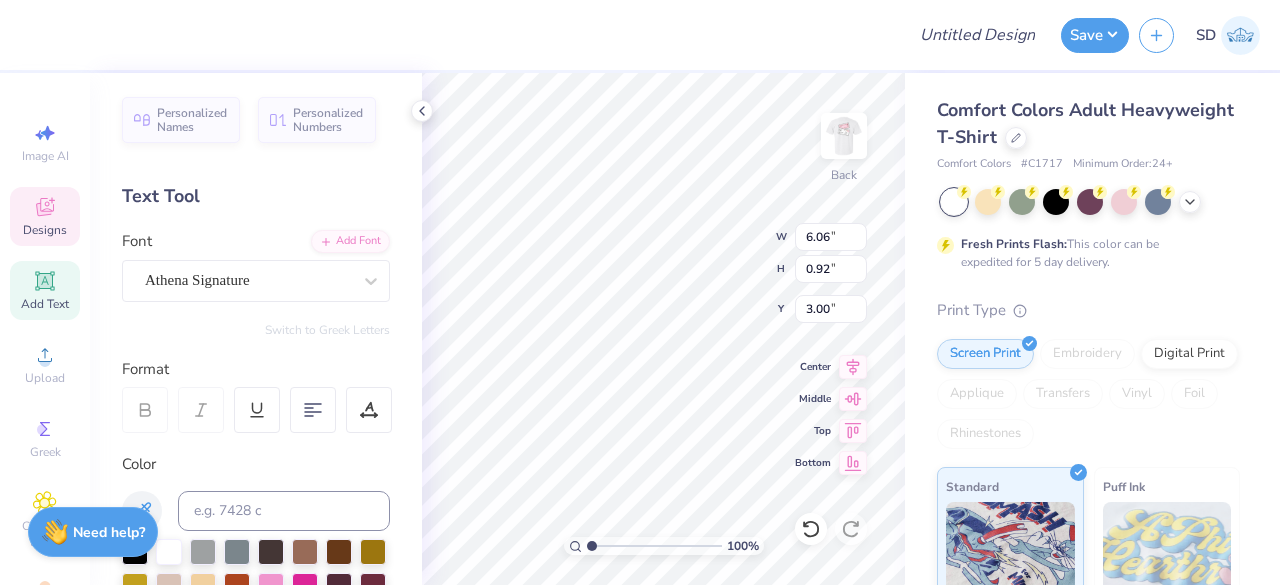 type on "3.00" 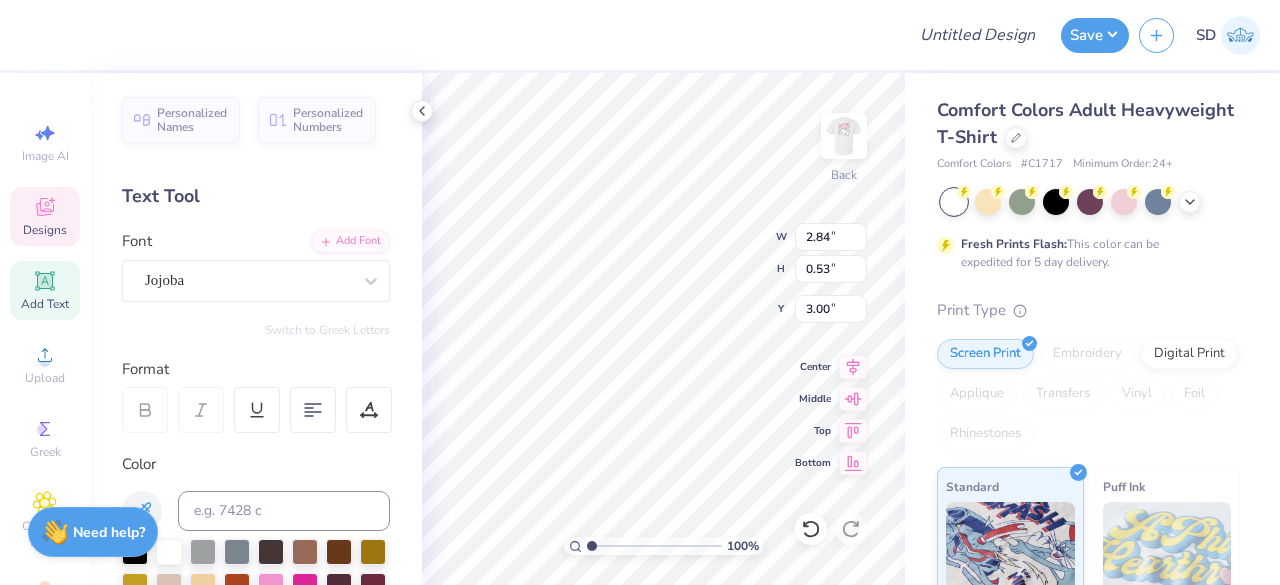 type on "2.84" 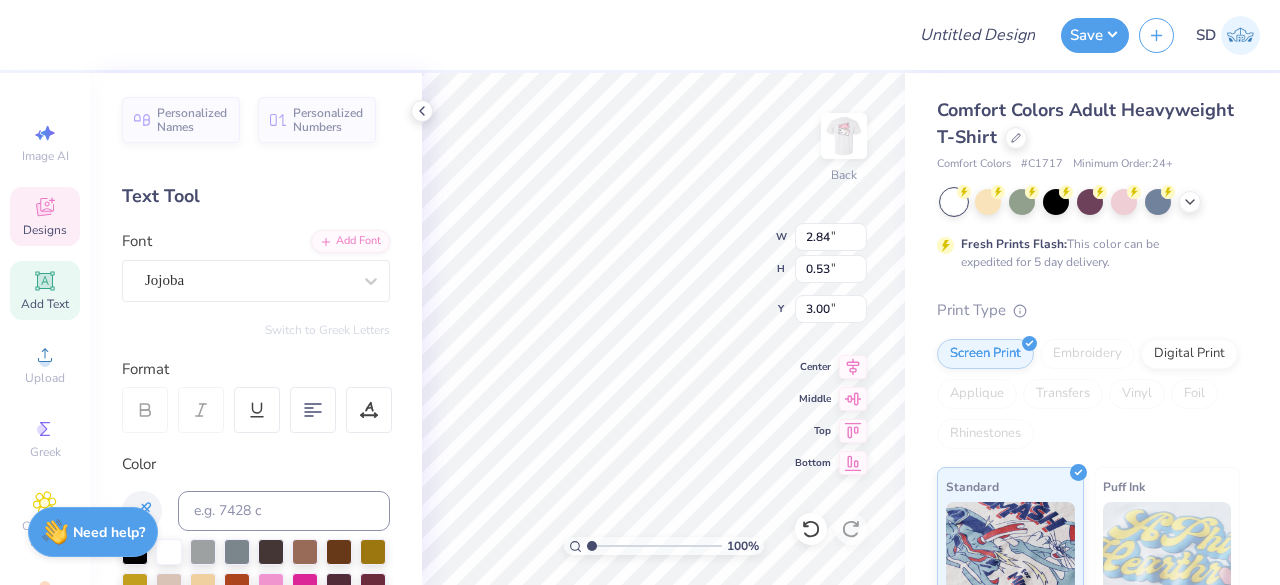 type on "0.53" 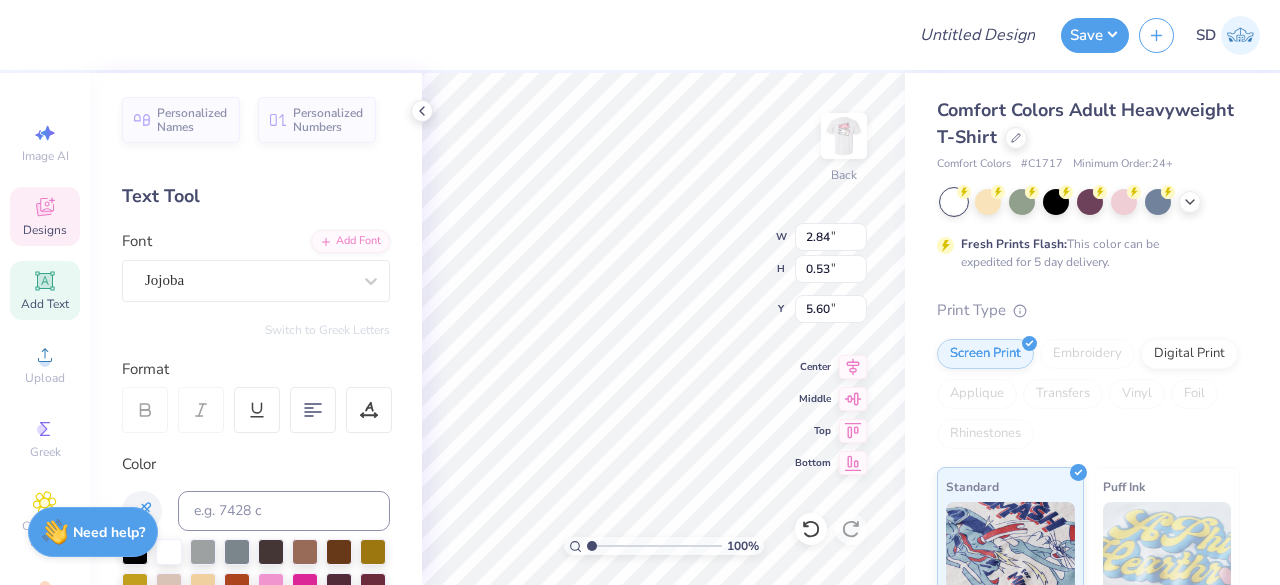 click on "100  % Back W 2.84 2.84 " H 0.53 0.53 " Y 5.60 5.60 " Center Middle Top Bottom" at bounding box center (663, 329) 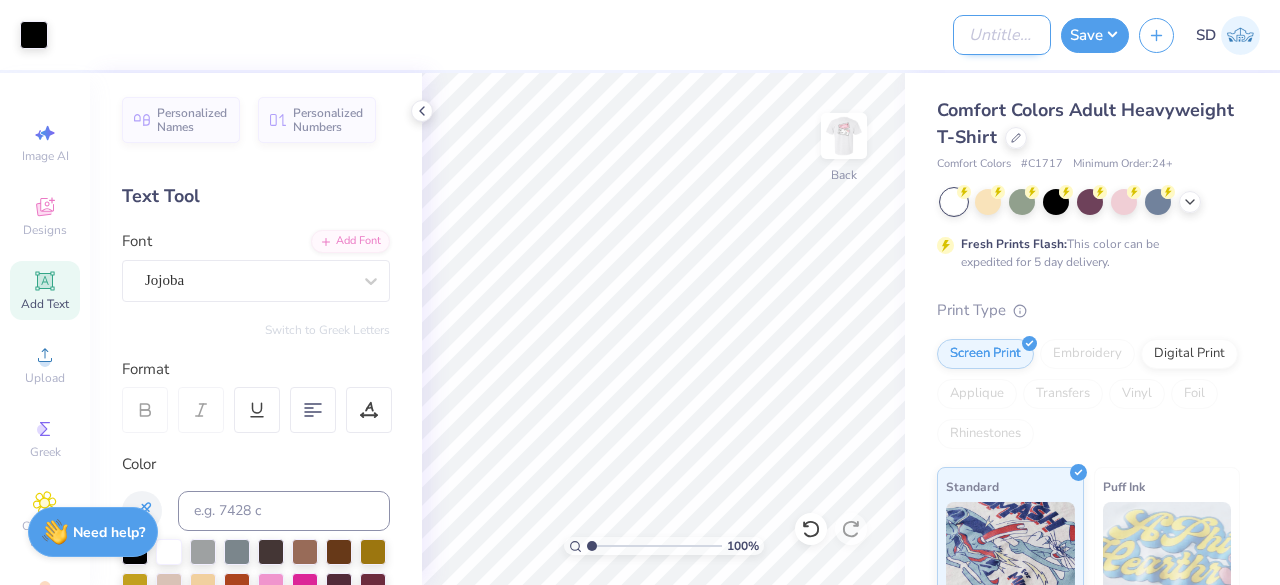 click on "Design Title" at bounding box center (1002, 35) 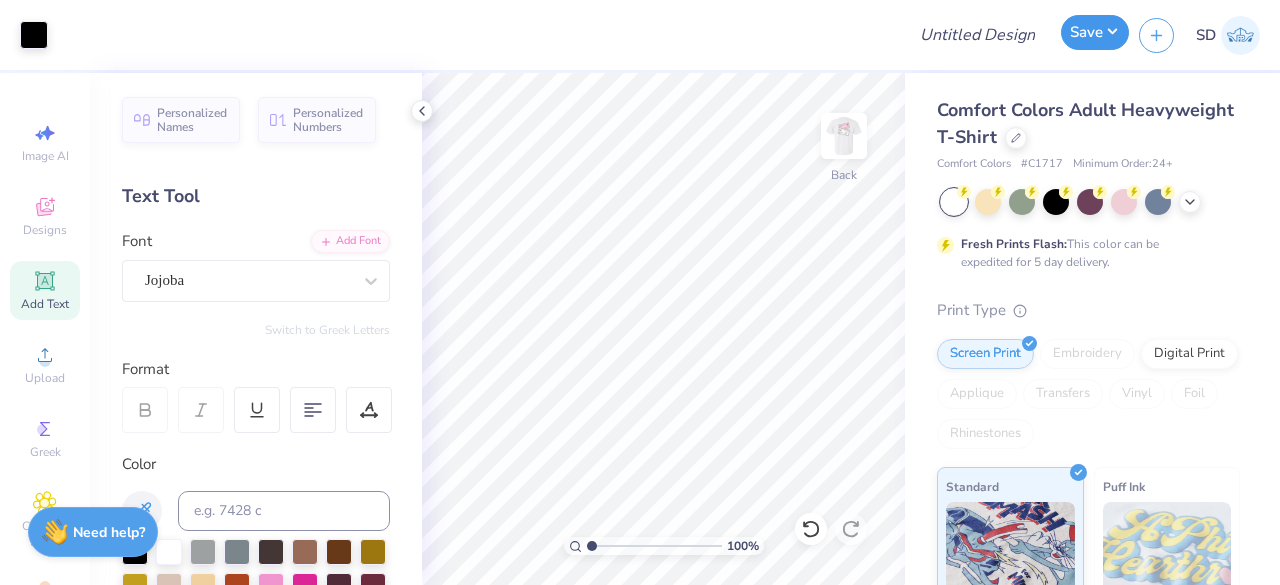 click on "Save" at bounding box center (1095, 32) 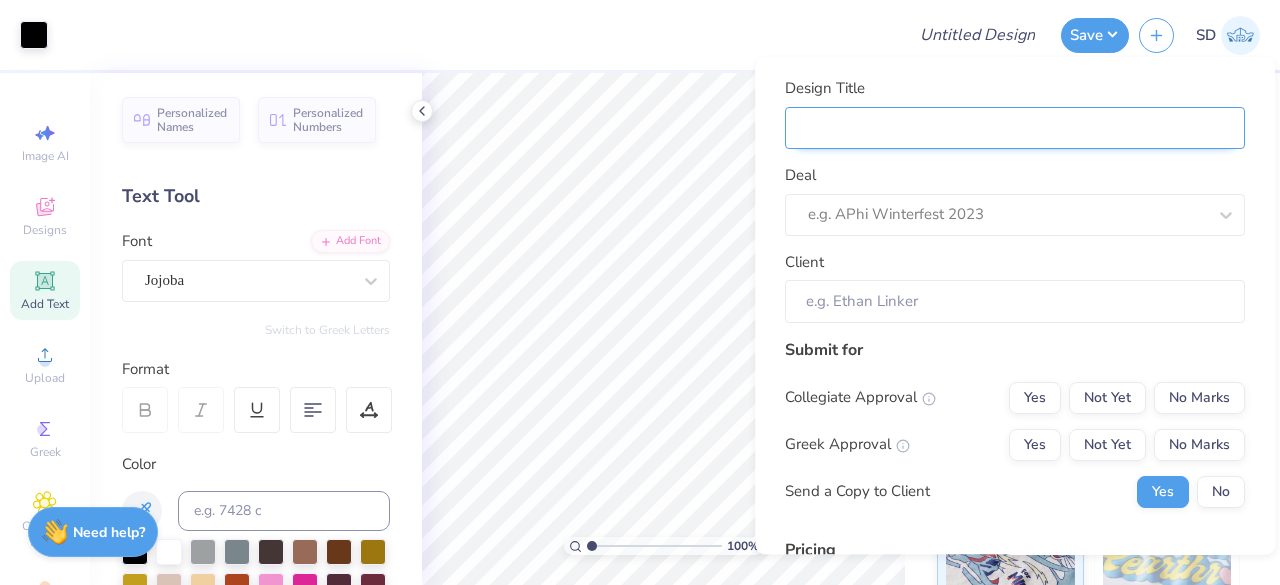 click on "Design Title" at bounding box center (1015, 128) 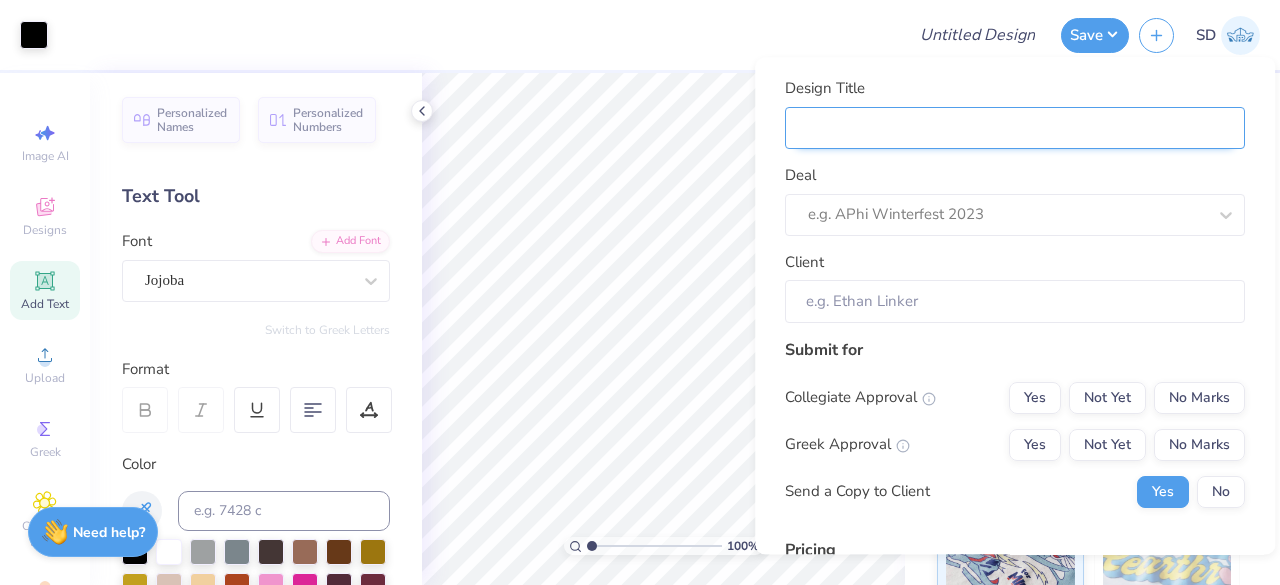 type on "S" 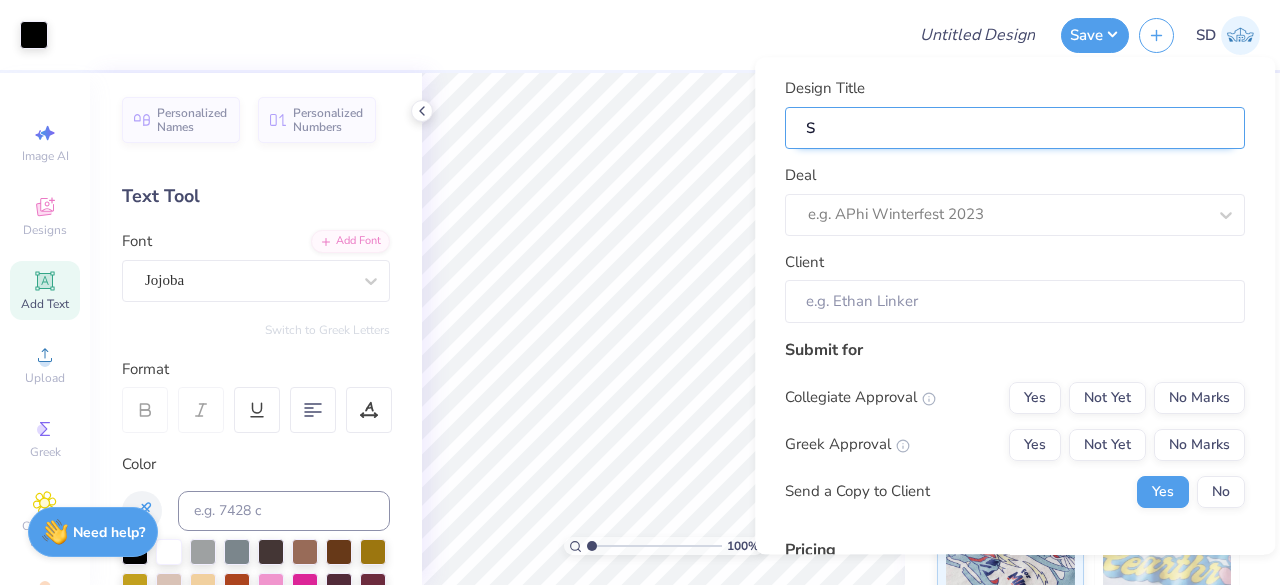 type 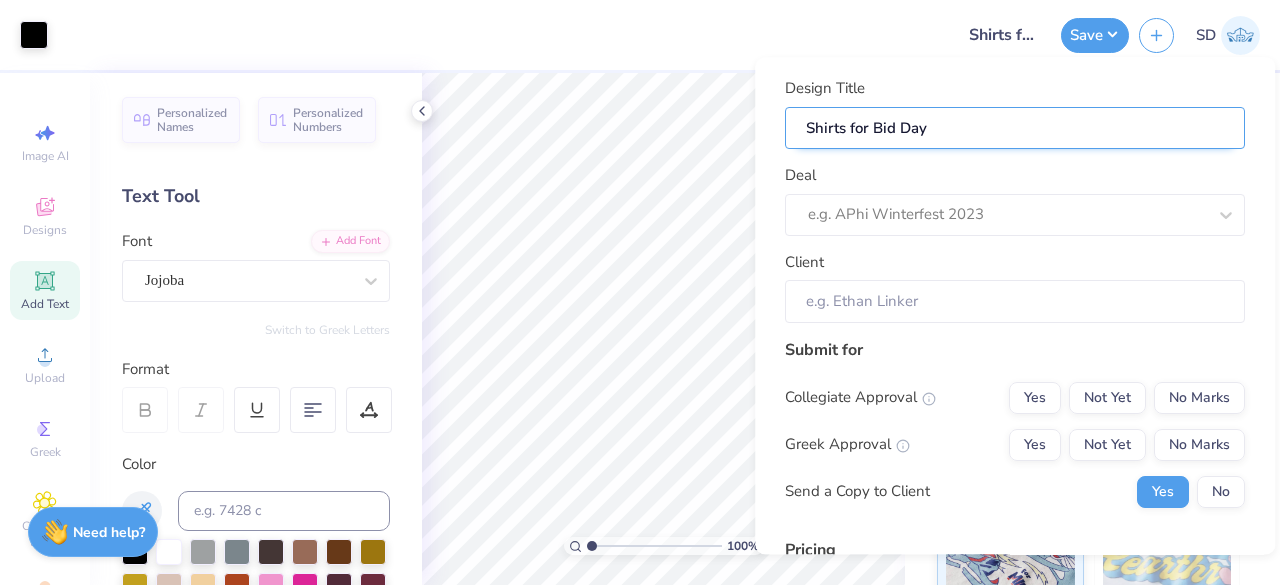 paste on "Delta Phi Epsilon [UNIVERSITY]" 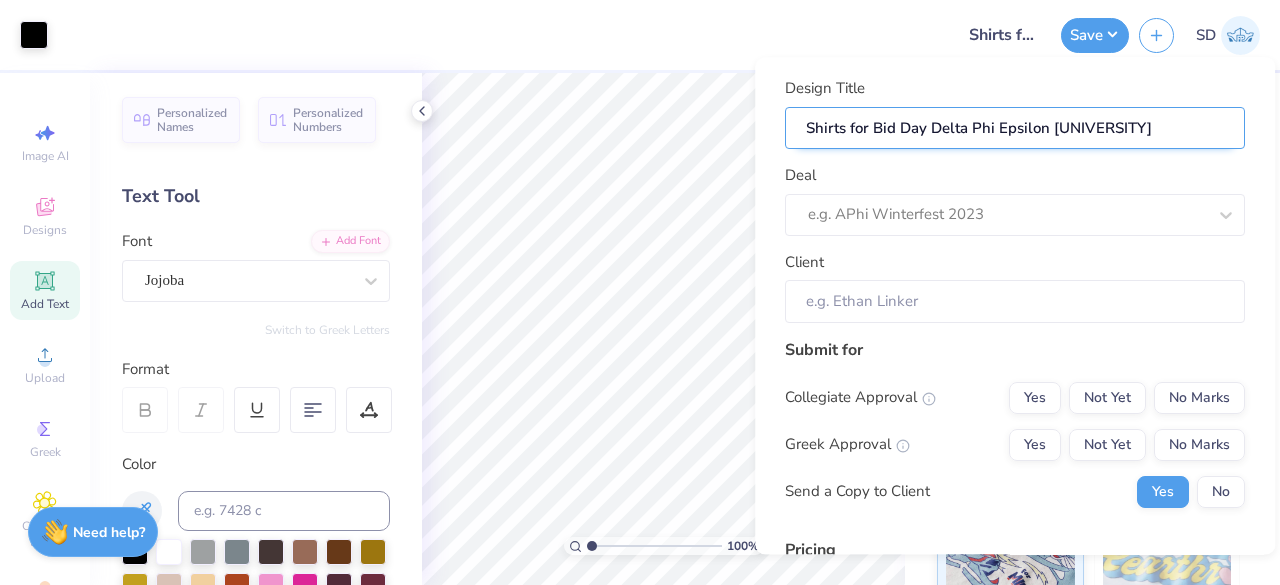 click on "Shirts for Bid Day Delta Phi Epsilon [UNIVERSITY]" at bounding box center [1015, 128] 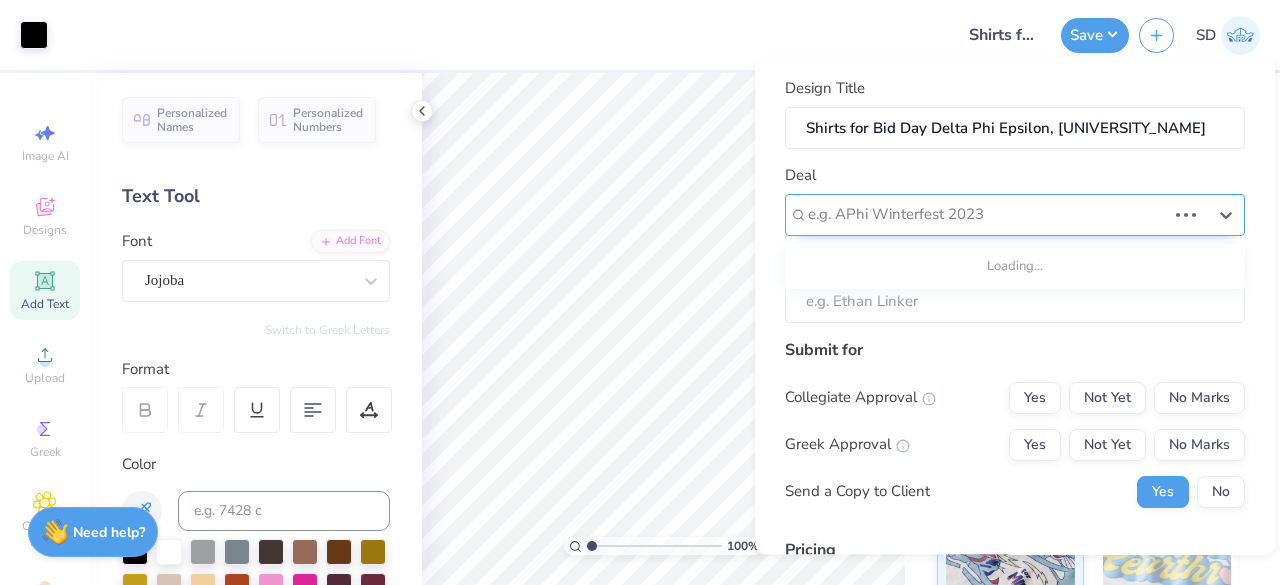 click at bounding box center (987, 215) 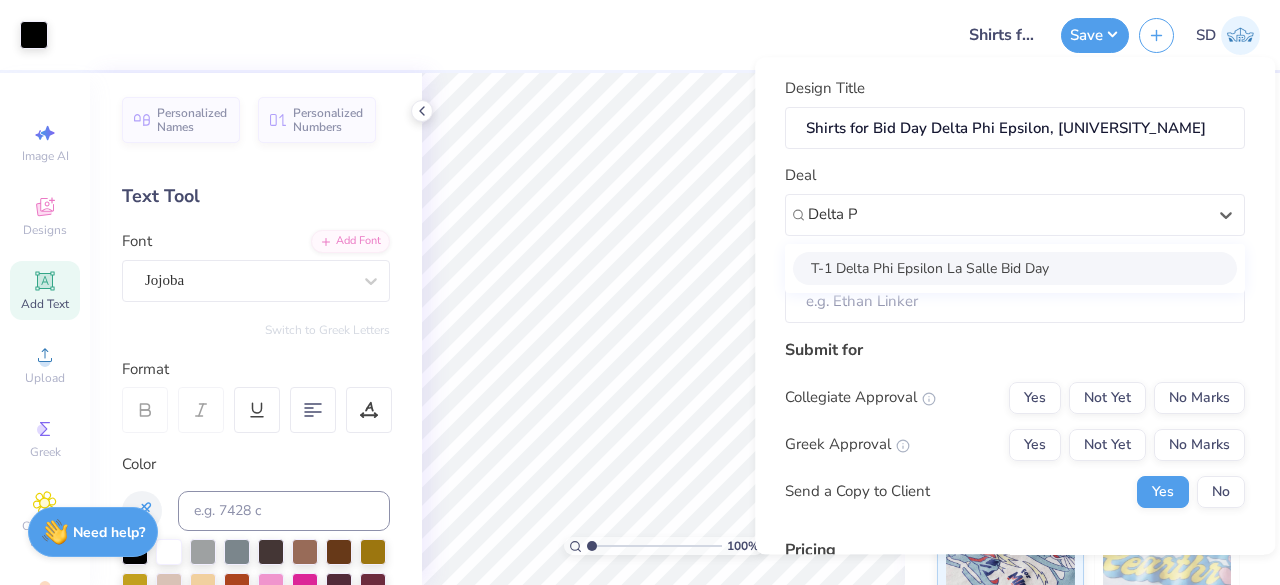 click on "T-1 Delta Phi Epsilon La Salle Bid Day" at bounding box center [1015, 268] 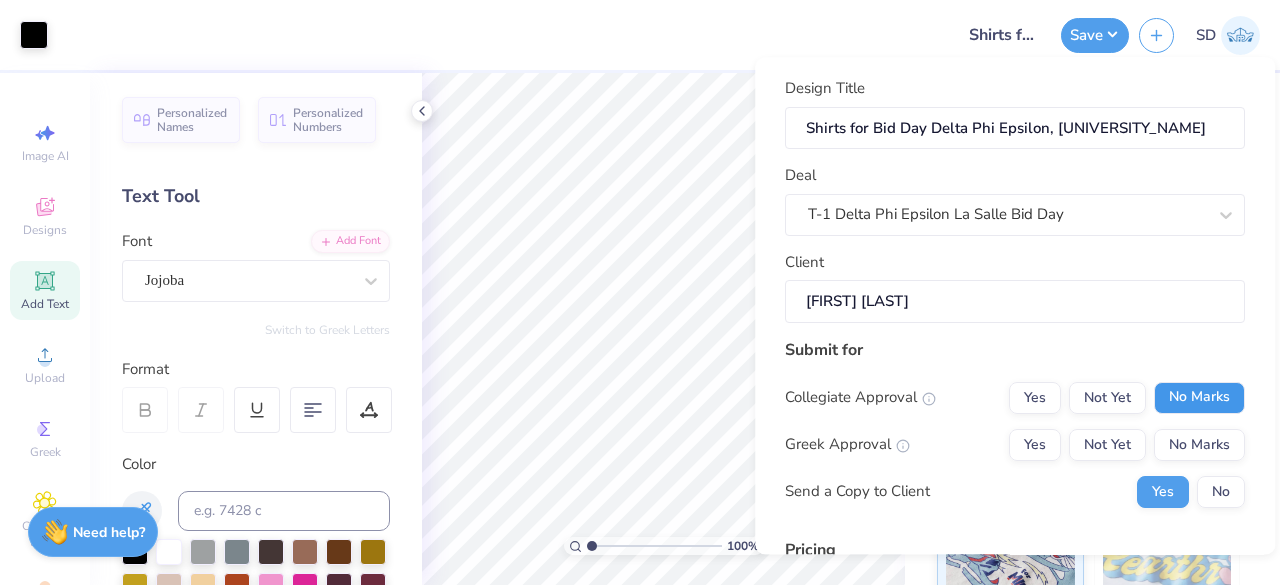 click on "No Marks" at bounding box center (1199, 398) 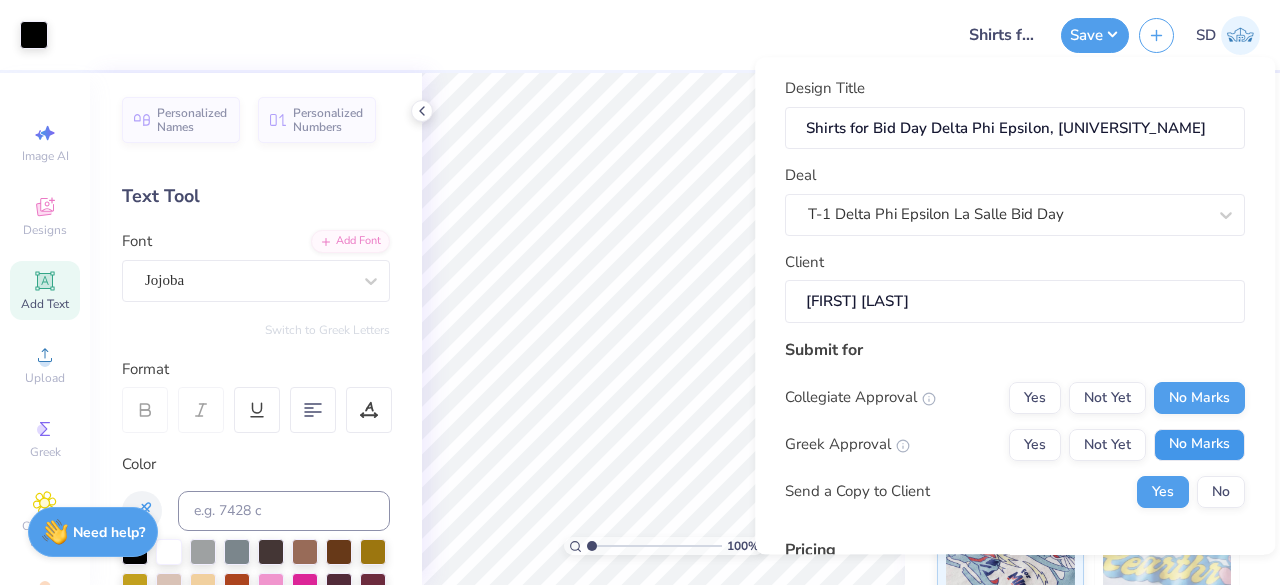click on "No Marks" at bounding box center [1199, 445] 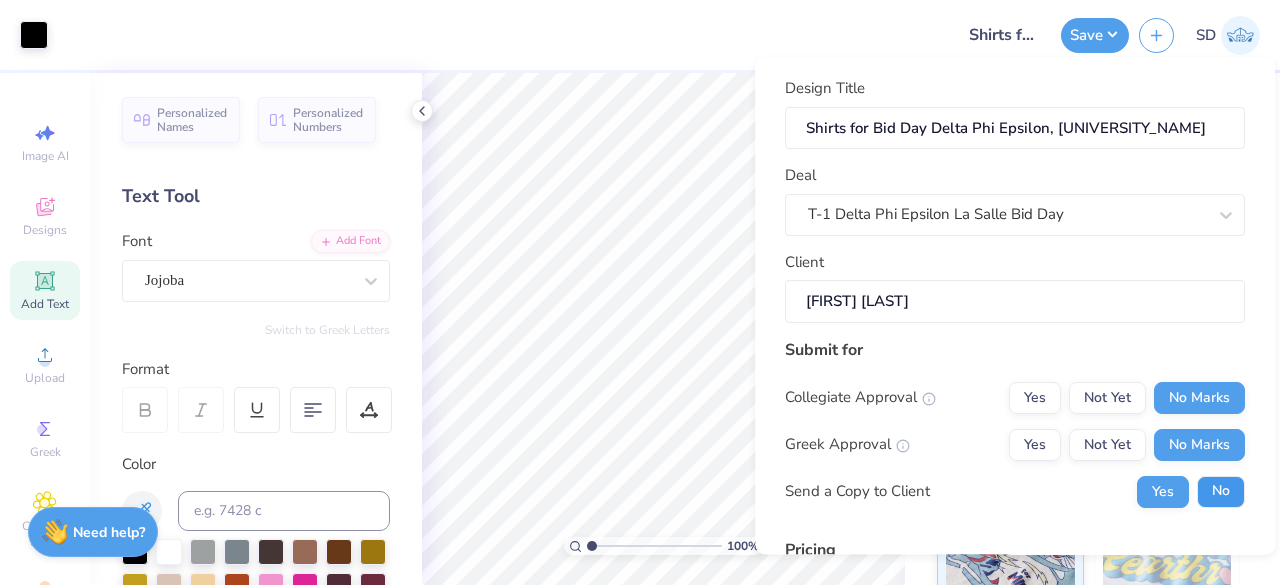 click on "No" at bounding box center (1221, 492) 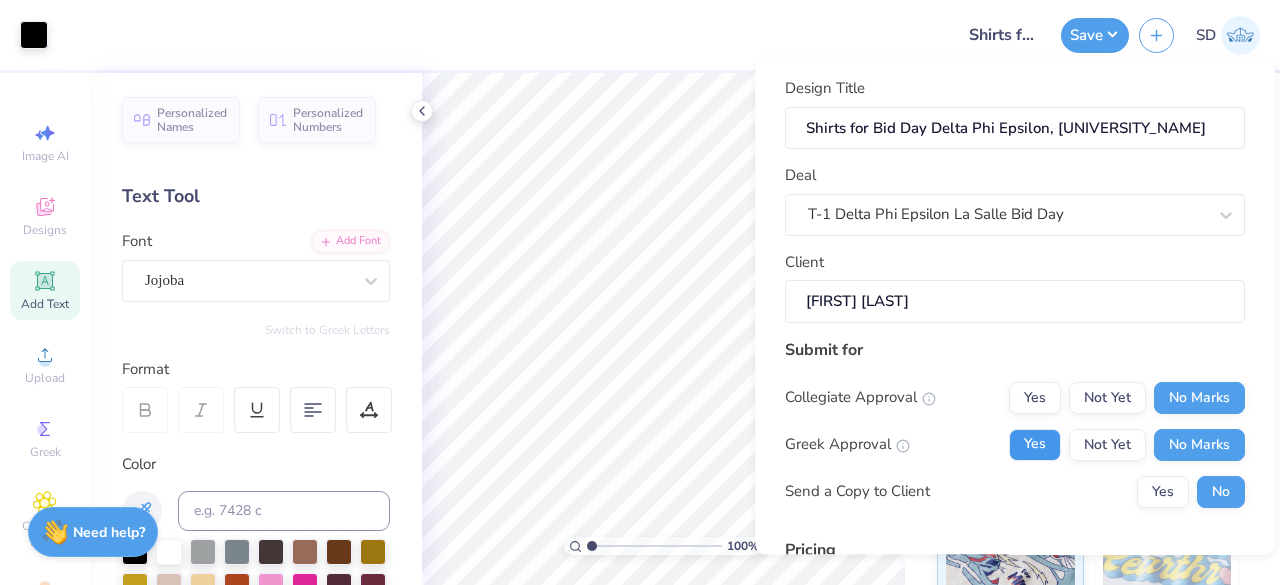 click on "Yes" at bounding box center [1035, 445] 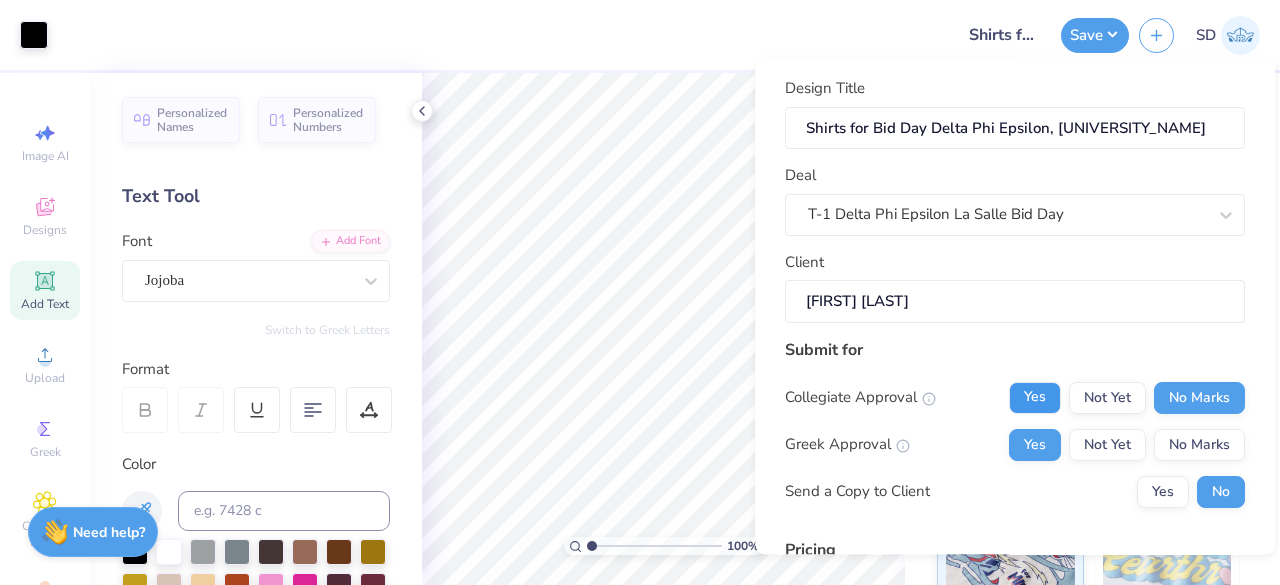 click on "Yes" at bounding box center [1035, 398] 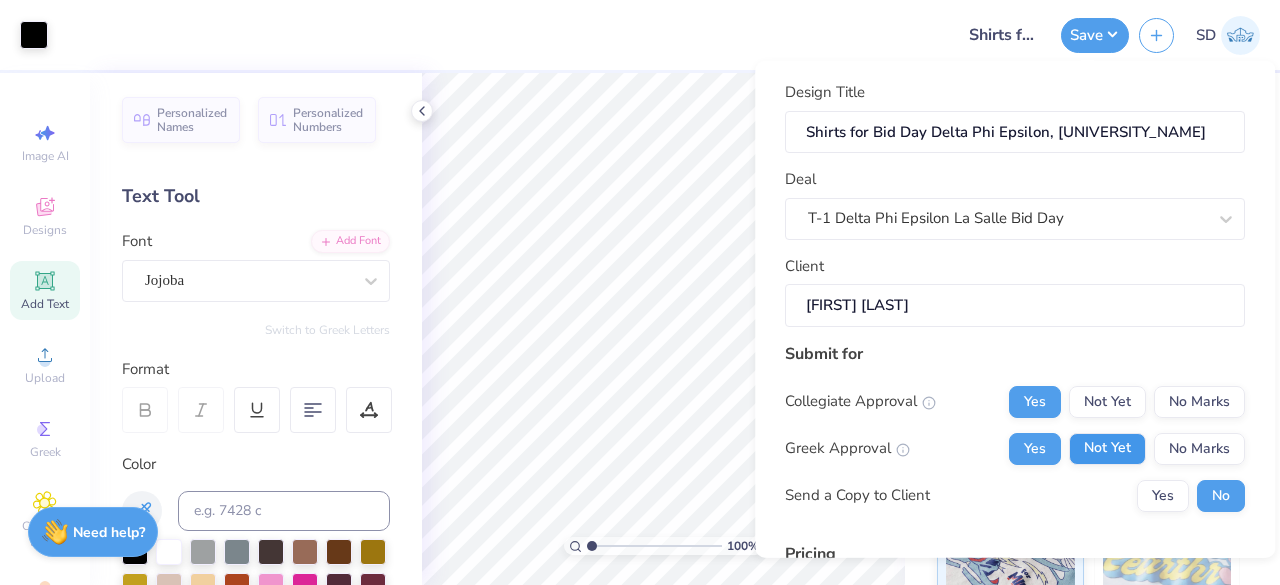 scroll, scrollTop: 305, scrollLeft: 0, axis: vertical 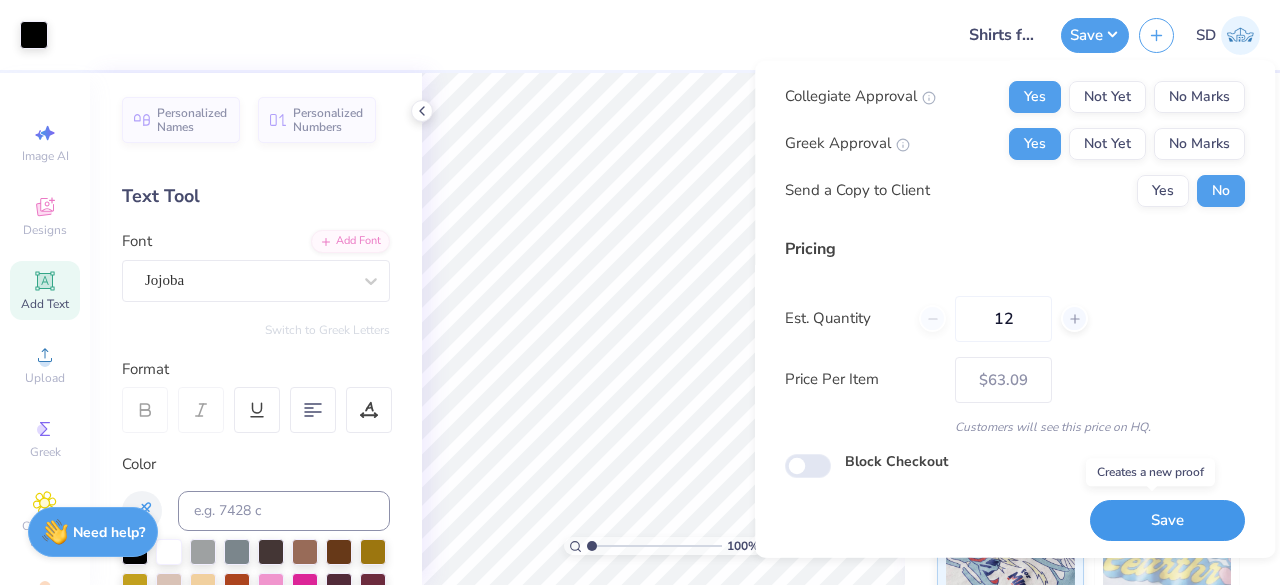 click on "Save" at bounding box center [1167, 520] 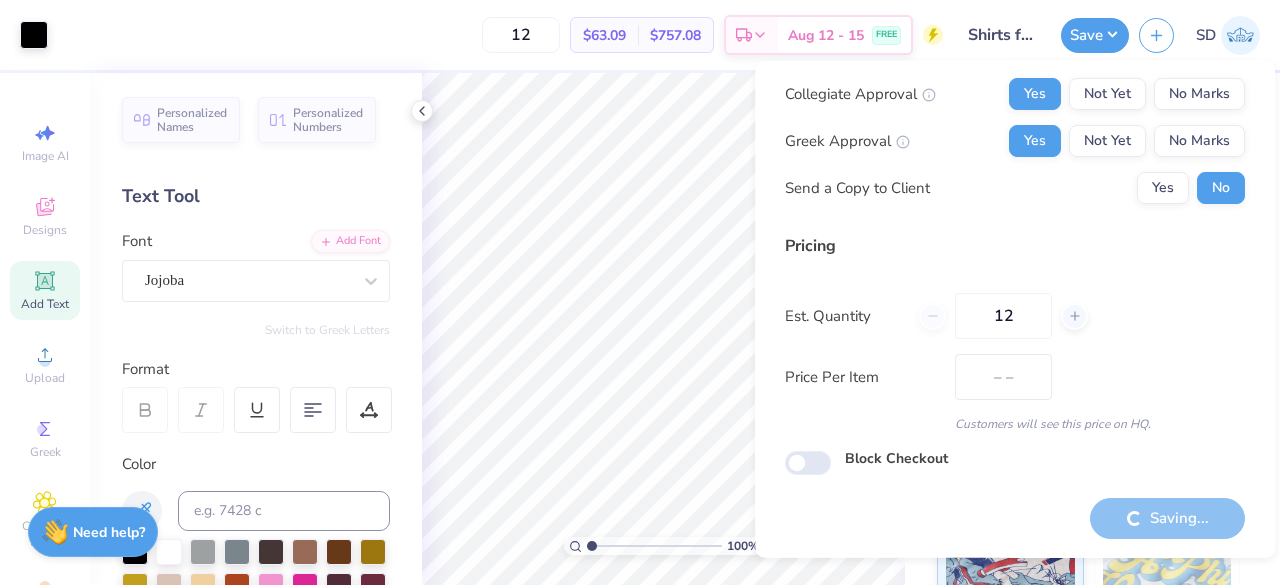 scroll, scrollTop: 46, scrollLeft: 0, axis: vertical 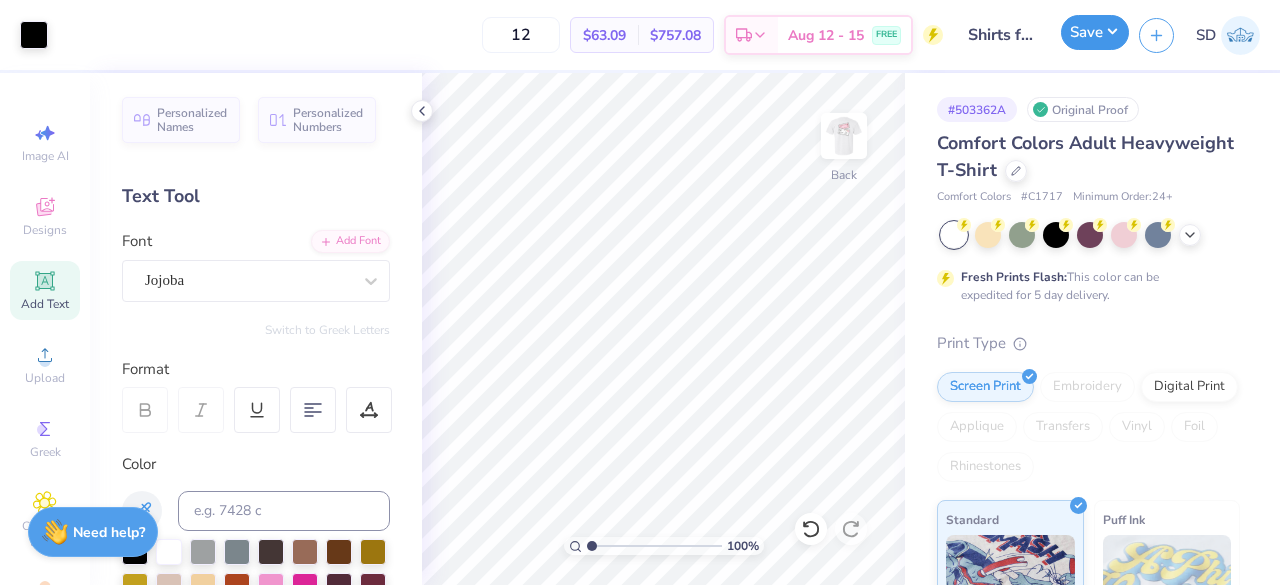 click on "Save" at bounding box center [1095, 32] 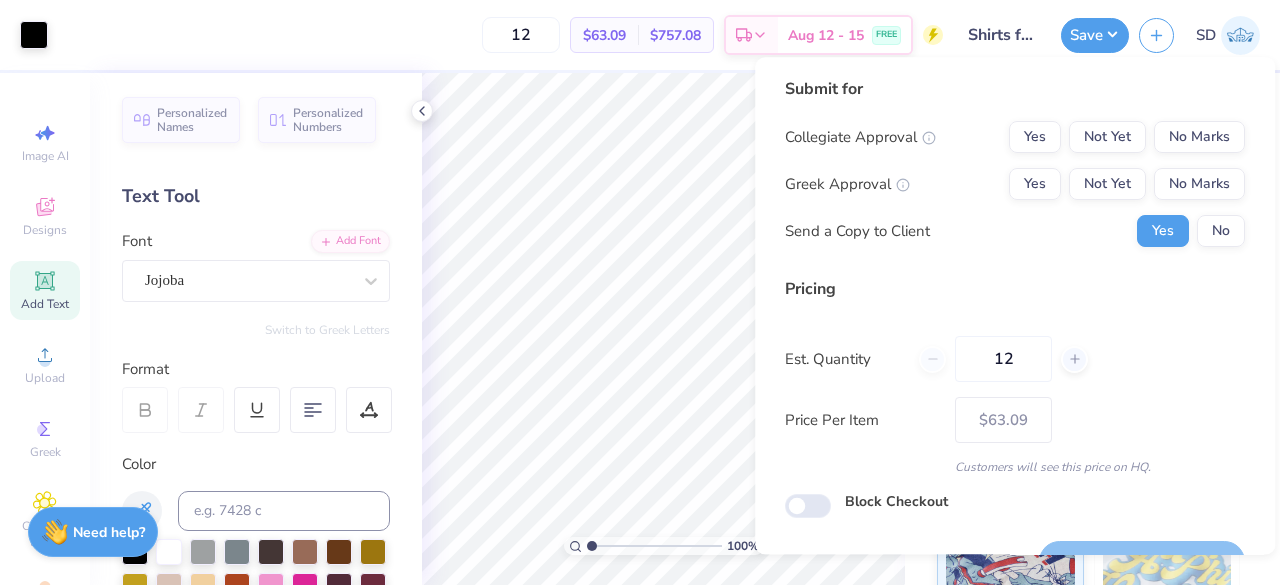 scroll, scrollTop: 46, scrollLeft: 0, axis: vertical 